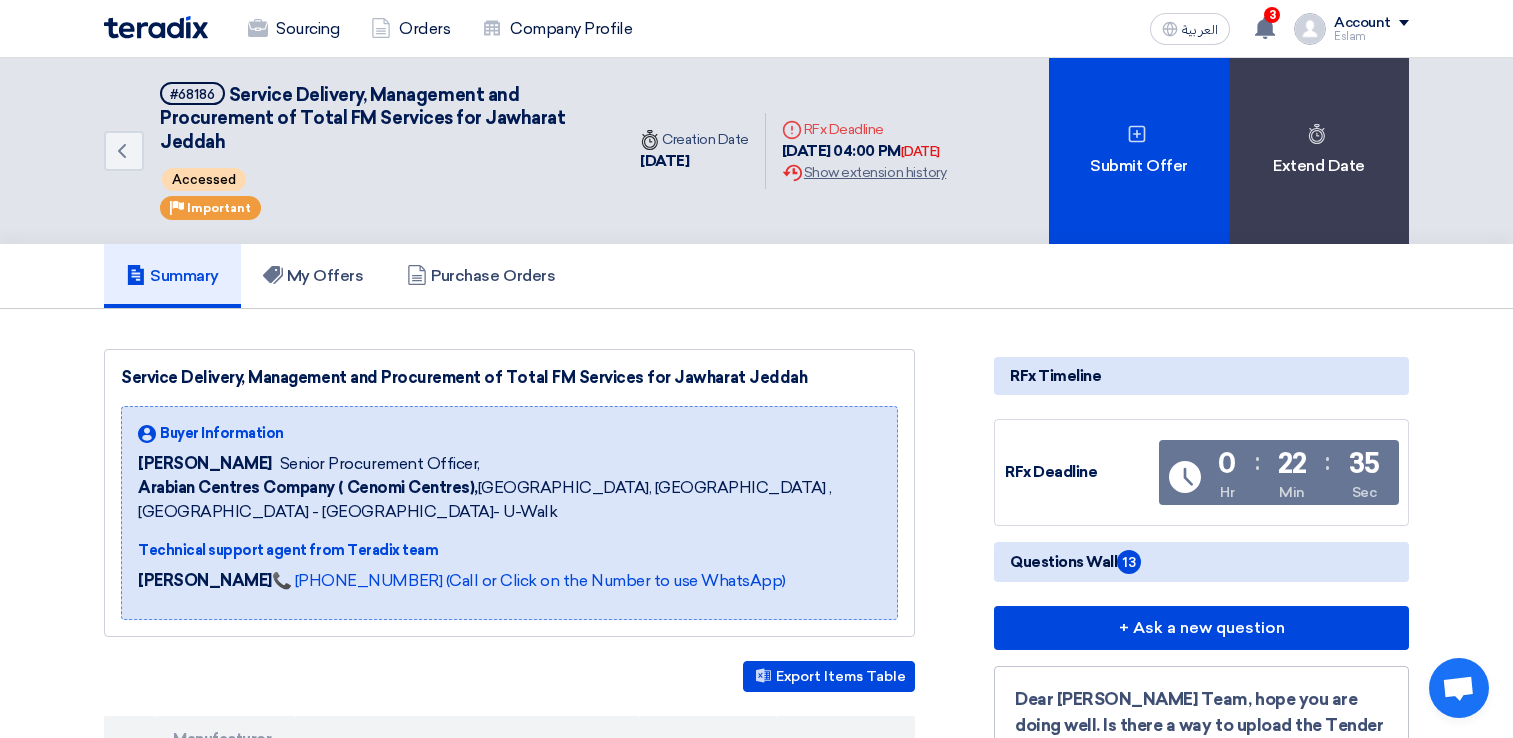 scroll, scrollTop: 0, scrollLeft: 0, axis: both 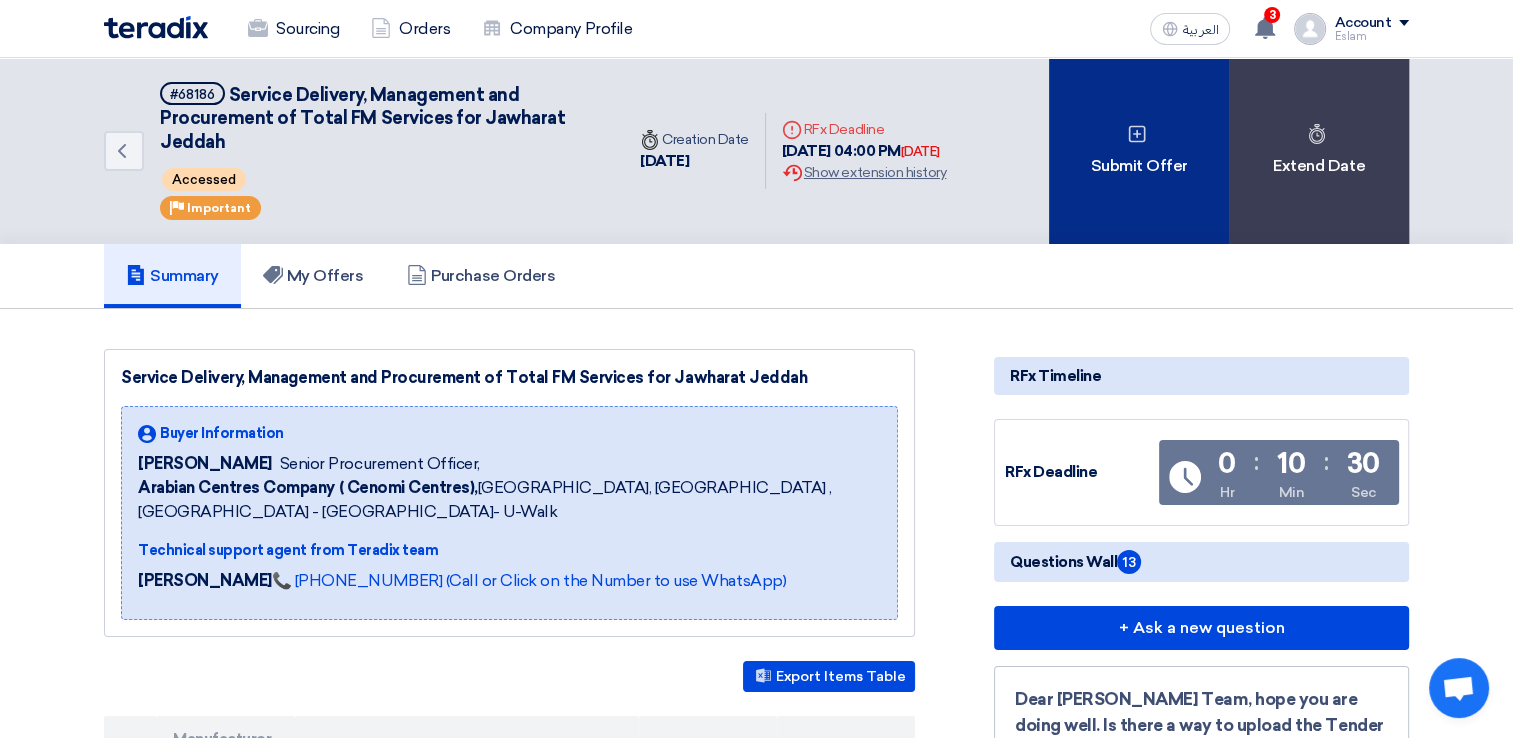 click on "Submit Offer" 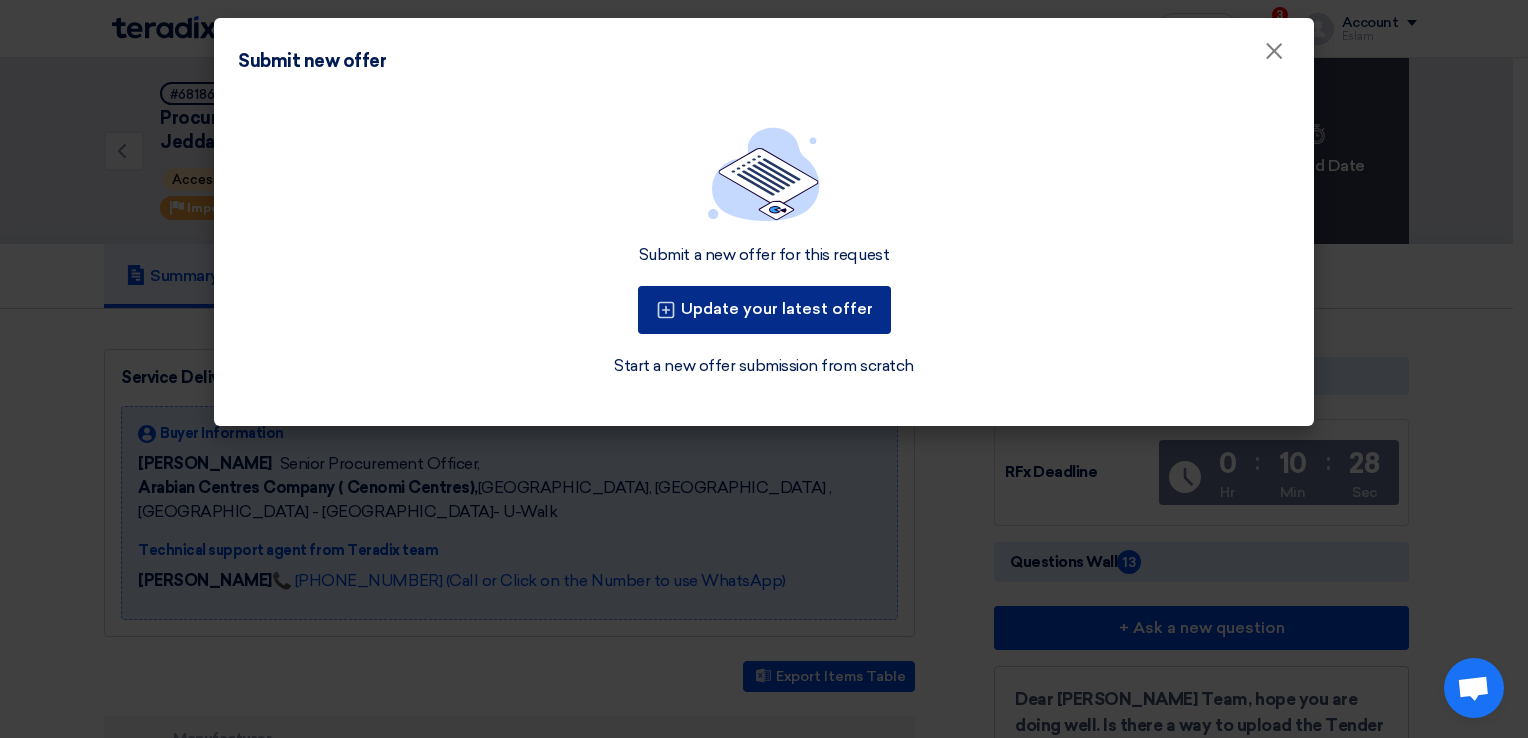 click on "Update your latest offer" 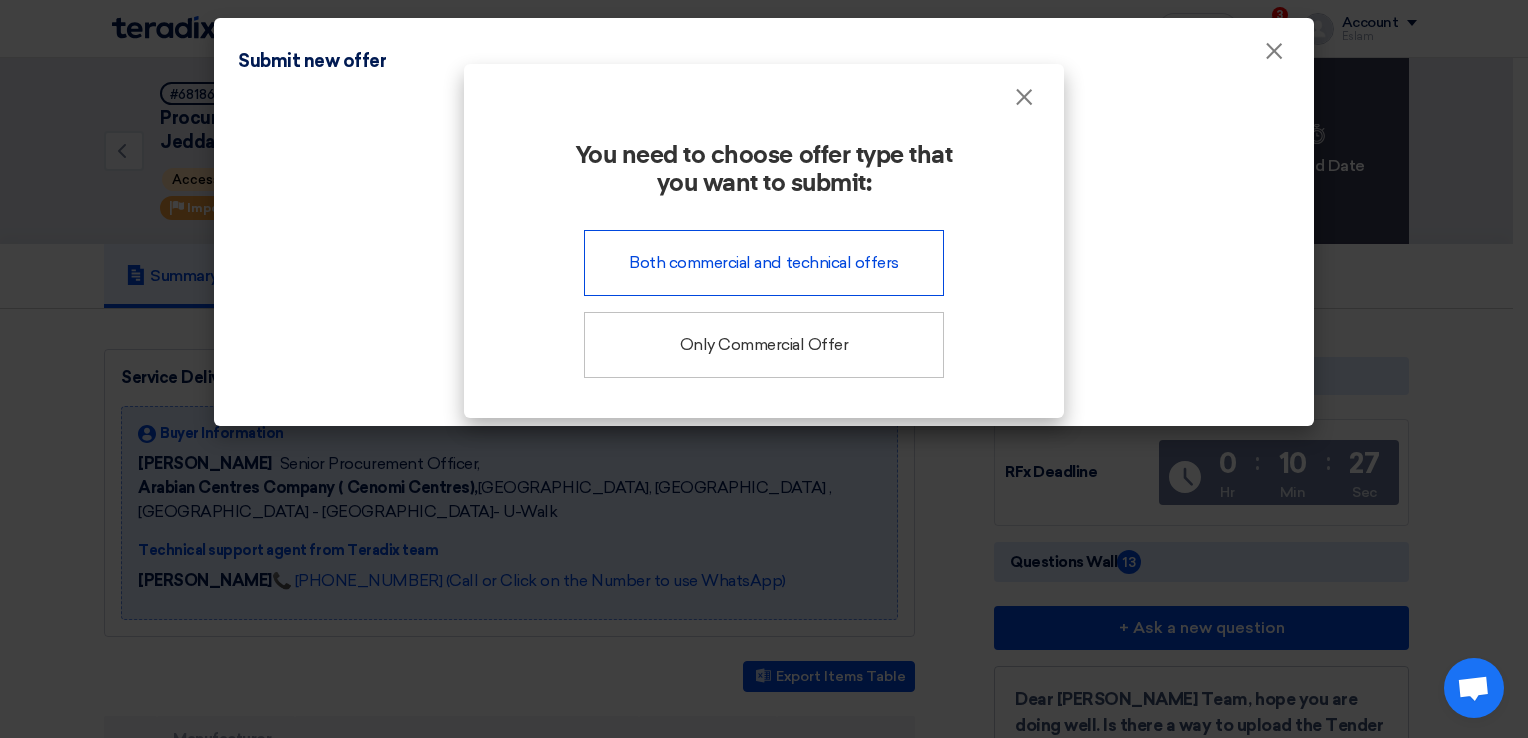 click on "Both commercial and technical offers" 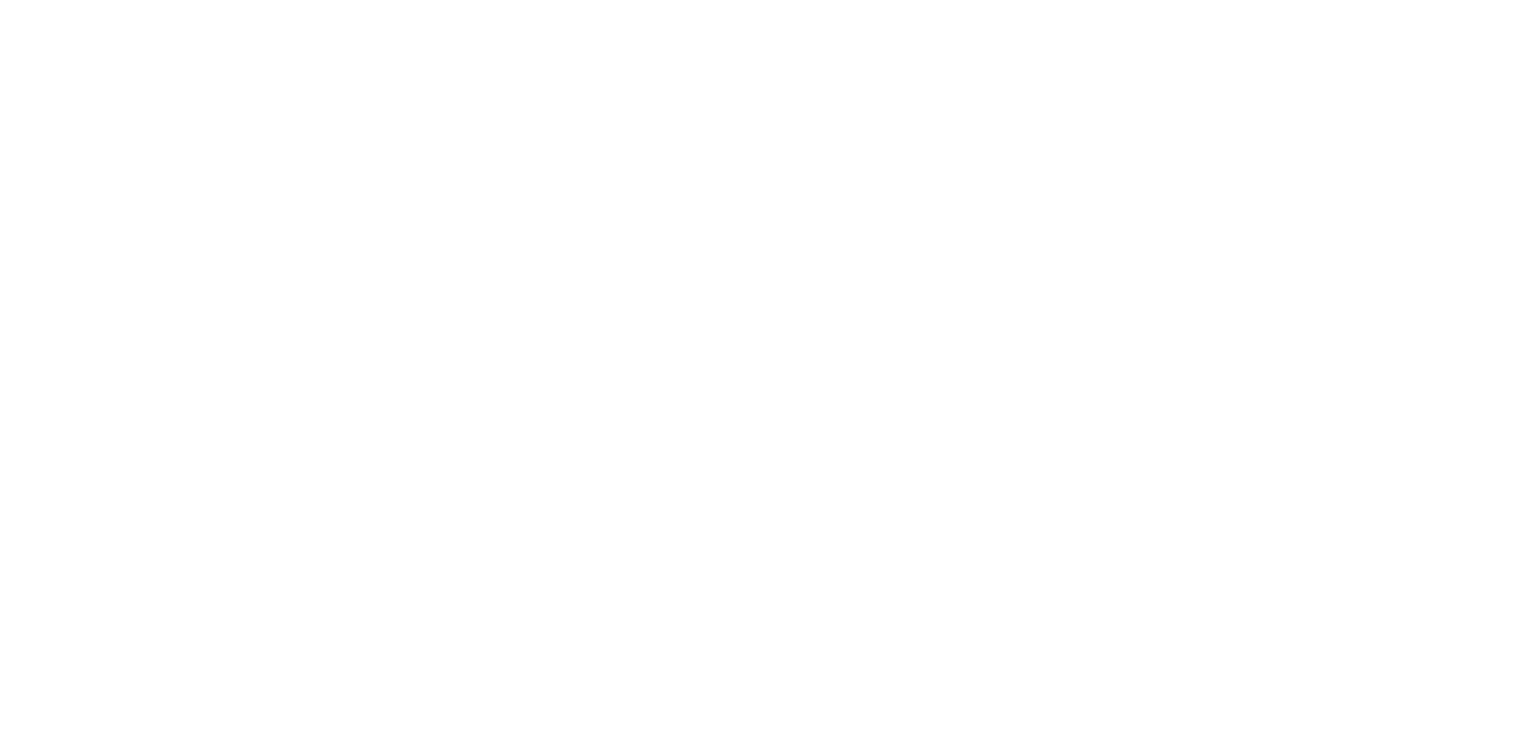 scroll, scrollTop: 0, scrollLeft: 0, axis: both 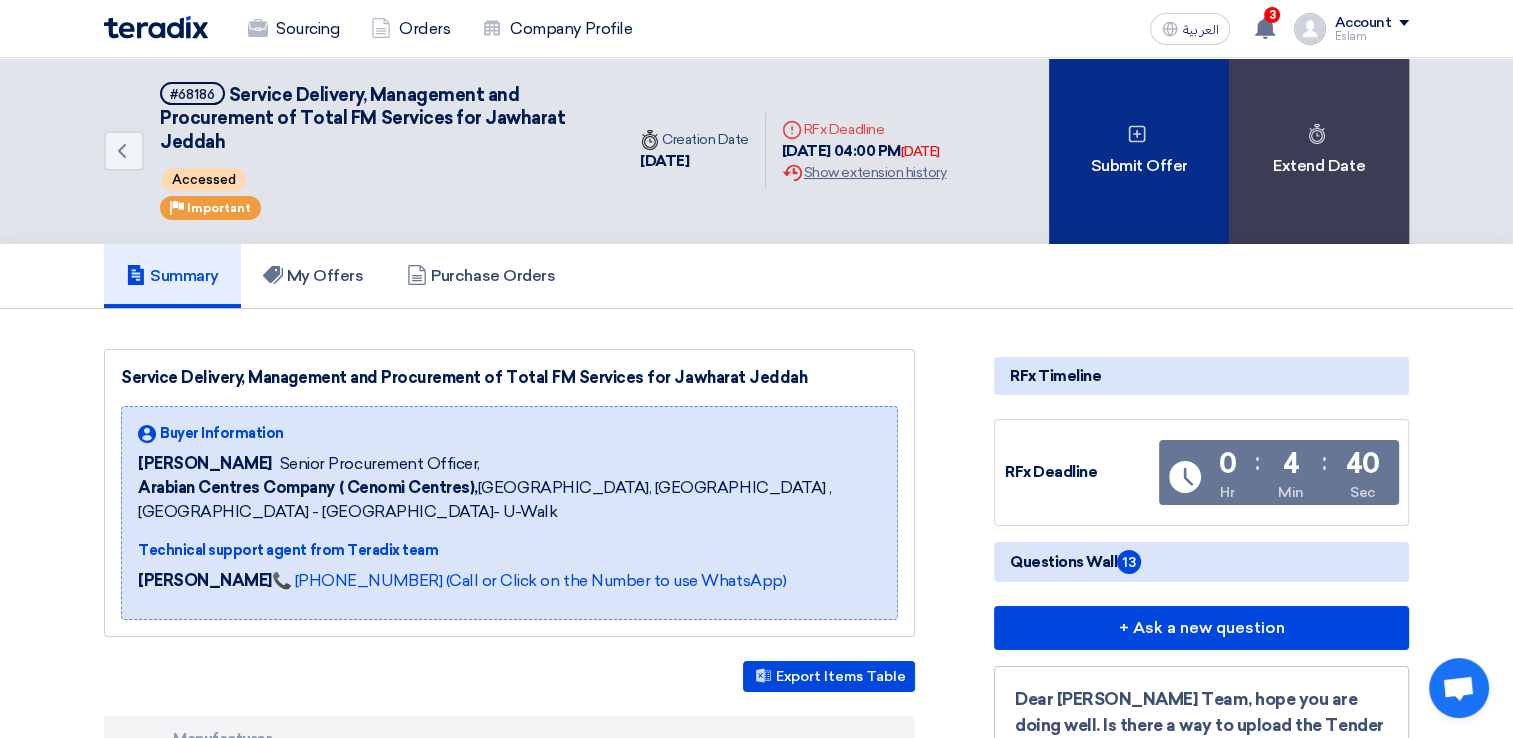 click on "Submit Offer" 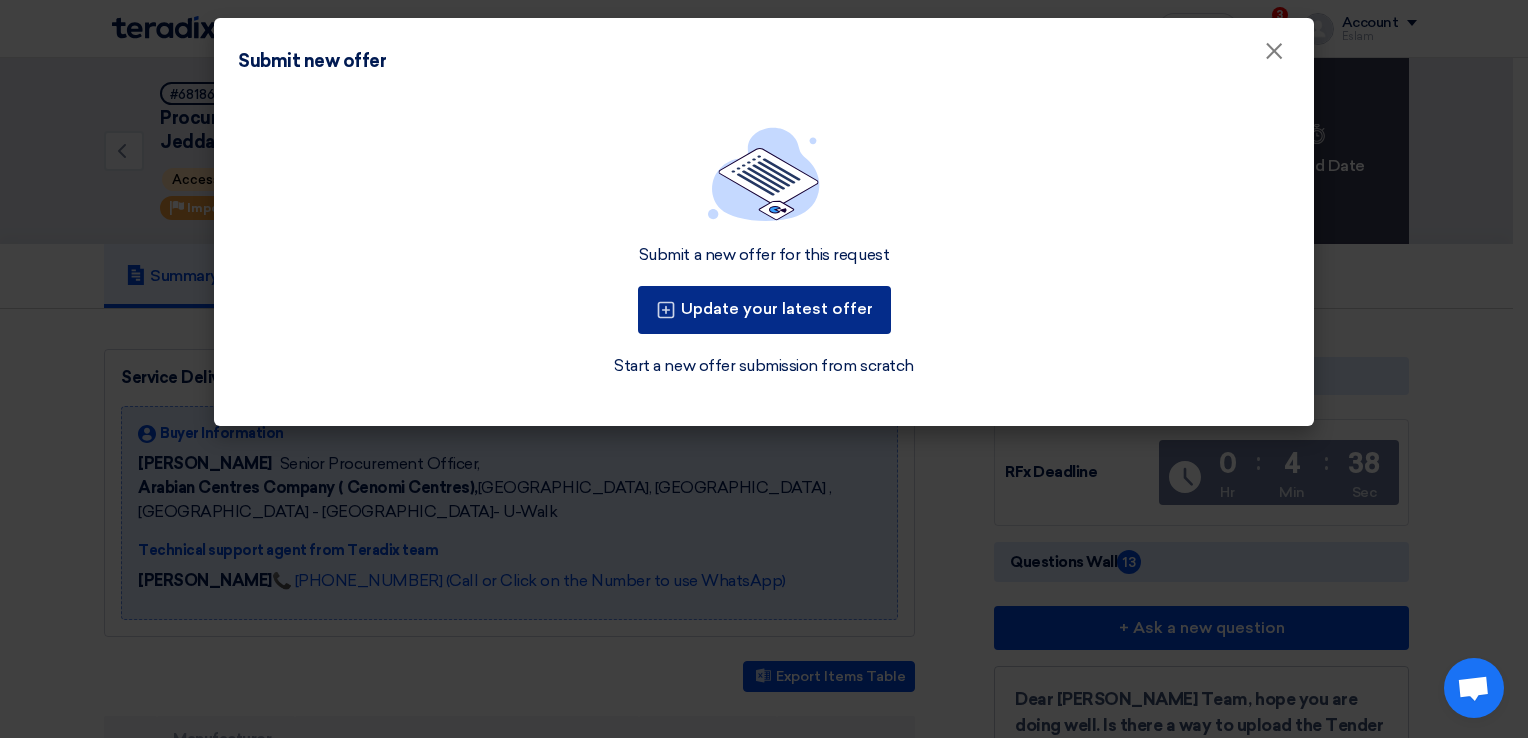 click on "Update your latest offer" 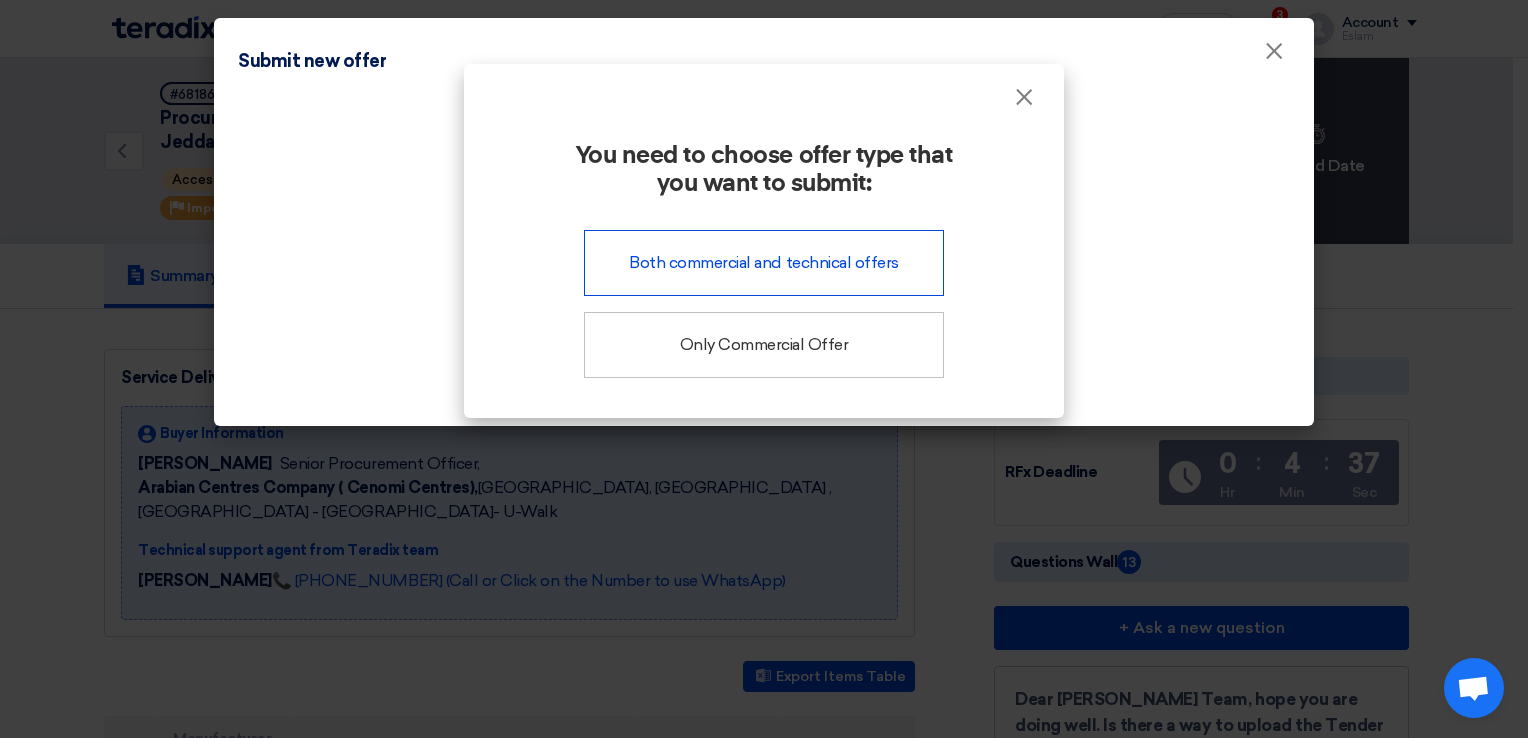 click on "Both commercial and technical offers" 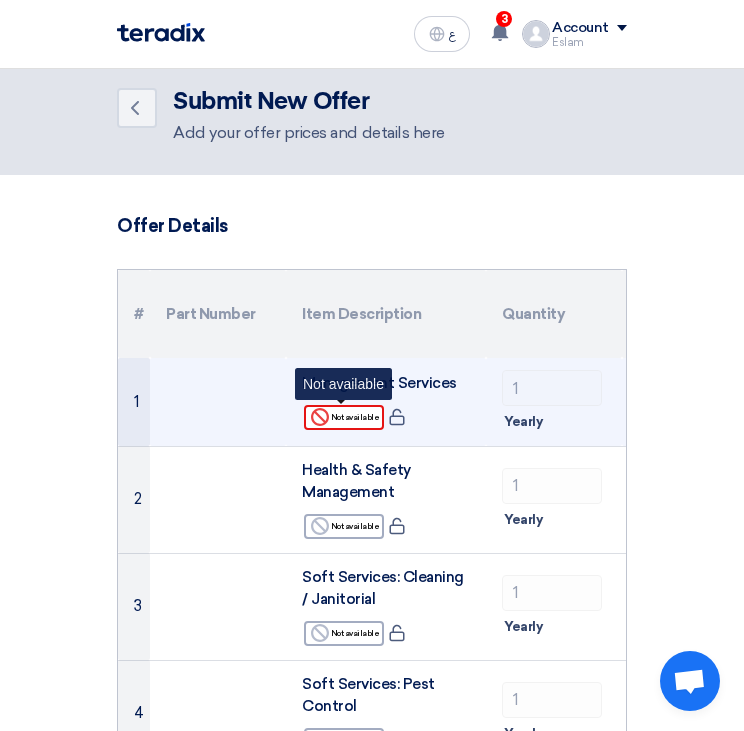 click on "Reject
Not available" 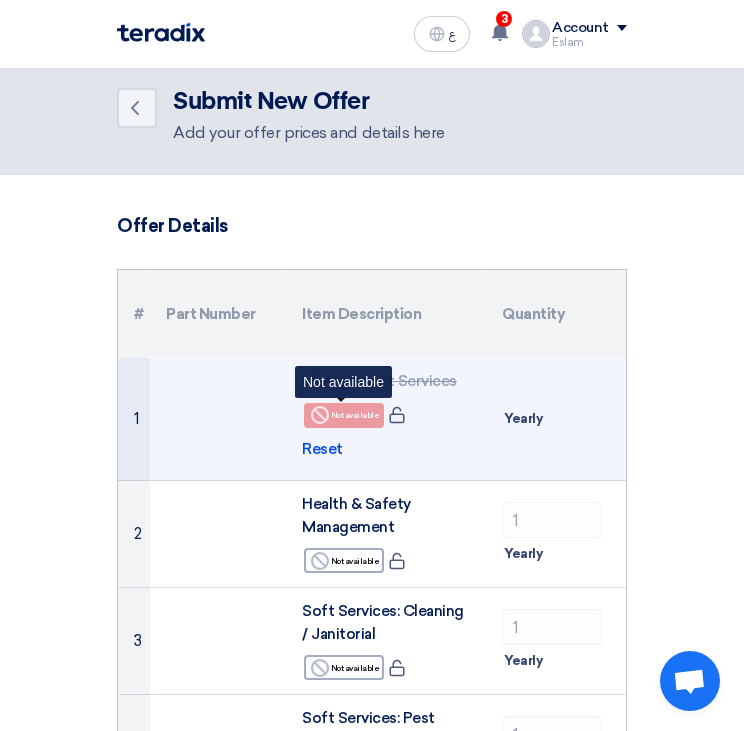 click on "Reject
Not available" 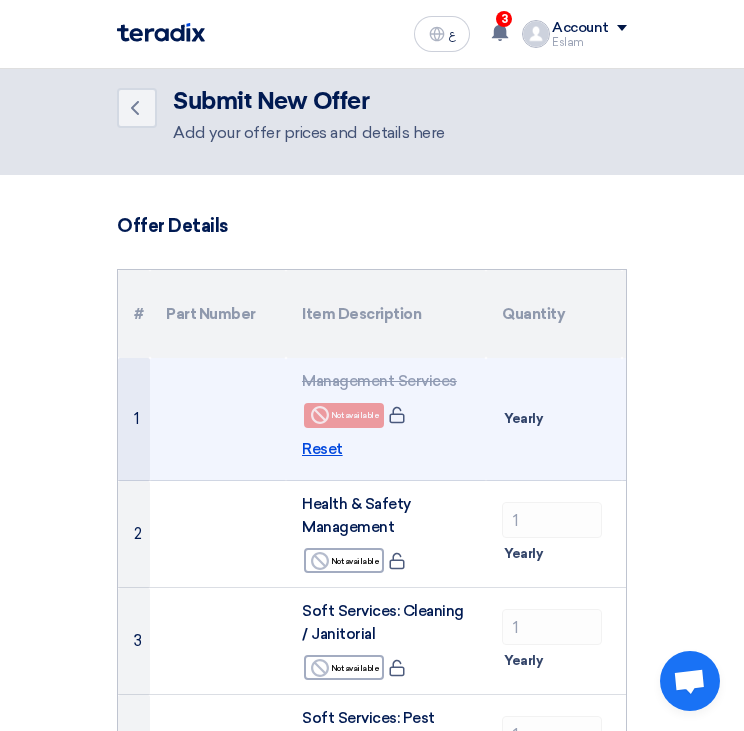 click on "Reset" 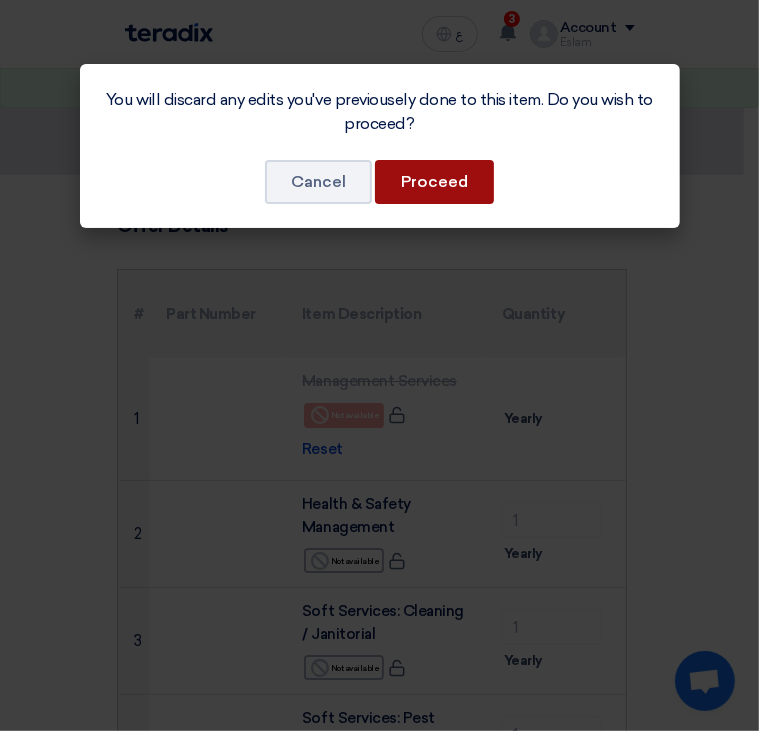 click on "Proceed" 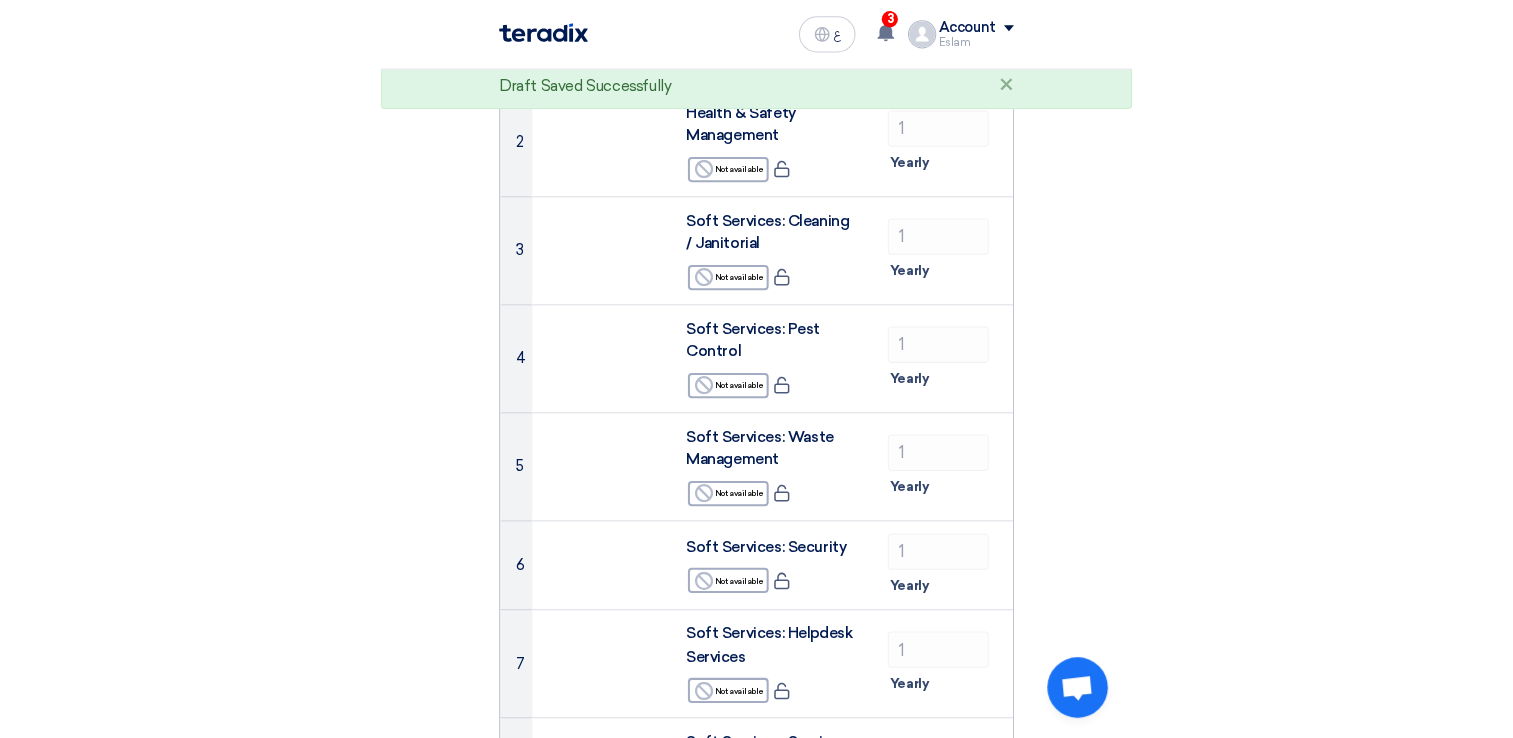 scroll, scrollTop: 0, scrollLeft: 0, axis: both 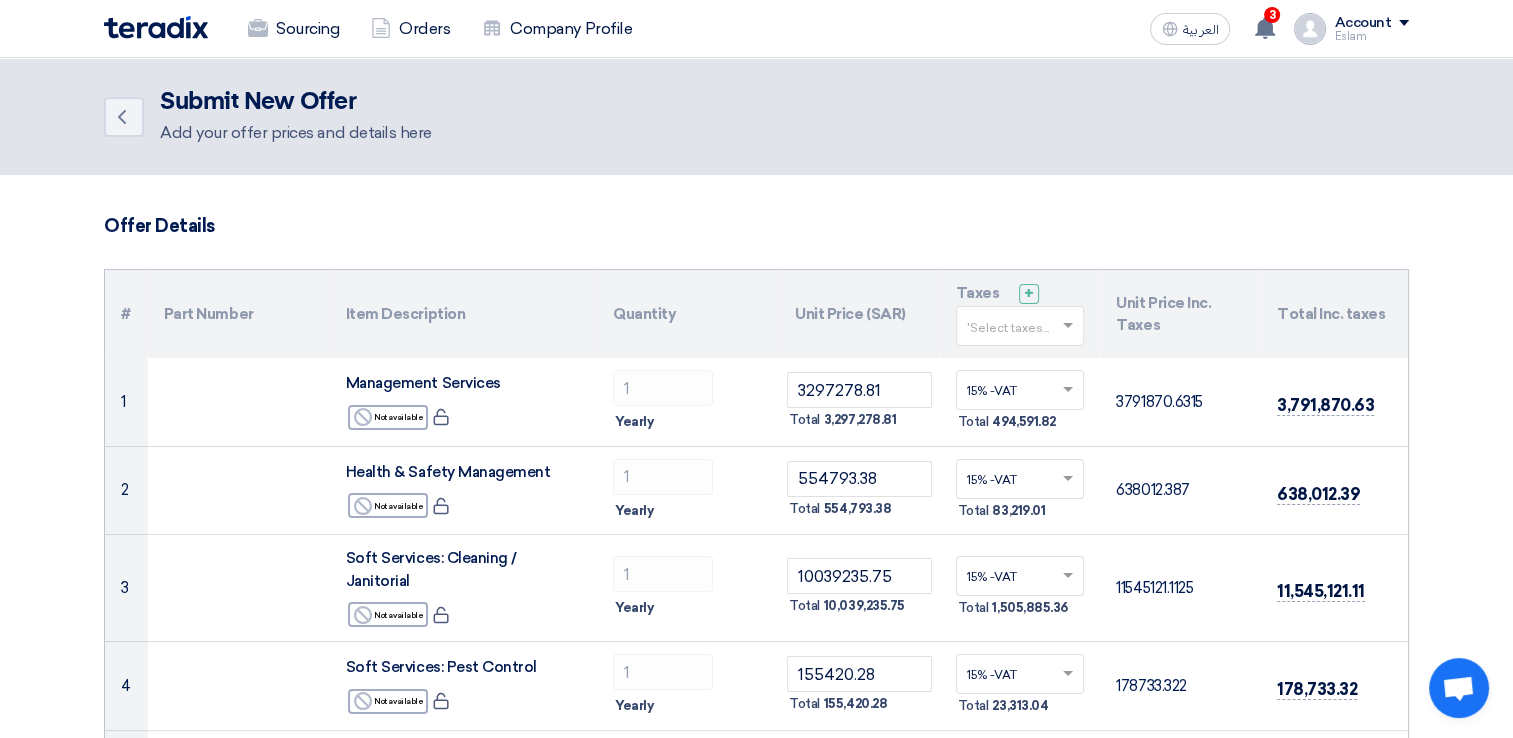 click on "Offer Details
#
Part Number
Item Description
Quantity
Unit Price (SAR)
Taxes
+
'Select taxes...
Unit Price Inc. Taxes" 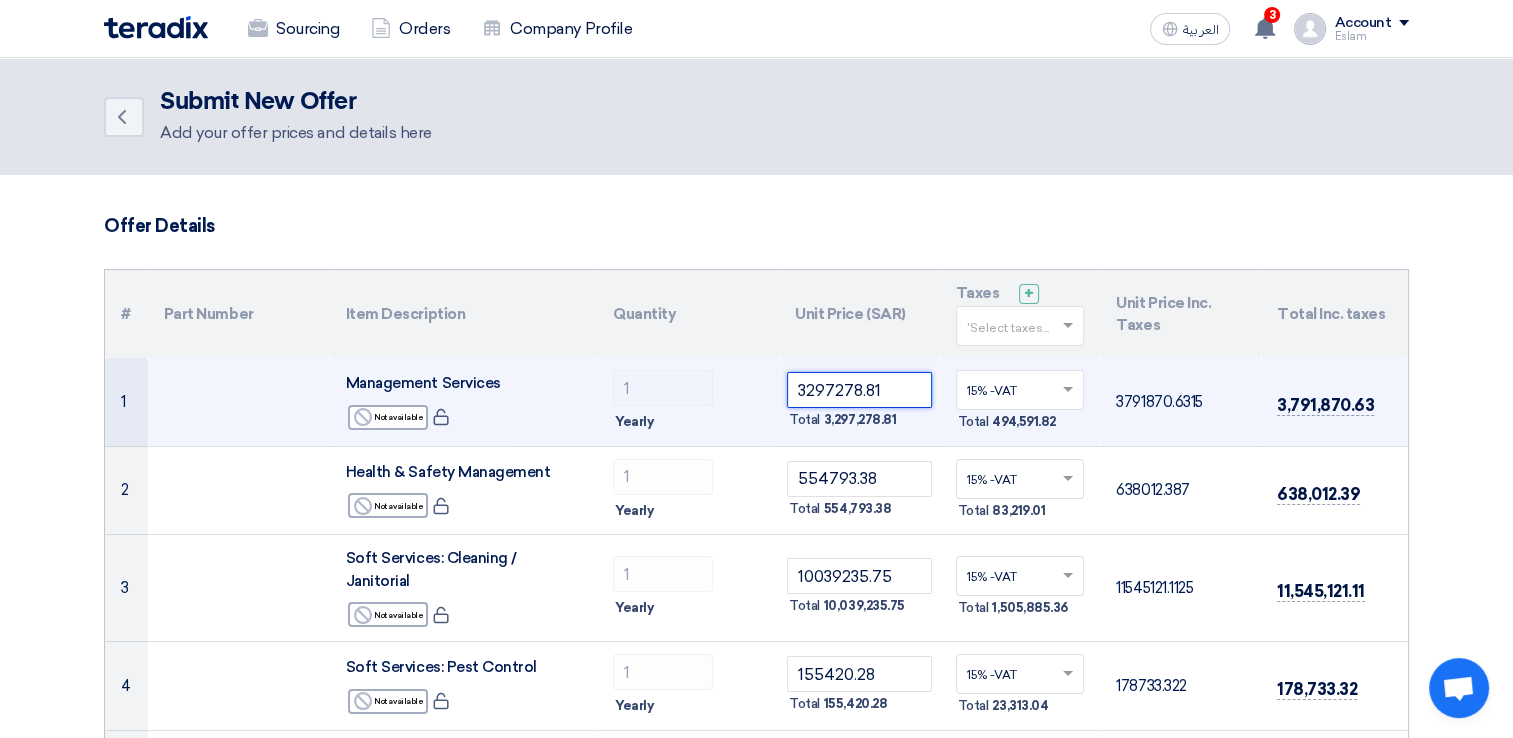 click on "3297278.81" 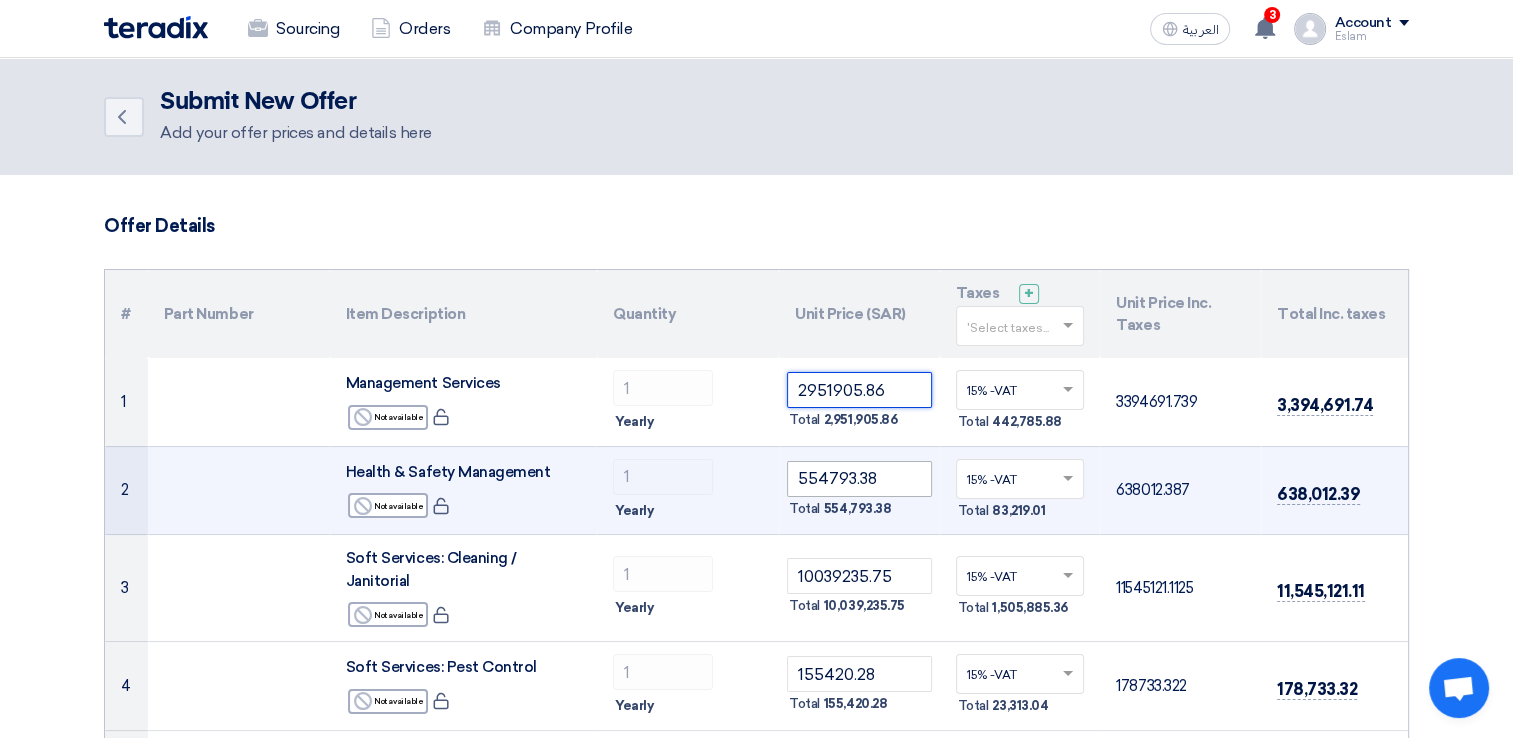 type on "2951905.86" 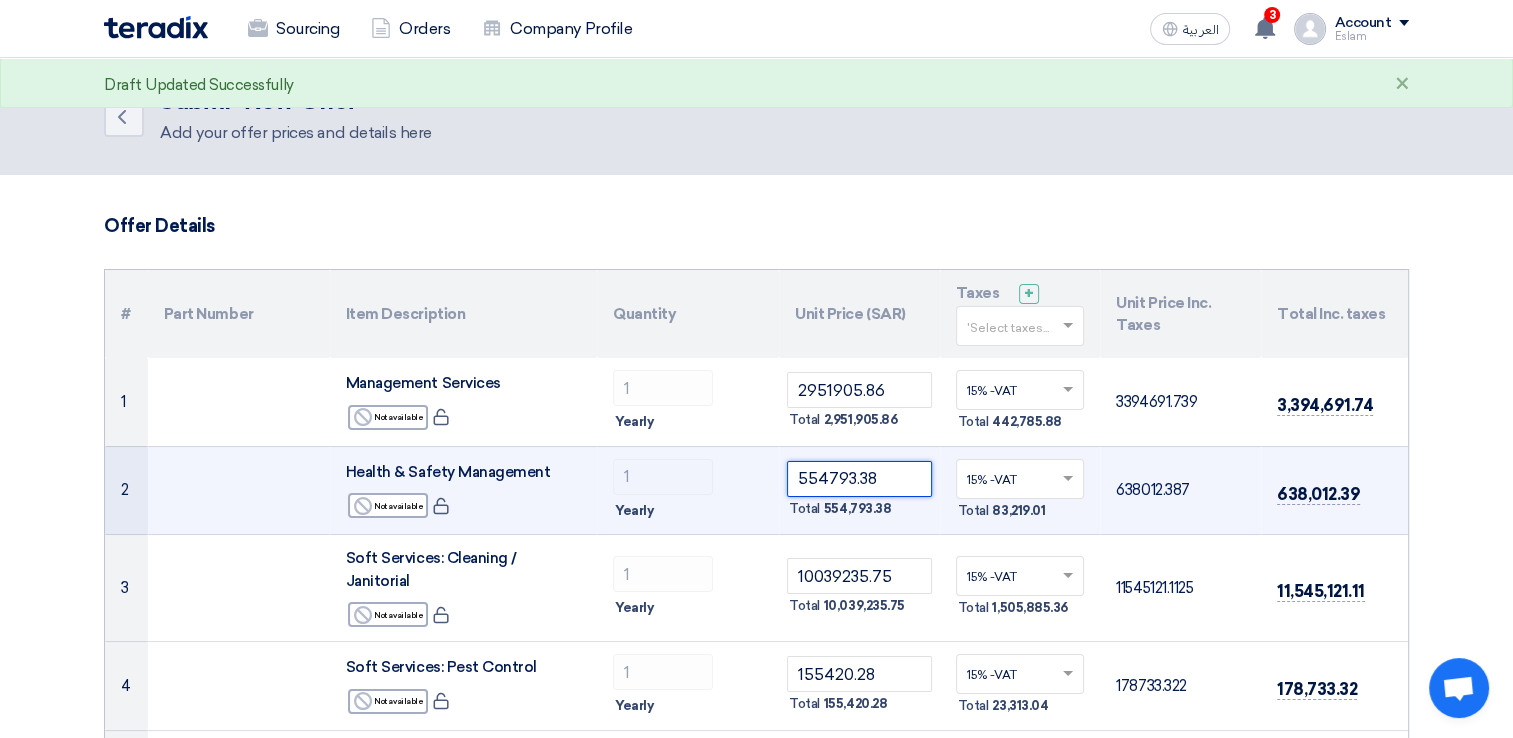click on "554793.38" 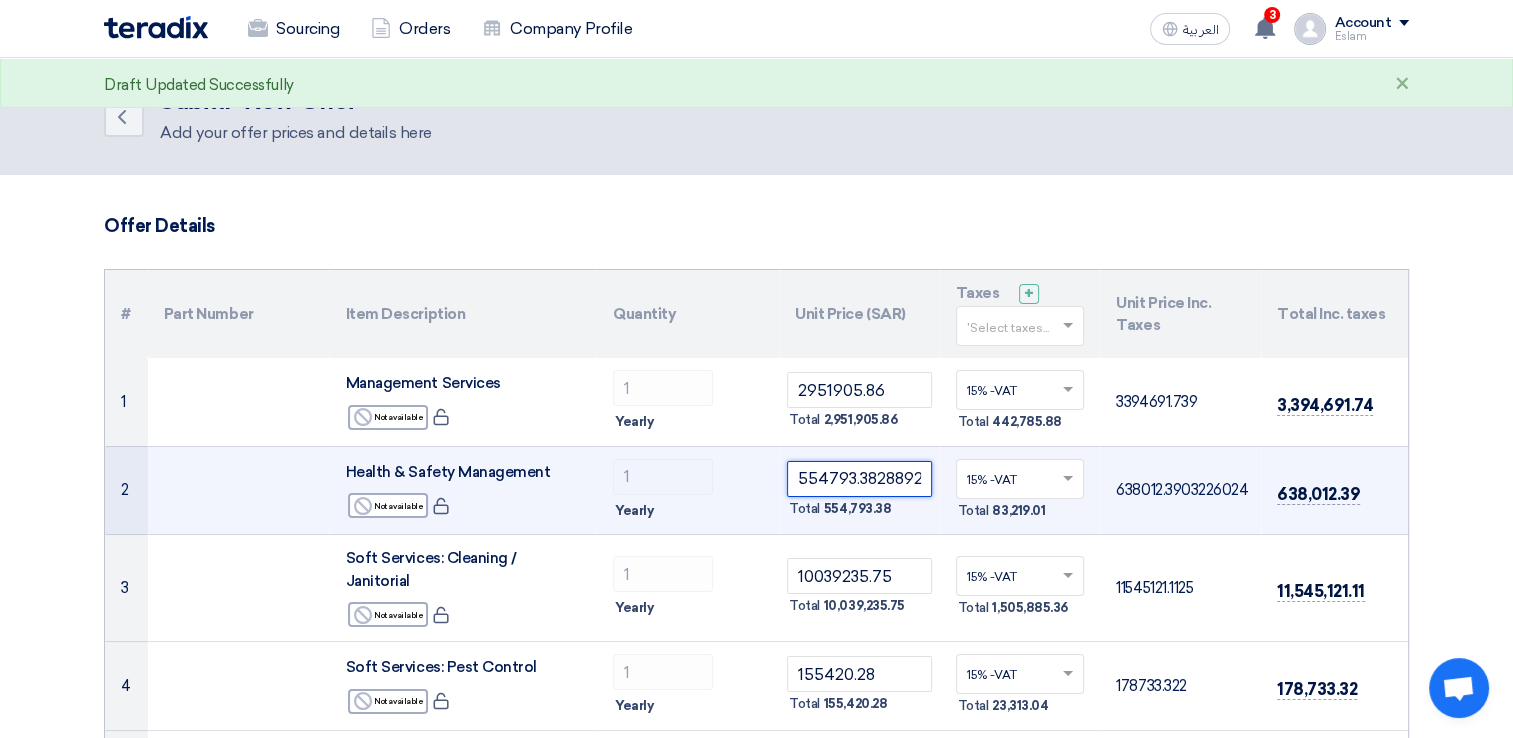 scroll, scrollTop: 0, scrollLeft: 23, axis: horizontal 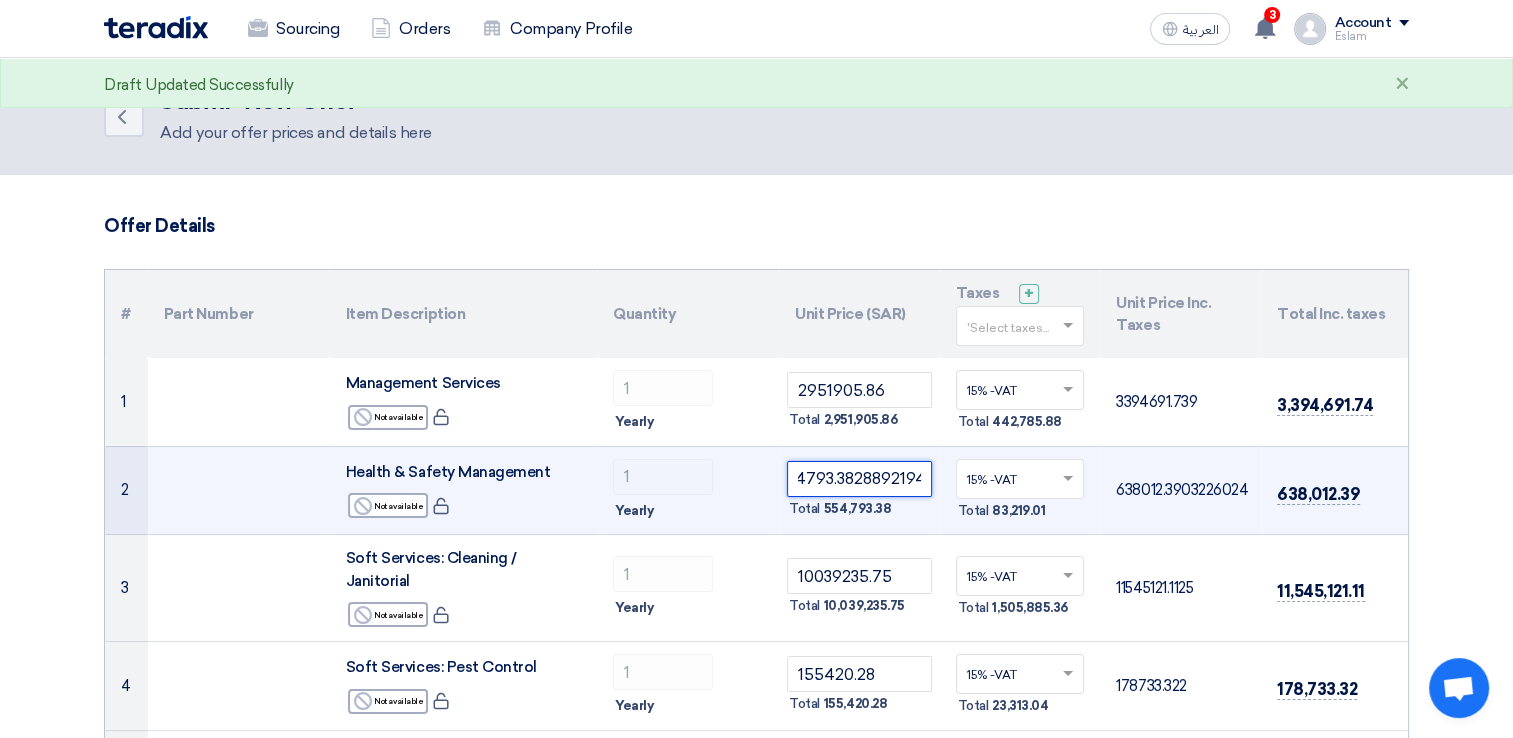 click on "554793.3828892194" 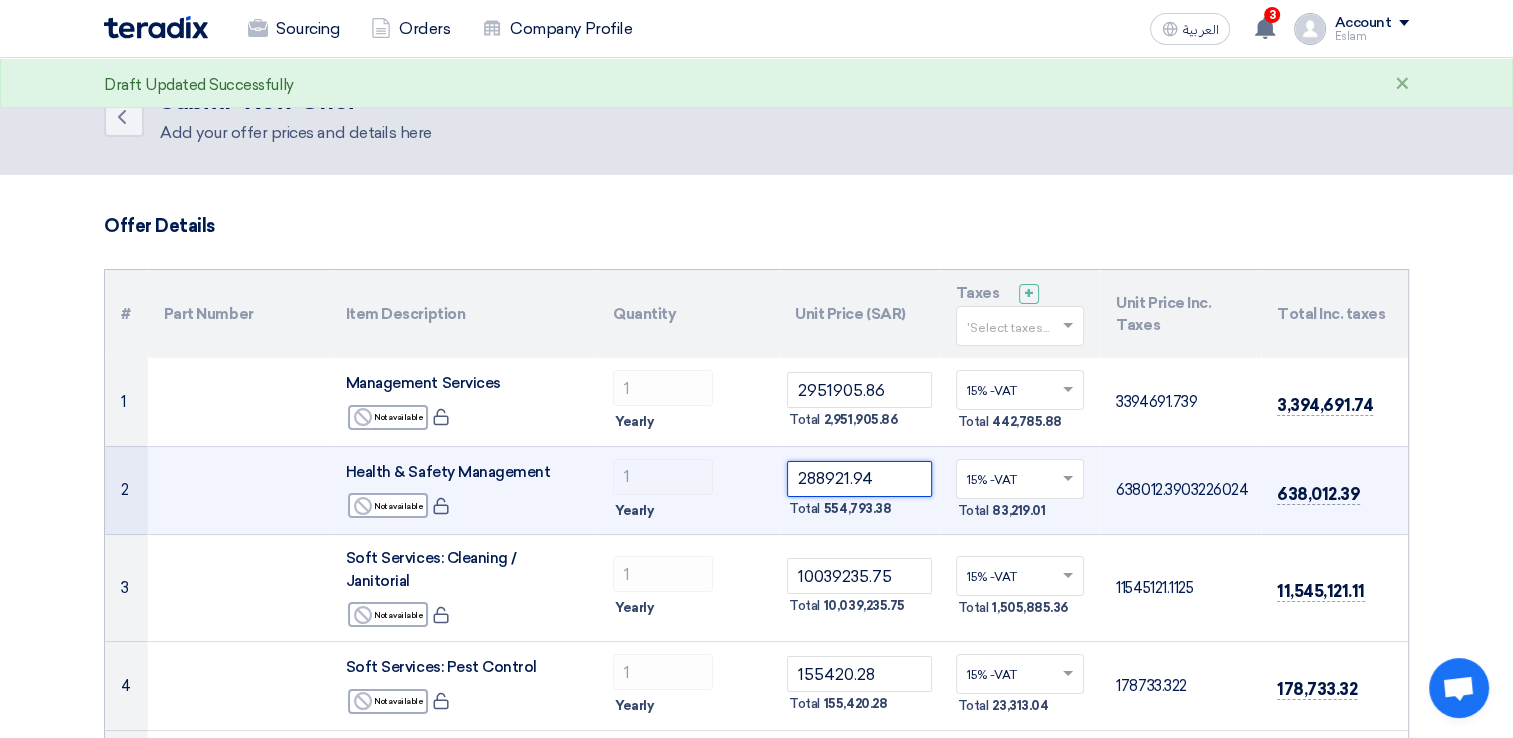 scroll, scrollTop: 0, scrollLeft: 0, axis: both 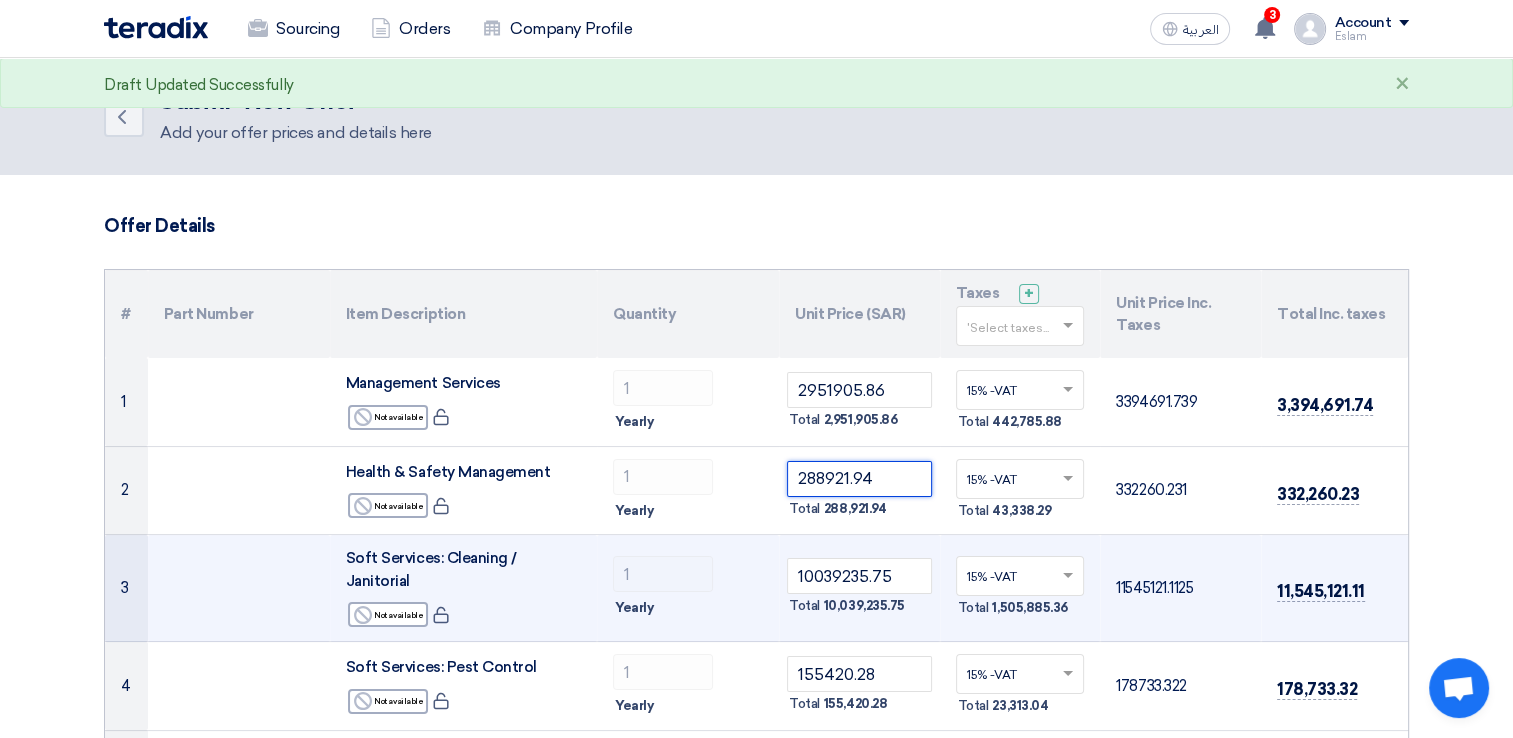 type on "288921.94" 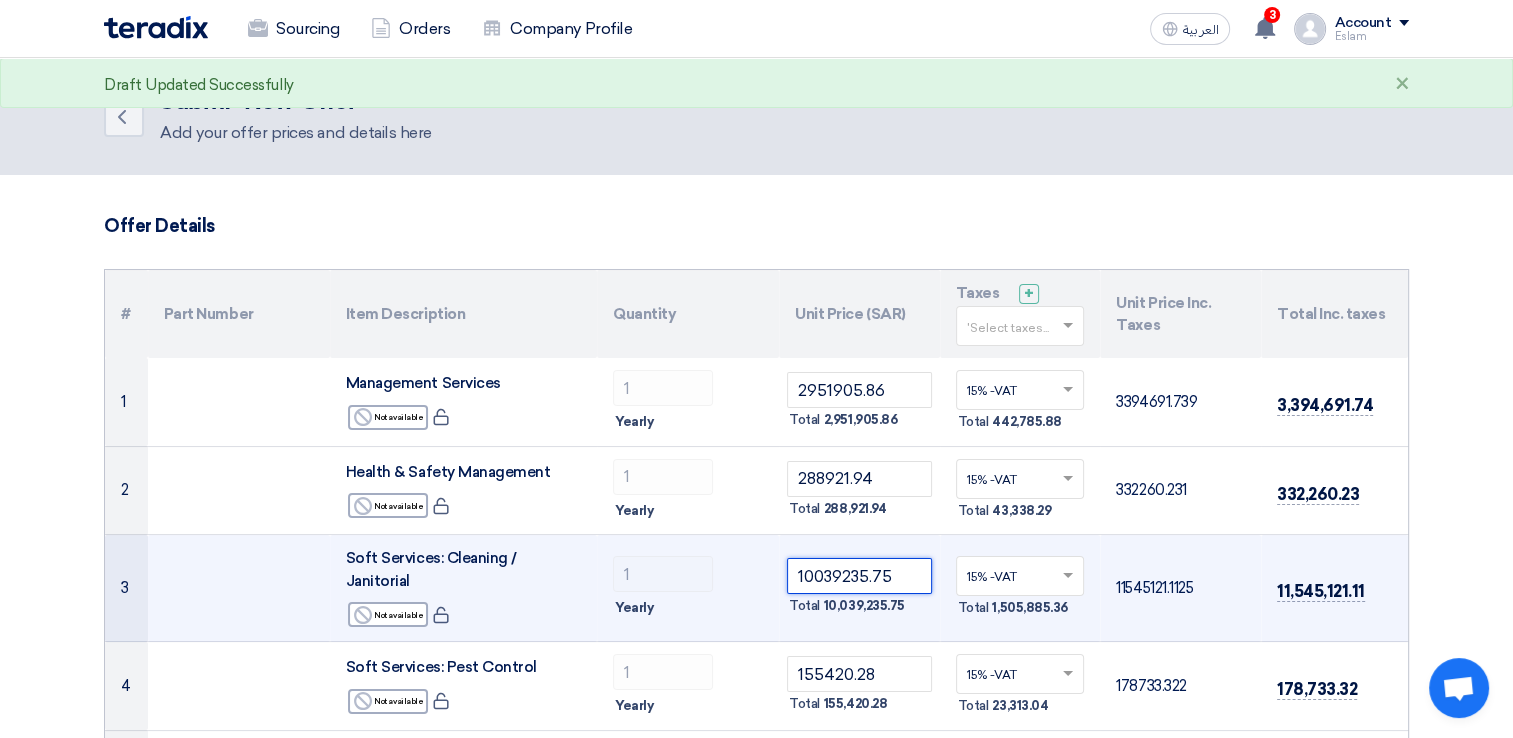 click on "10039235.75" 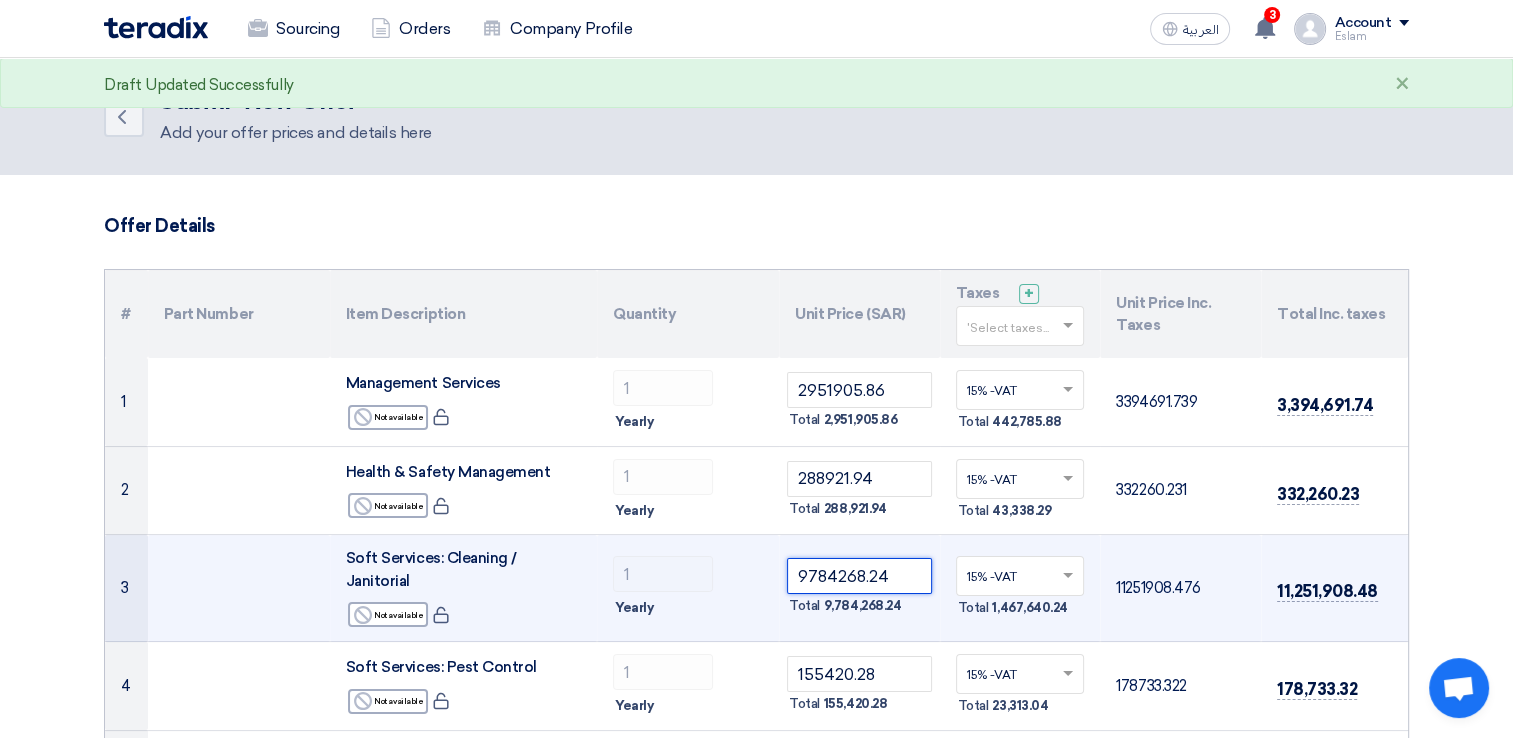 type on "9784268.24" 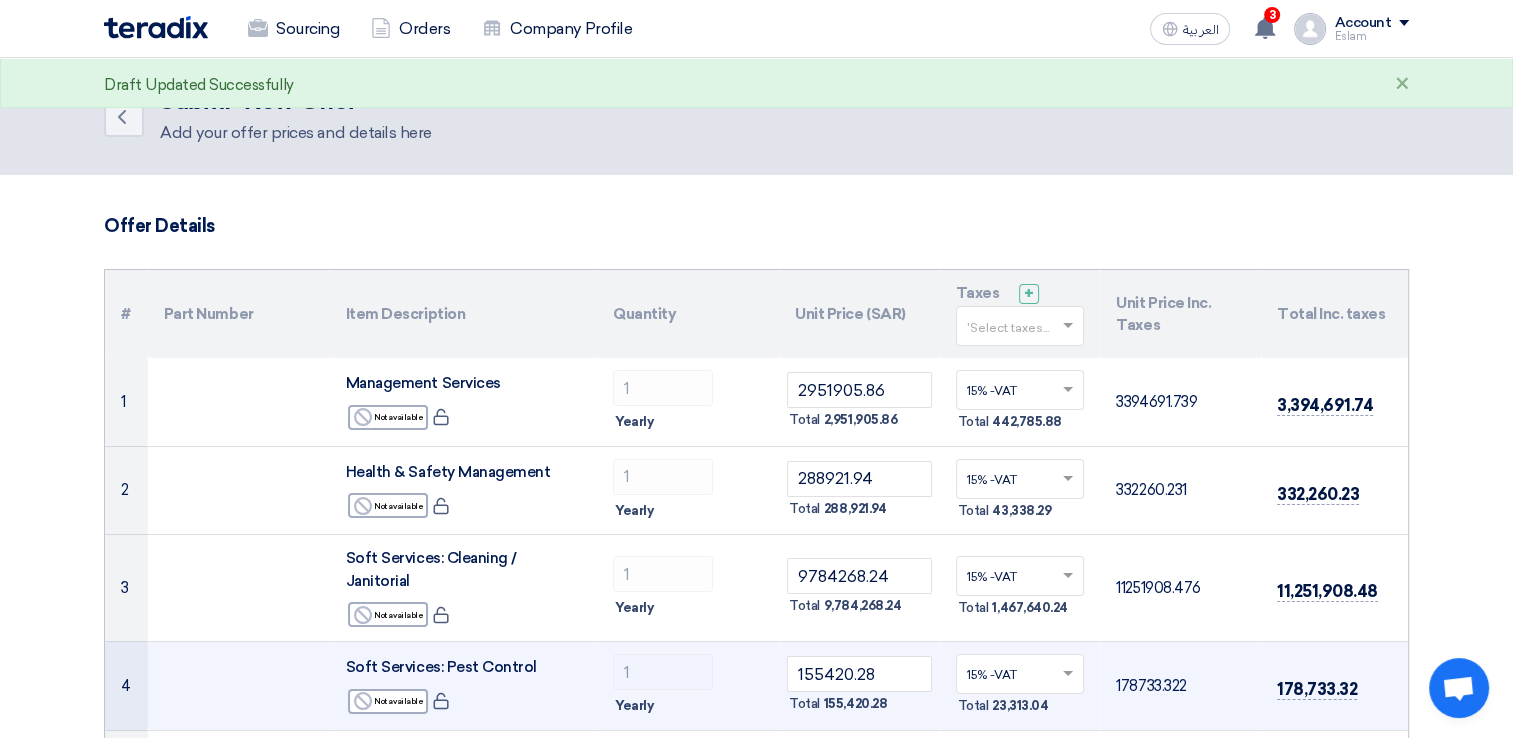 click on "155420.28
Total
155,420.28" 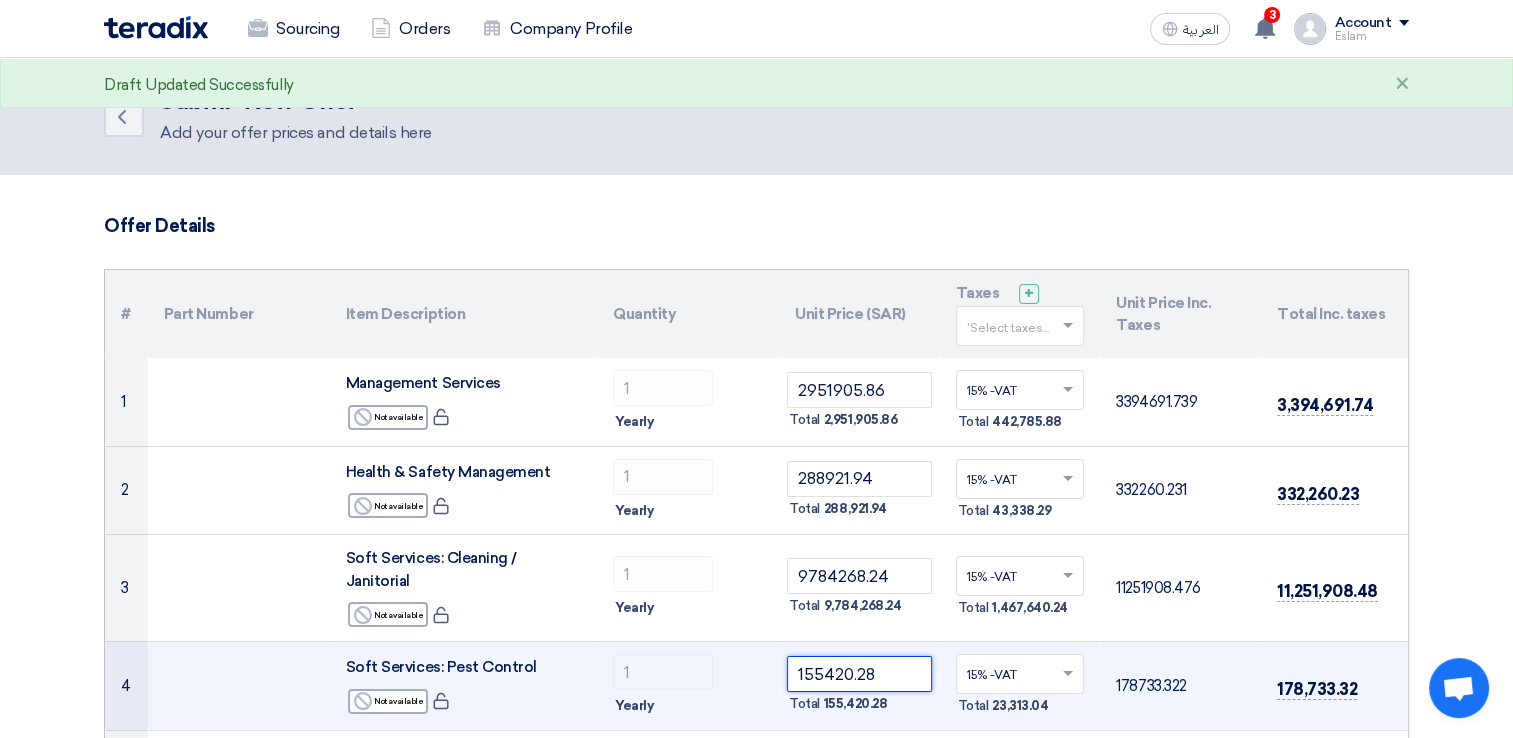 click on "155420.28" 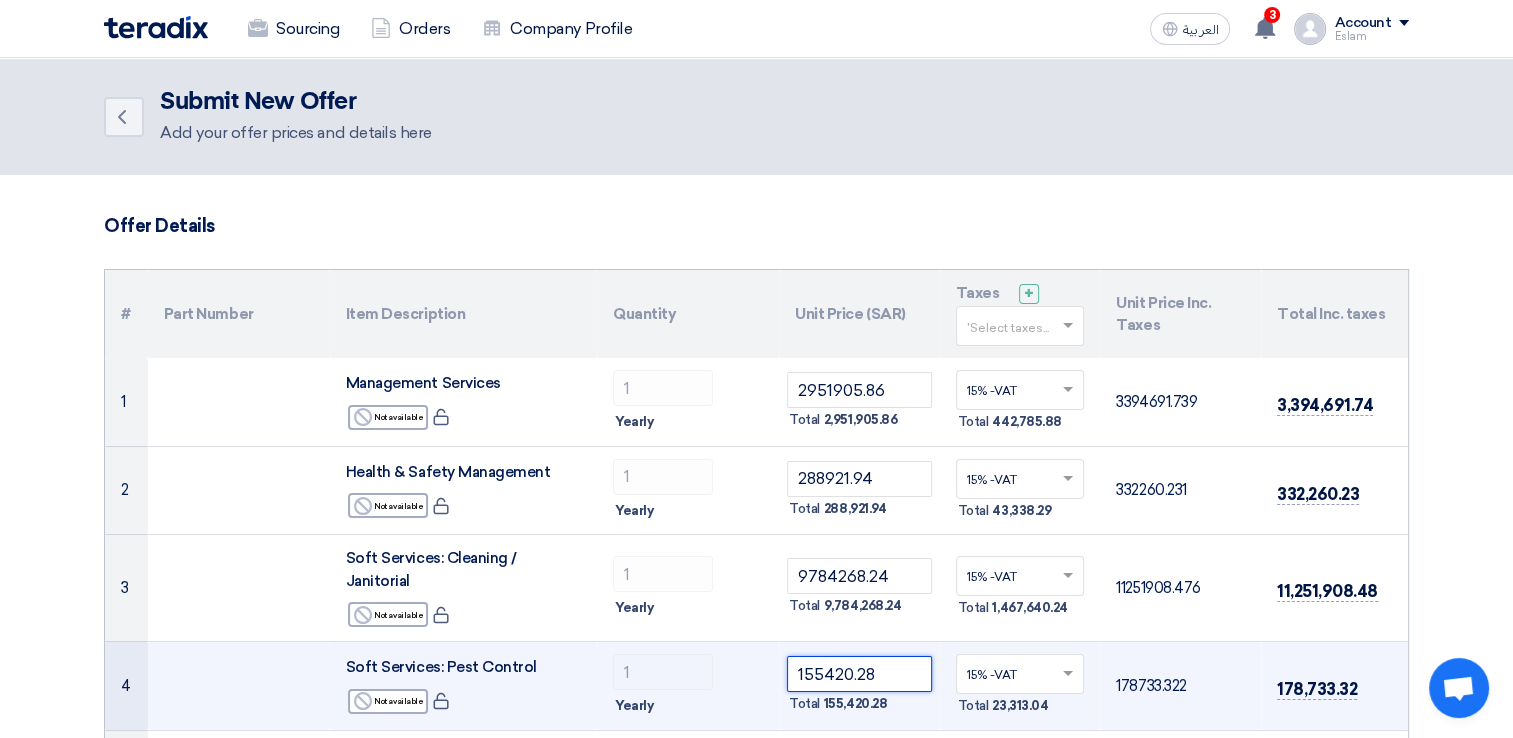 paste on "21408.24" 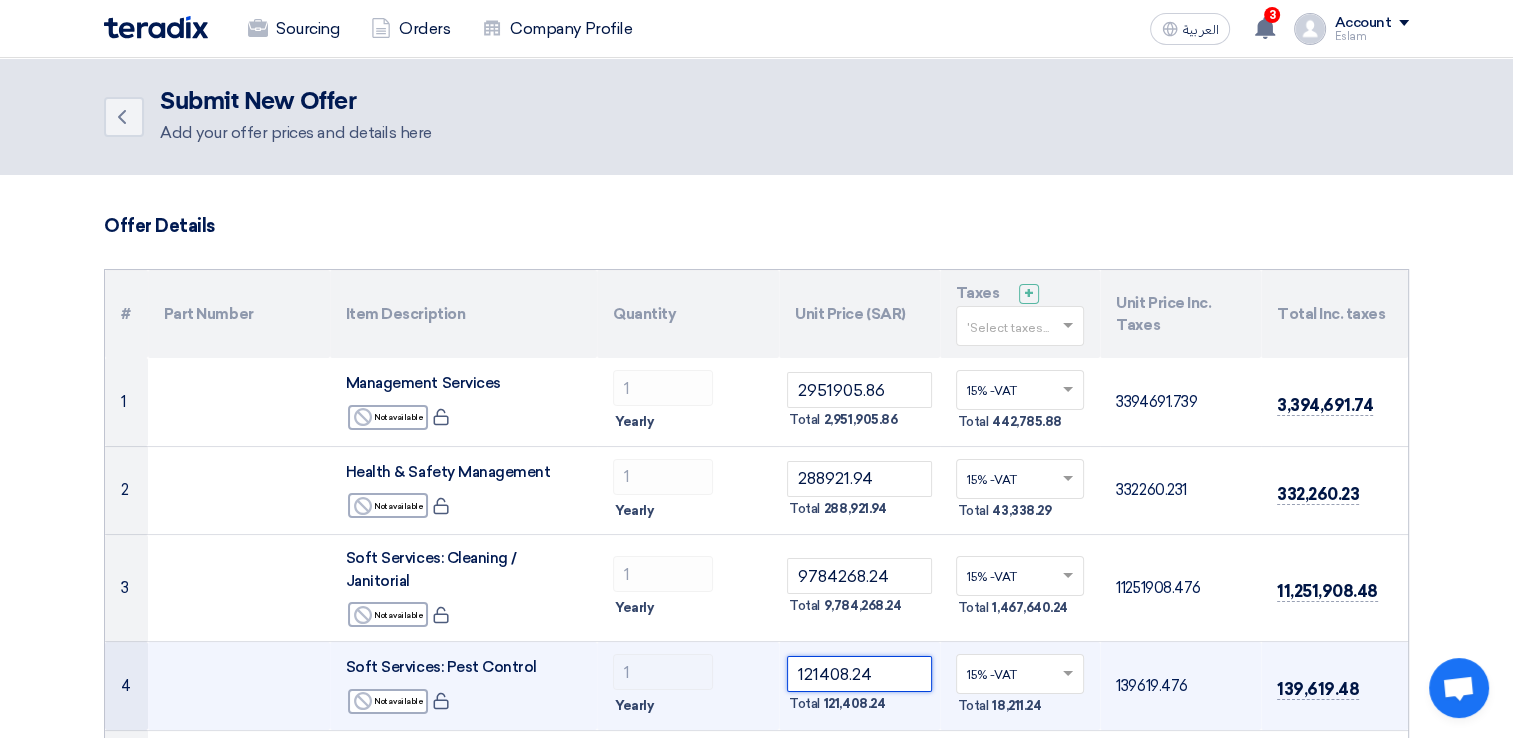 type on "121408.24" 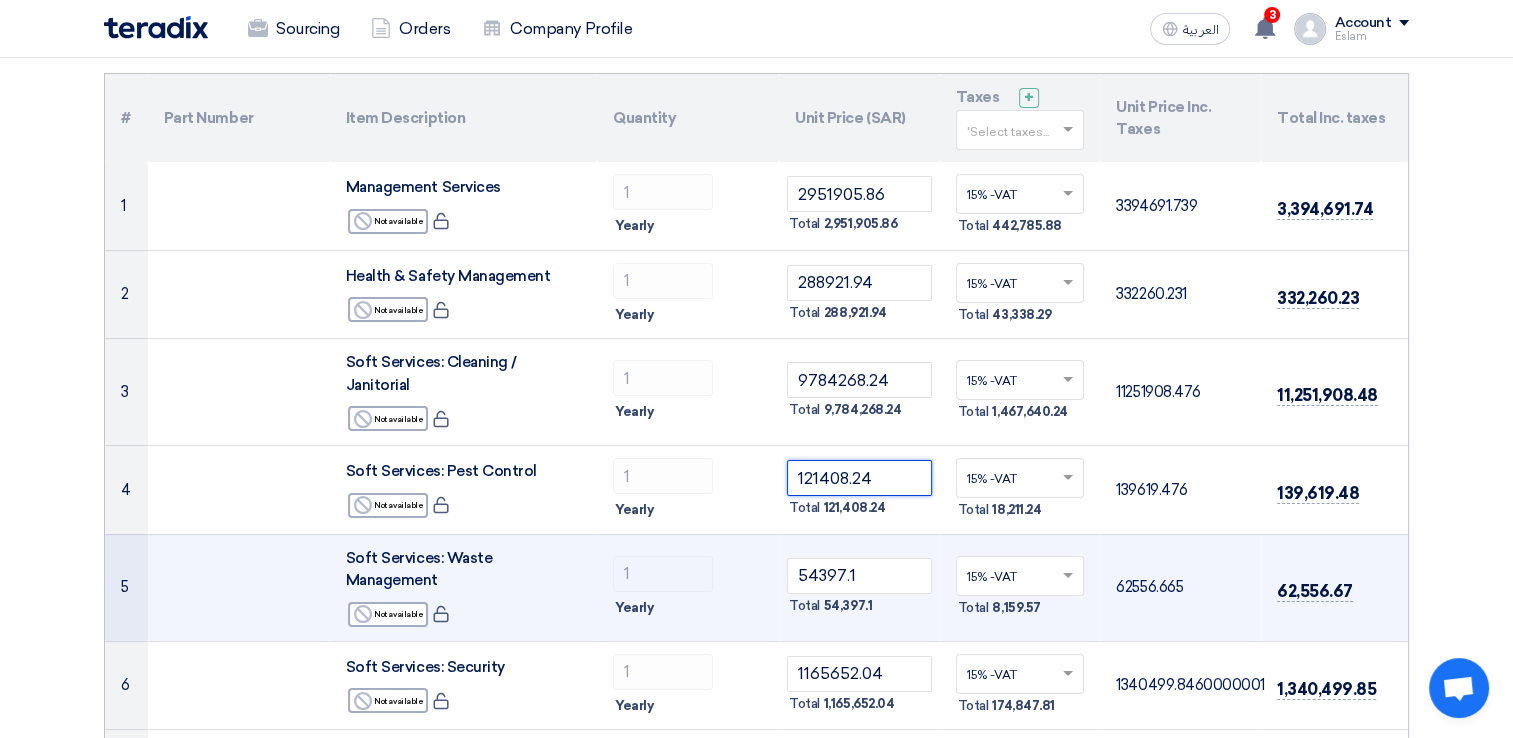 scroll, scrollTop: 200, scrollLeft: 0, axis: vertical 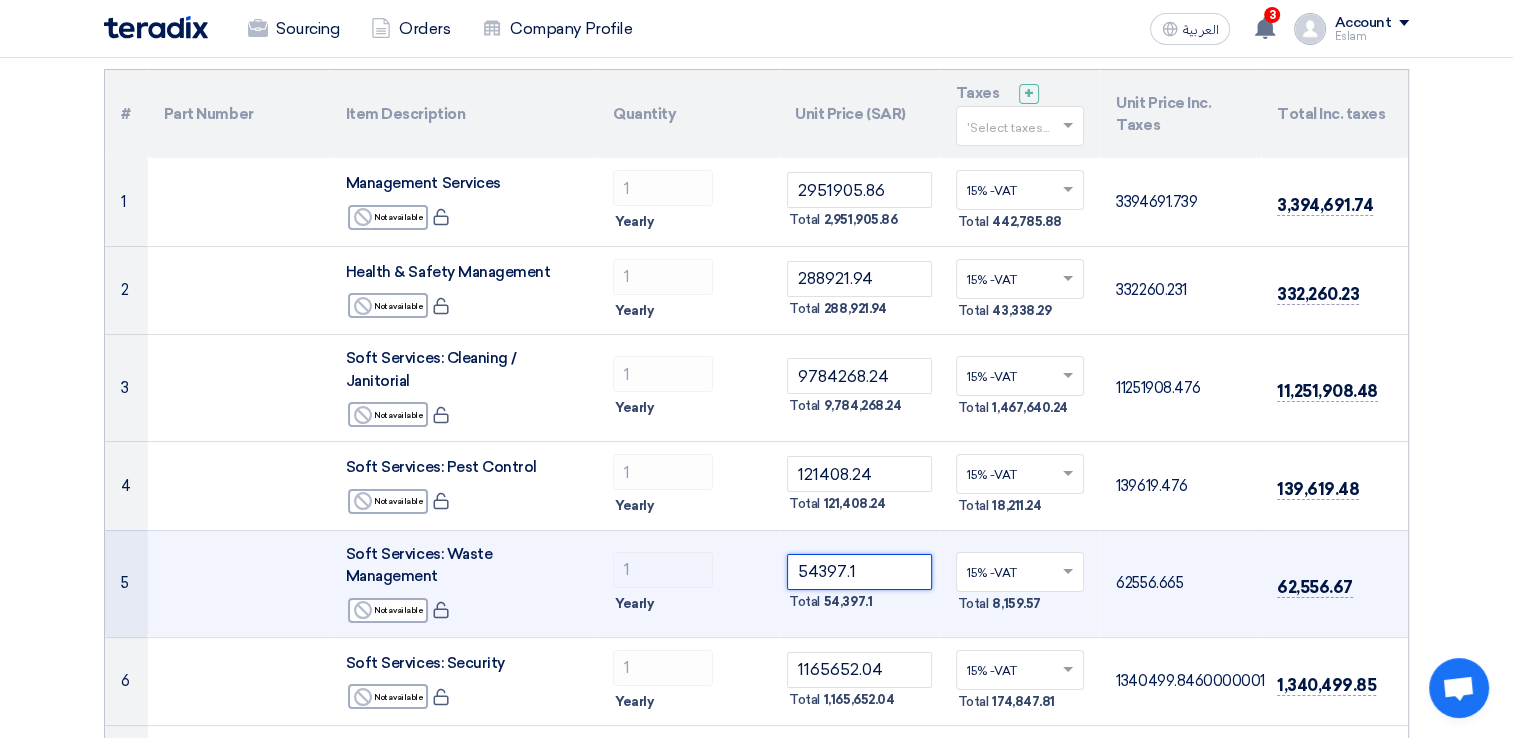 click on "54397.1" 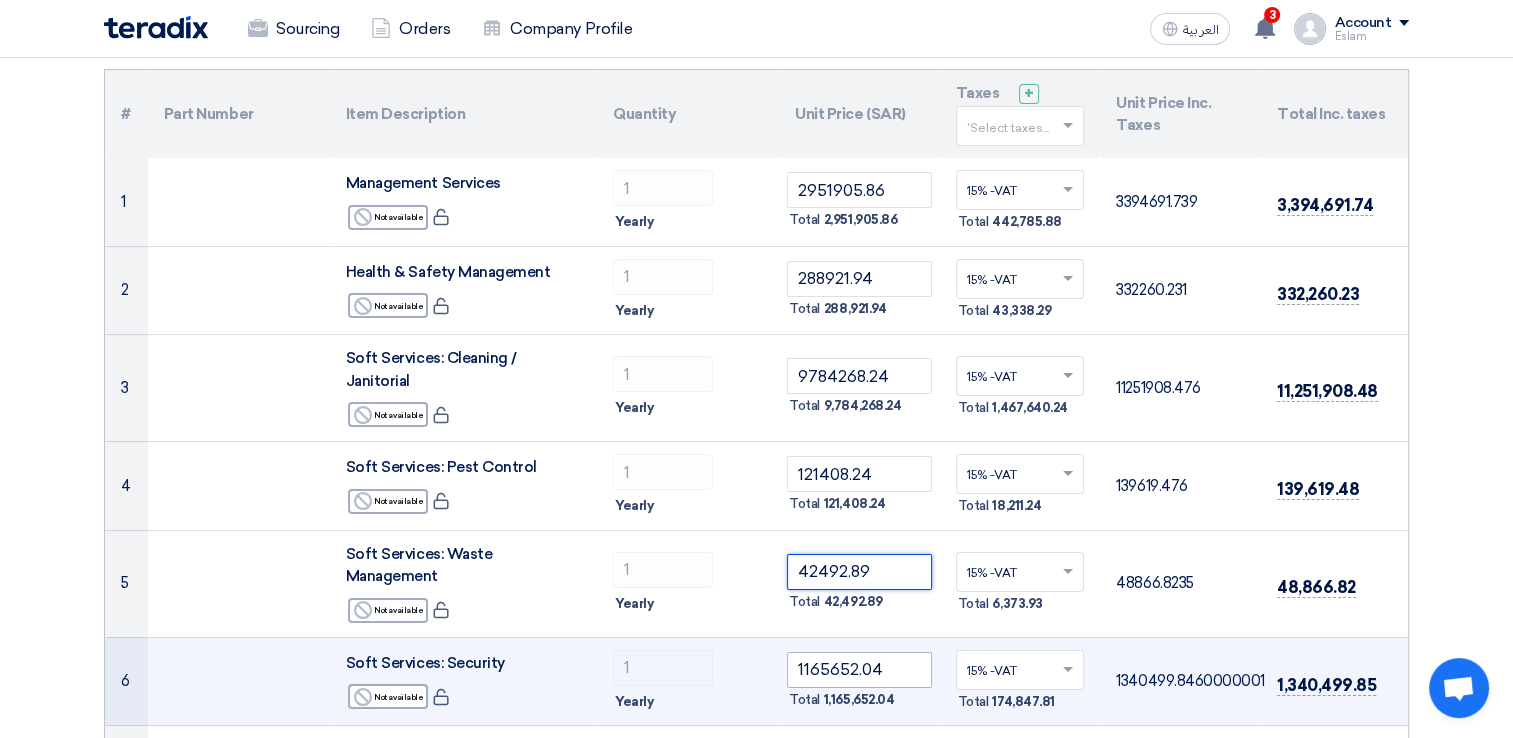 type on "42492.89" 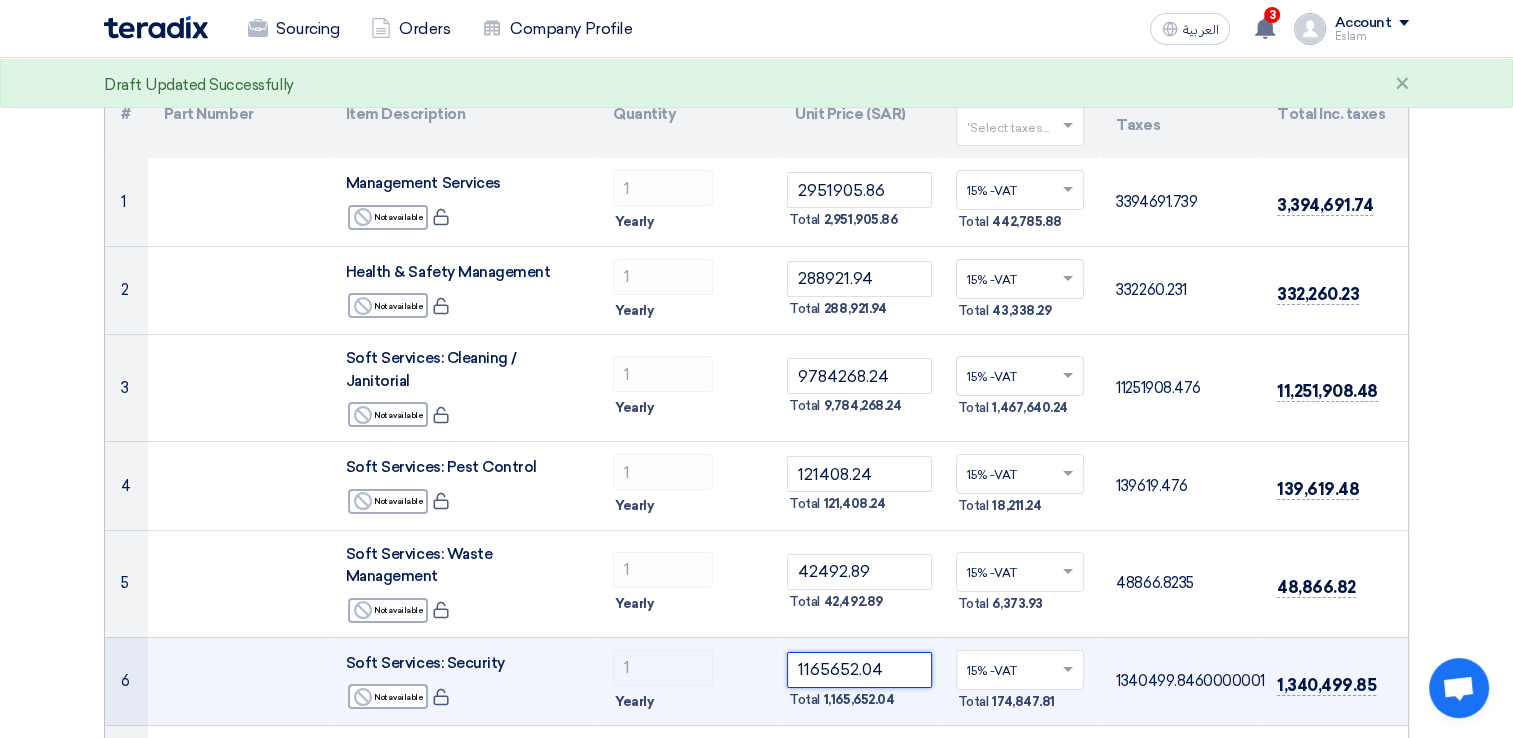 click on "1165652.04" 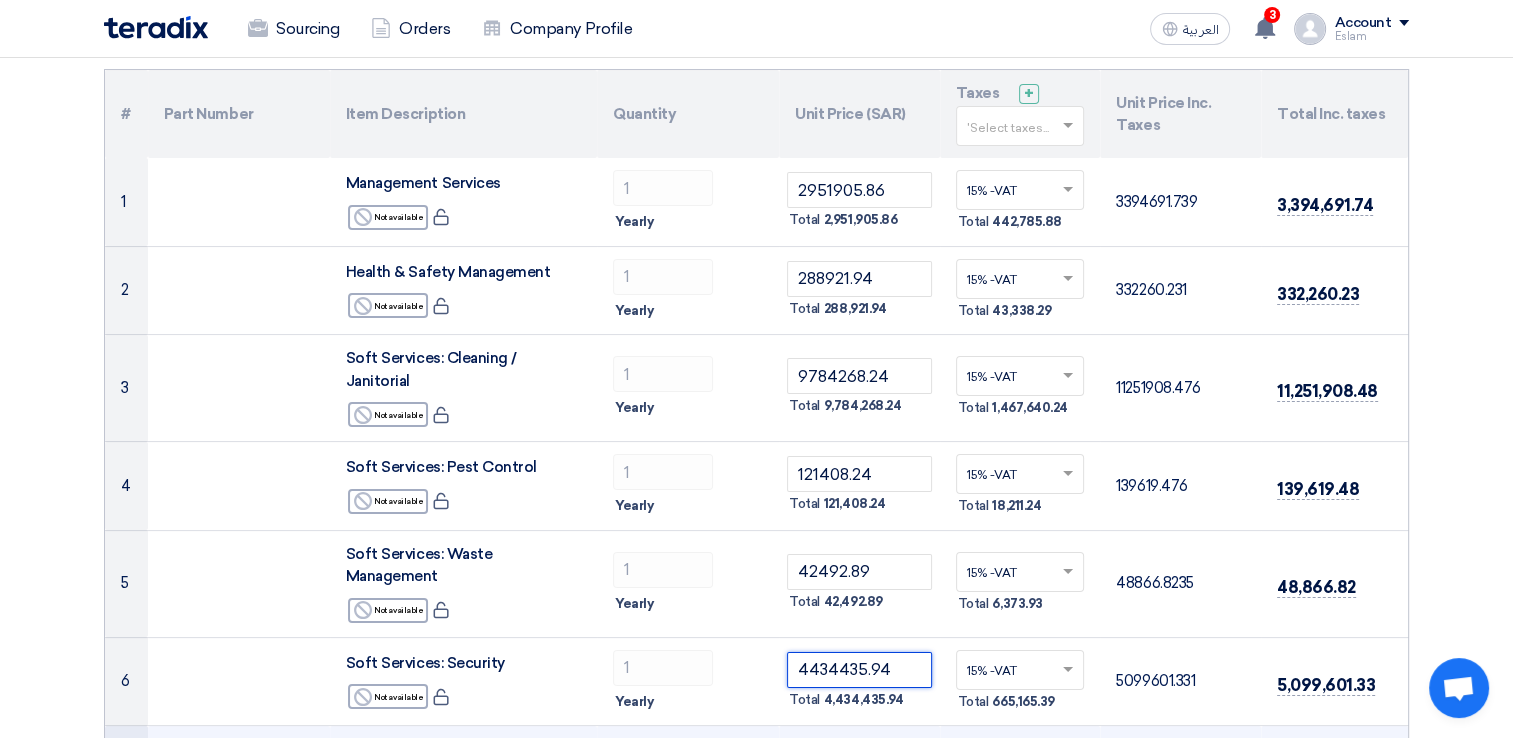 type on "4434435.94" 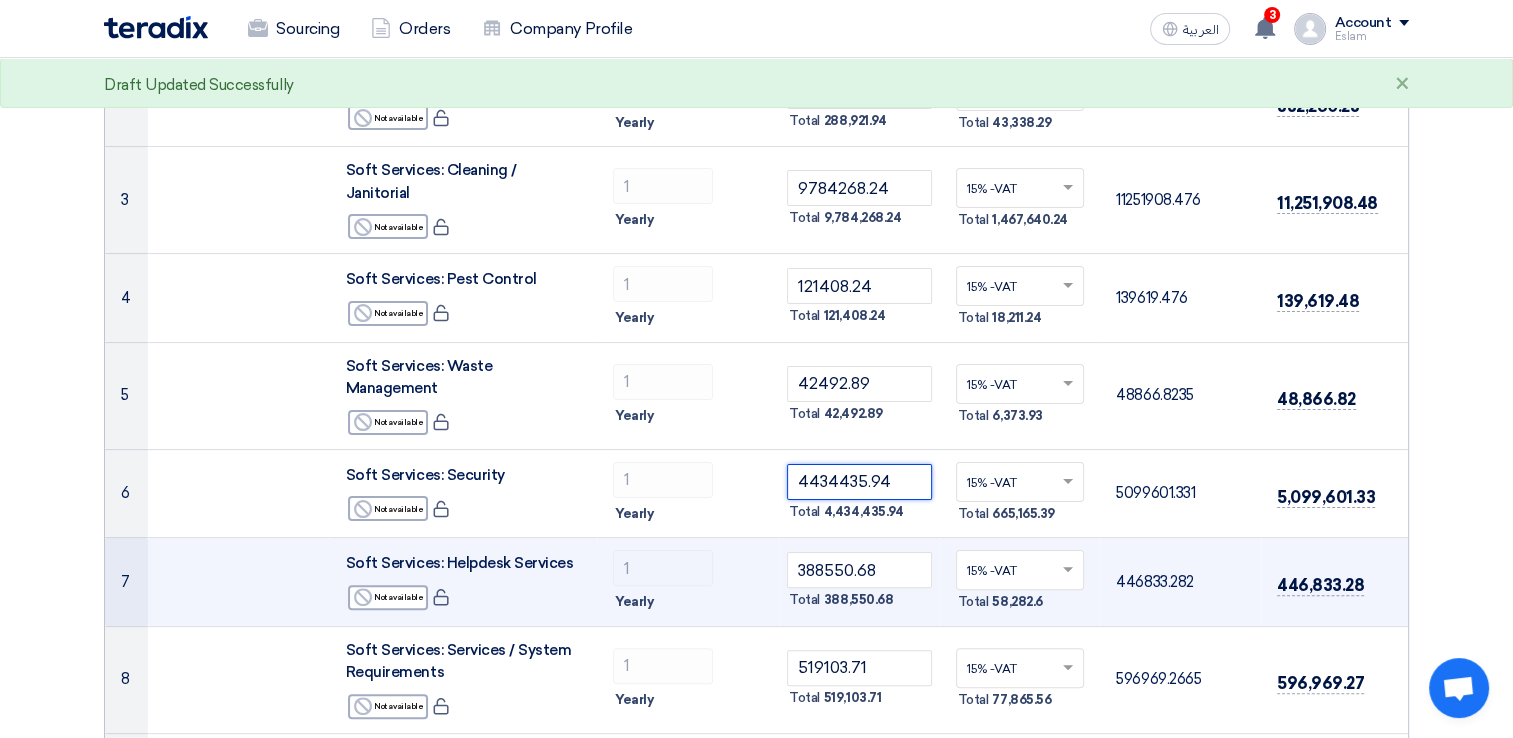 scroll, scrollTop: 400, scrollLeft: 0, axis: vertical 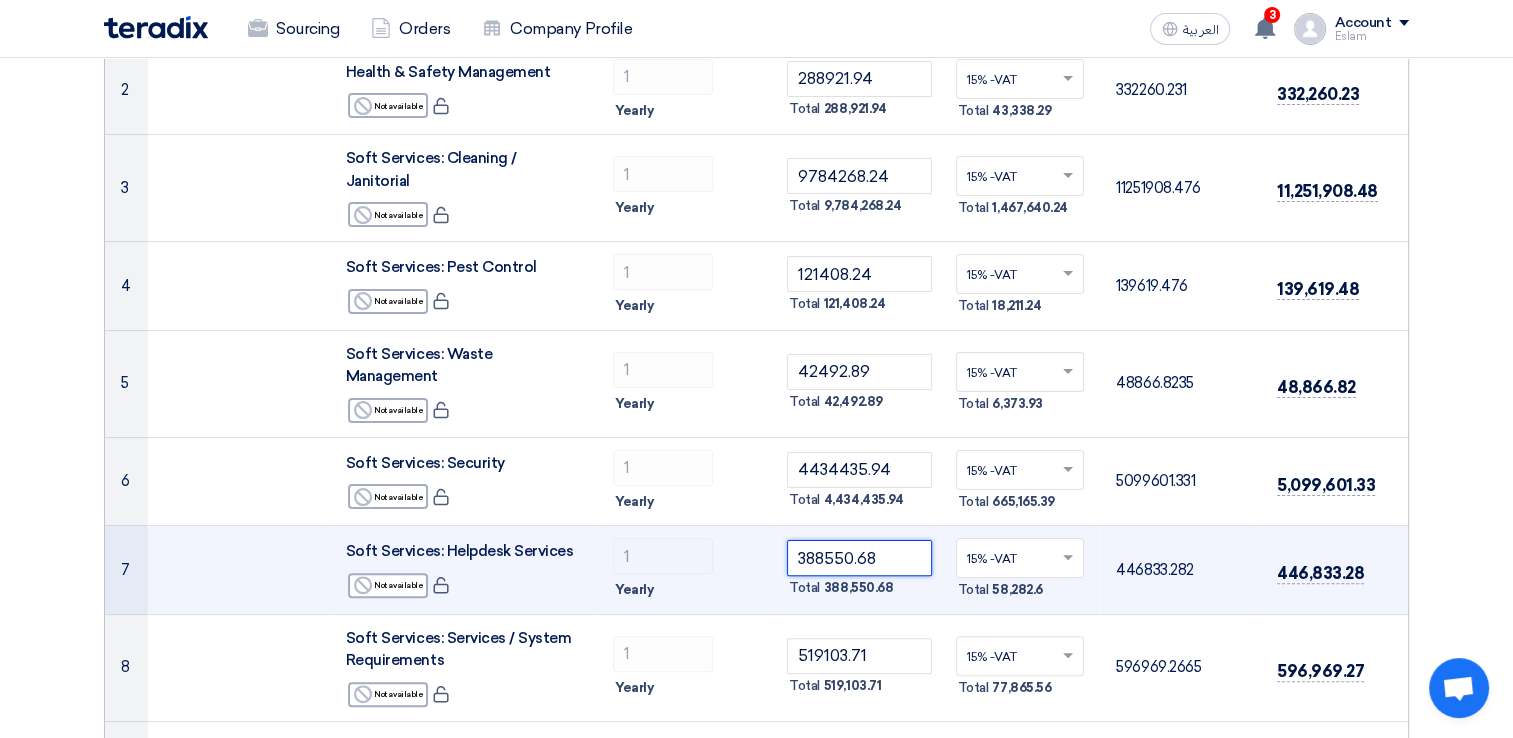 click on "388550.68" 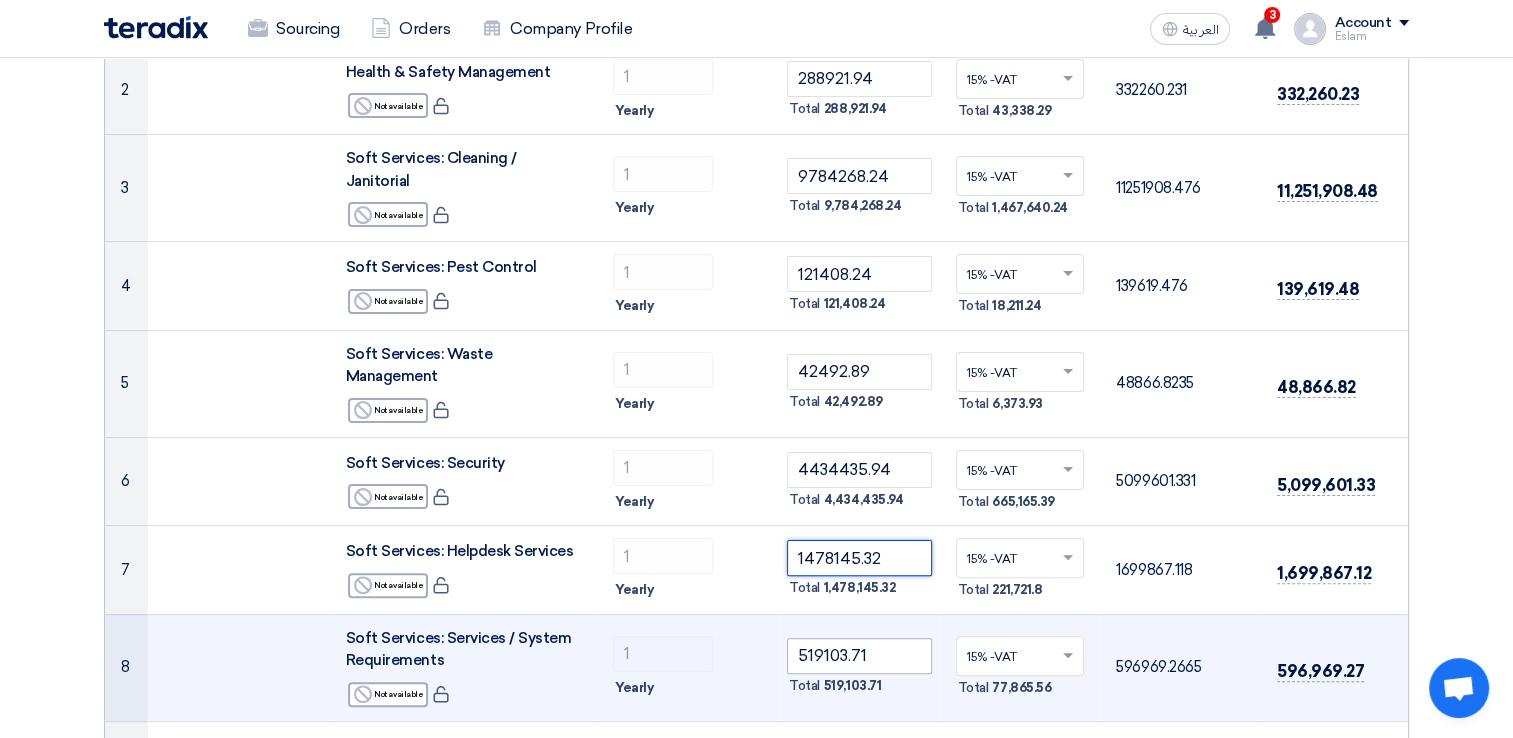 type on "1478145.32" 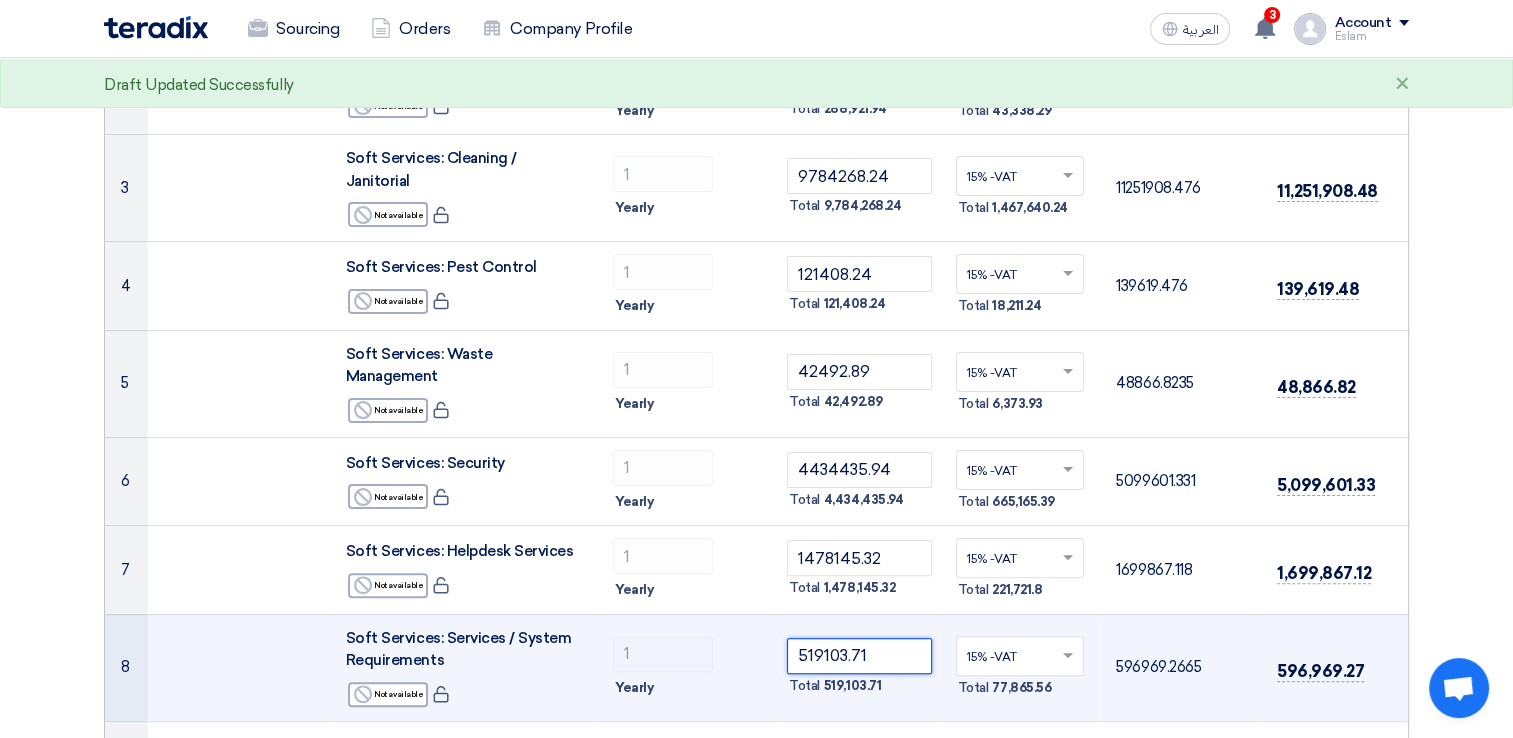 click on "519103.71" 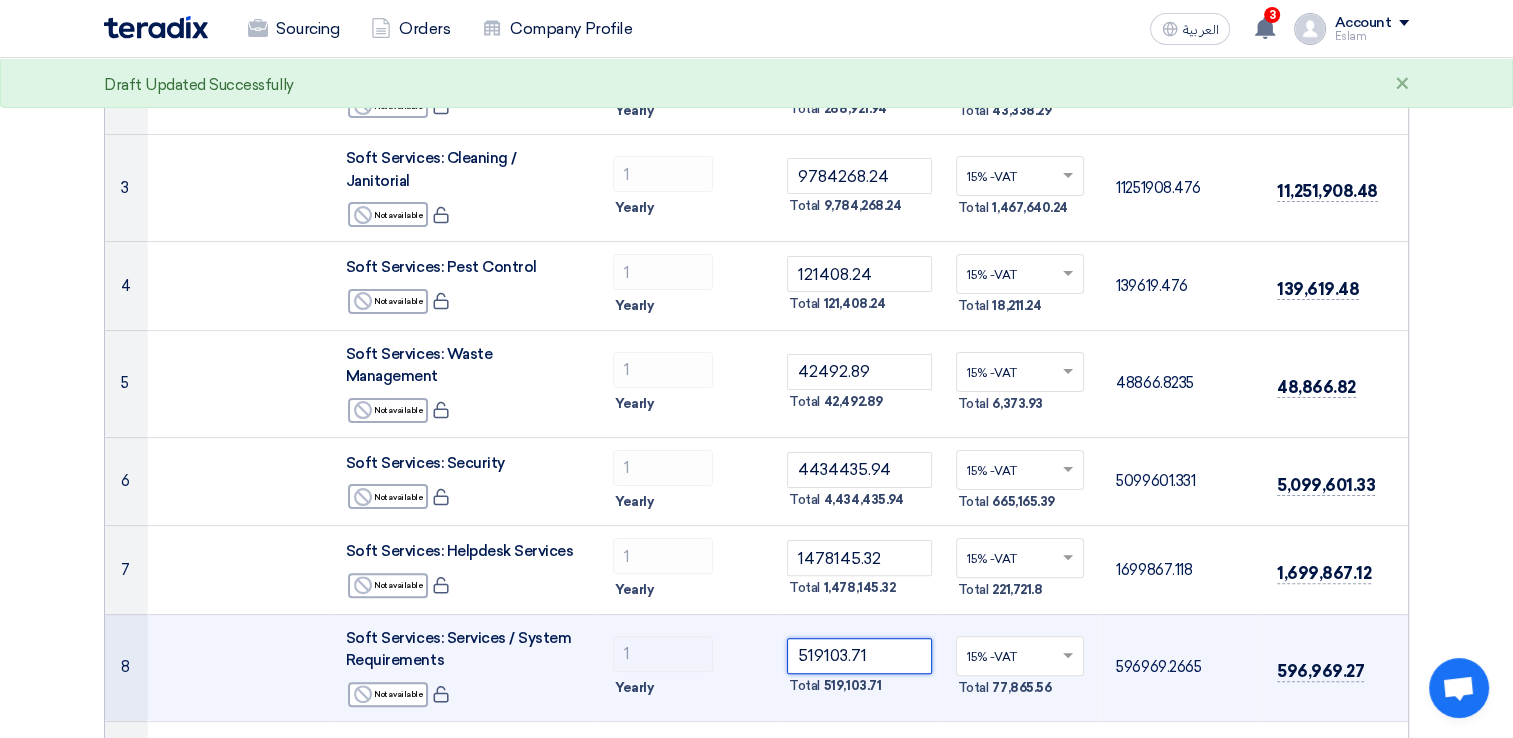 click on "519103.71" 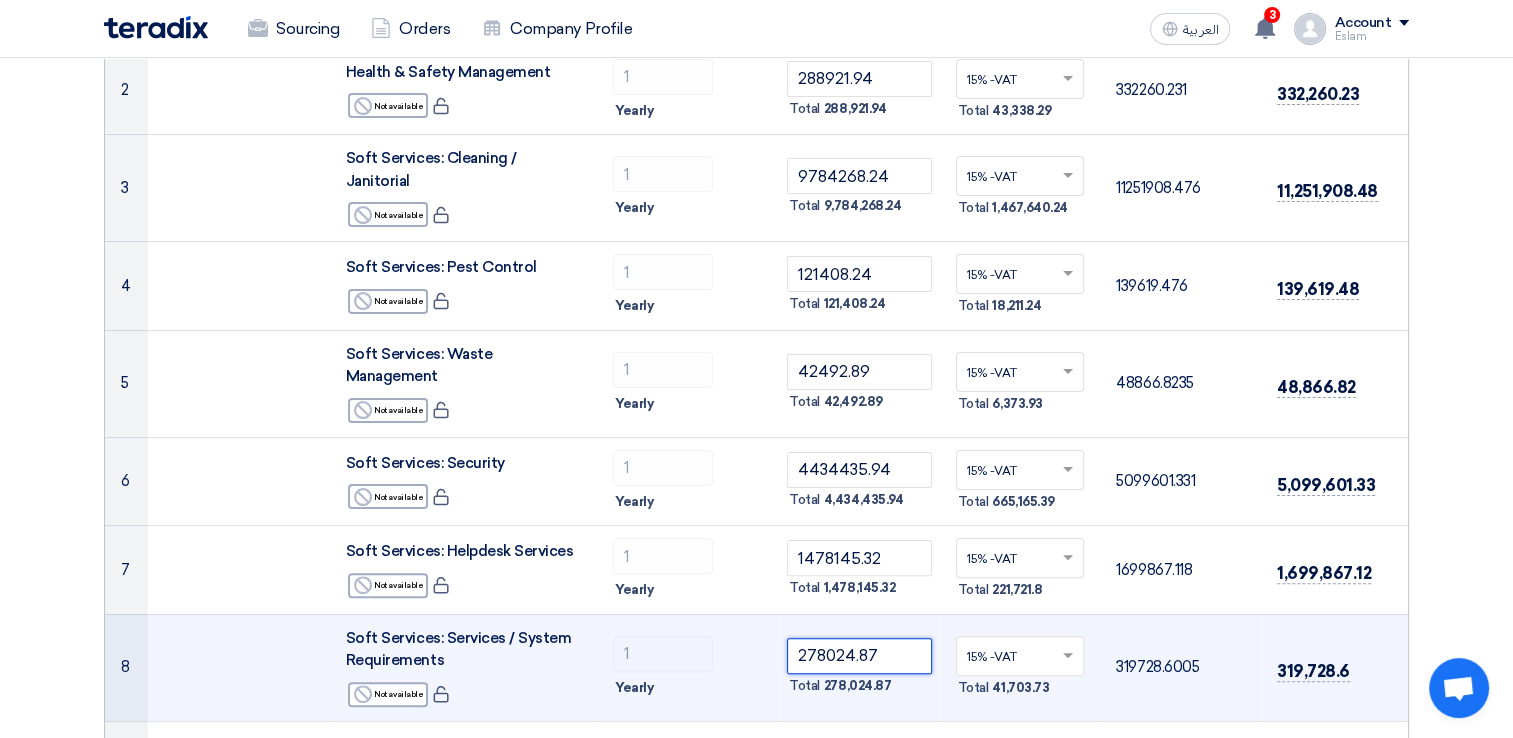 type on "278024.87" 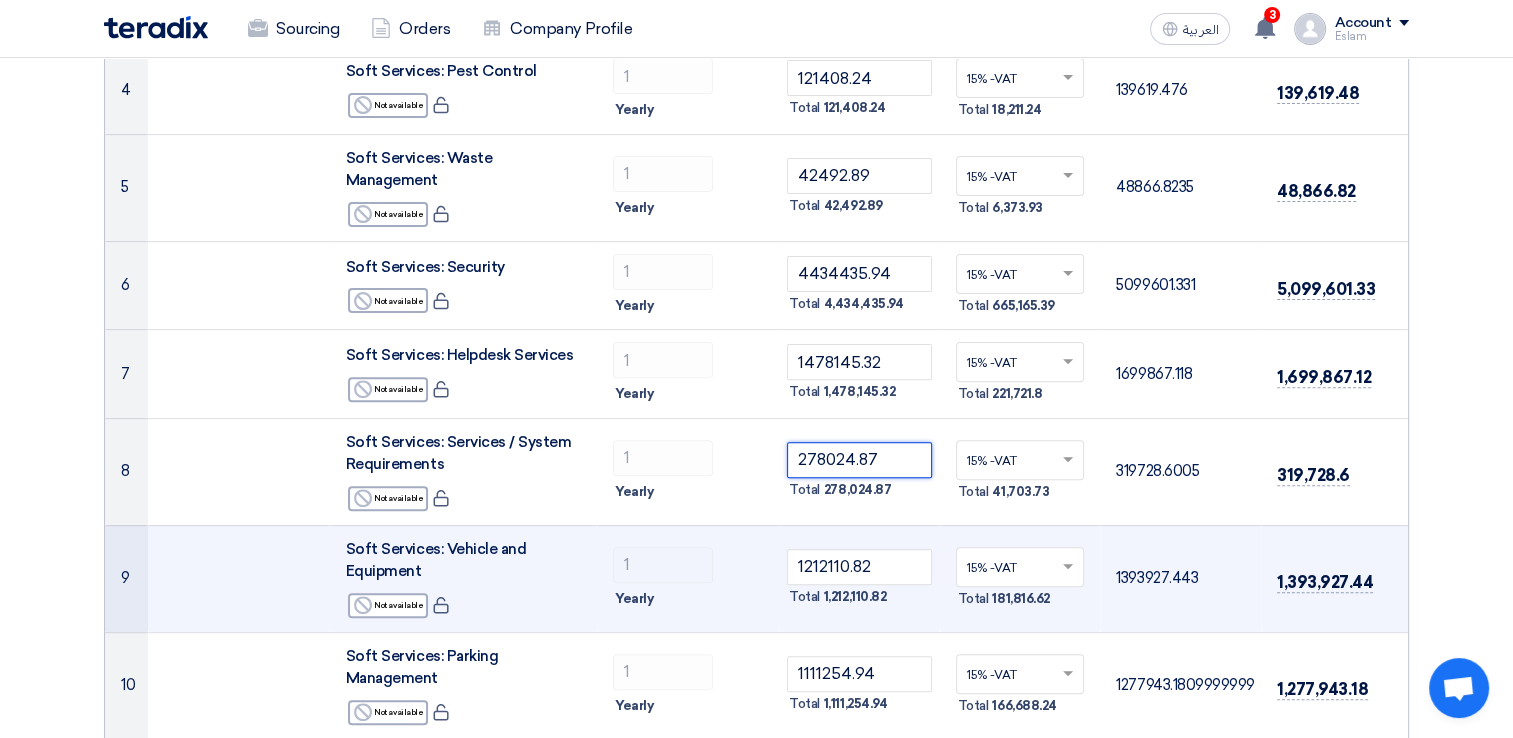 scroll, scrollTop: 600, scrollLeft: 0, axis: vertical 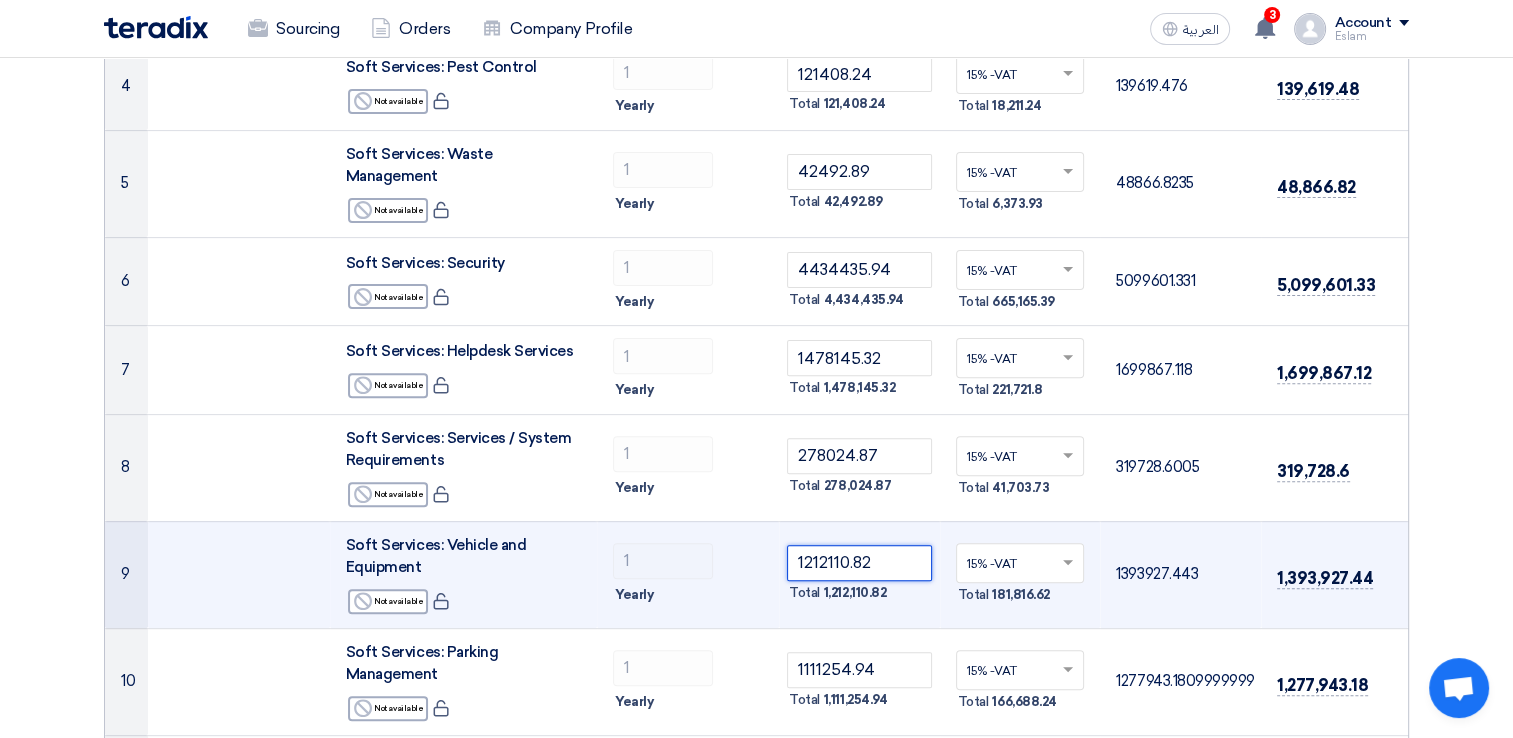 click on "1212110.82" 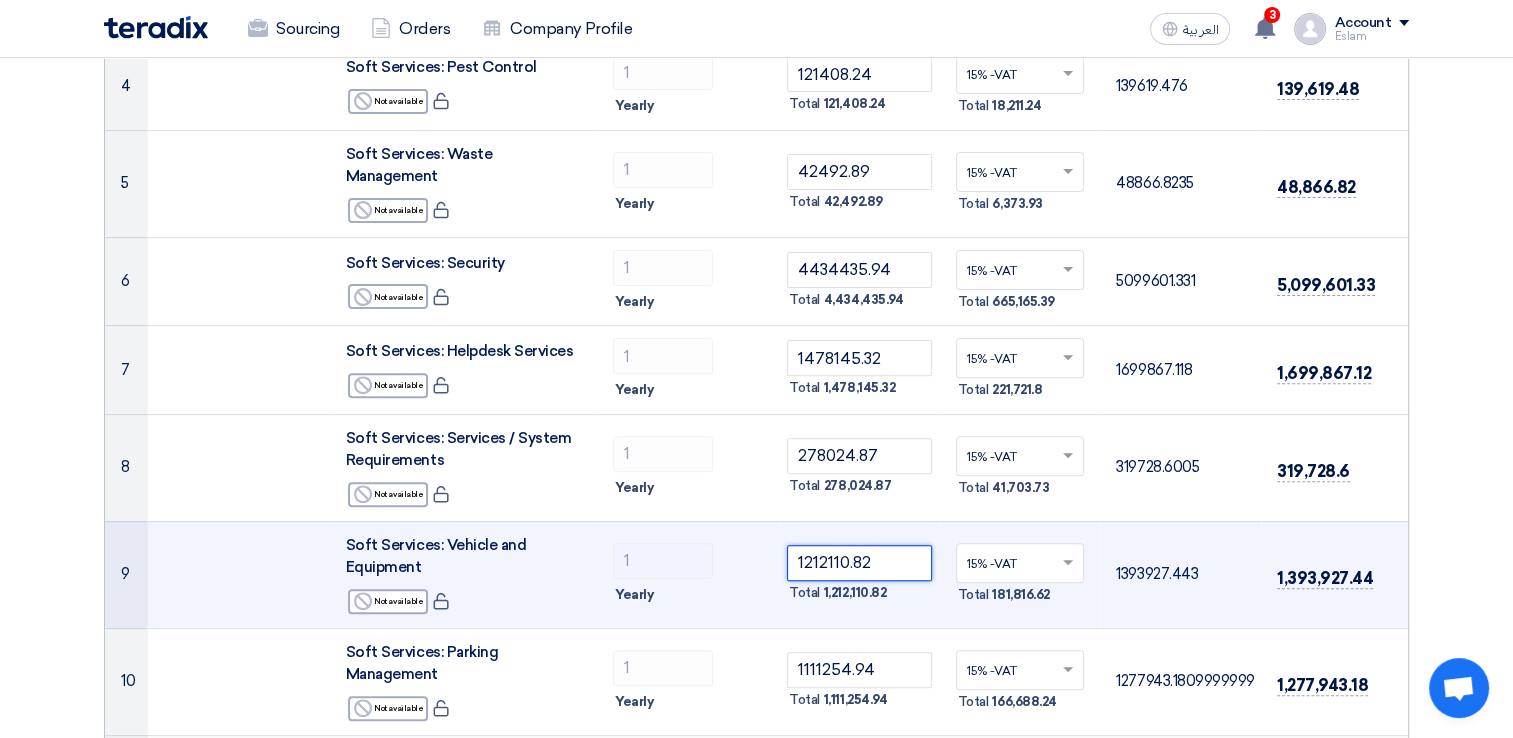 click on "1212110.82" 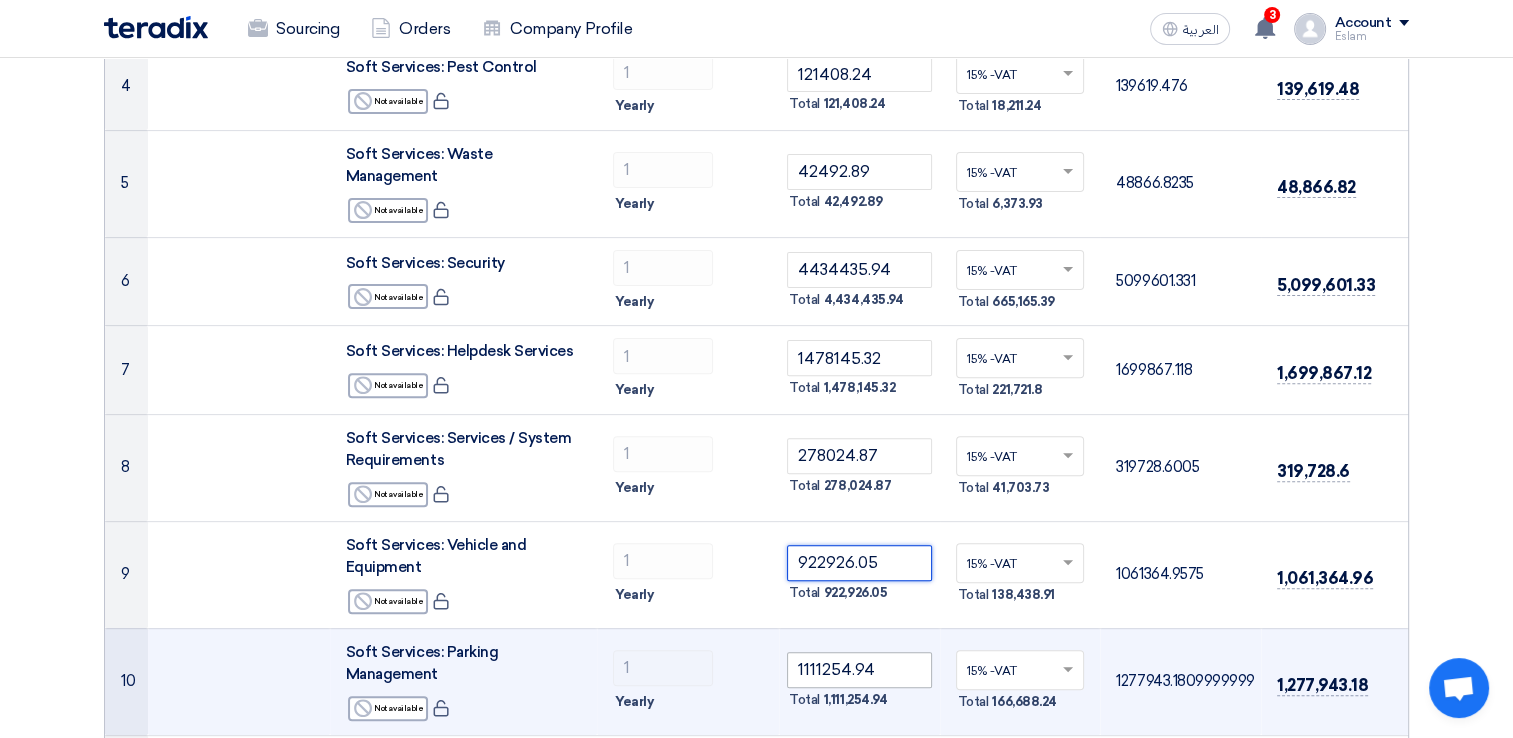 type on "922926.05" 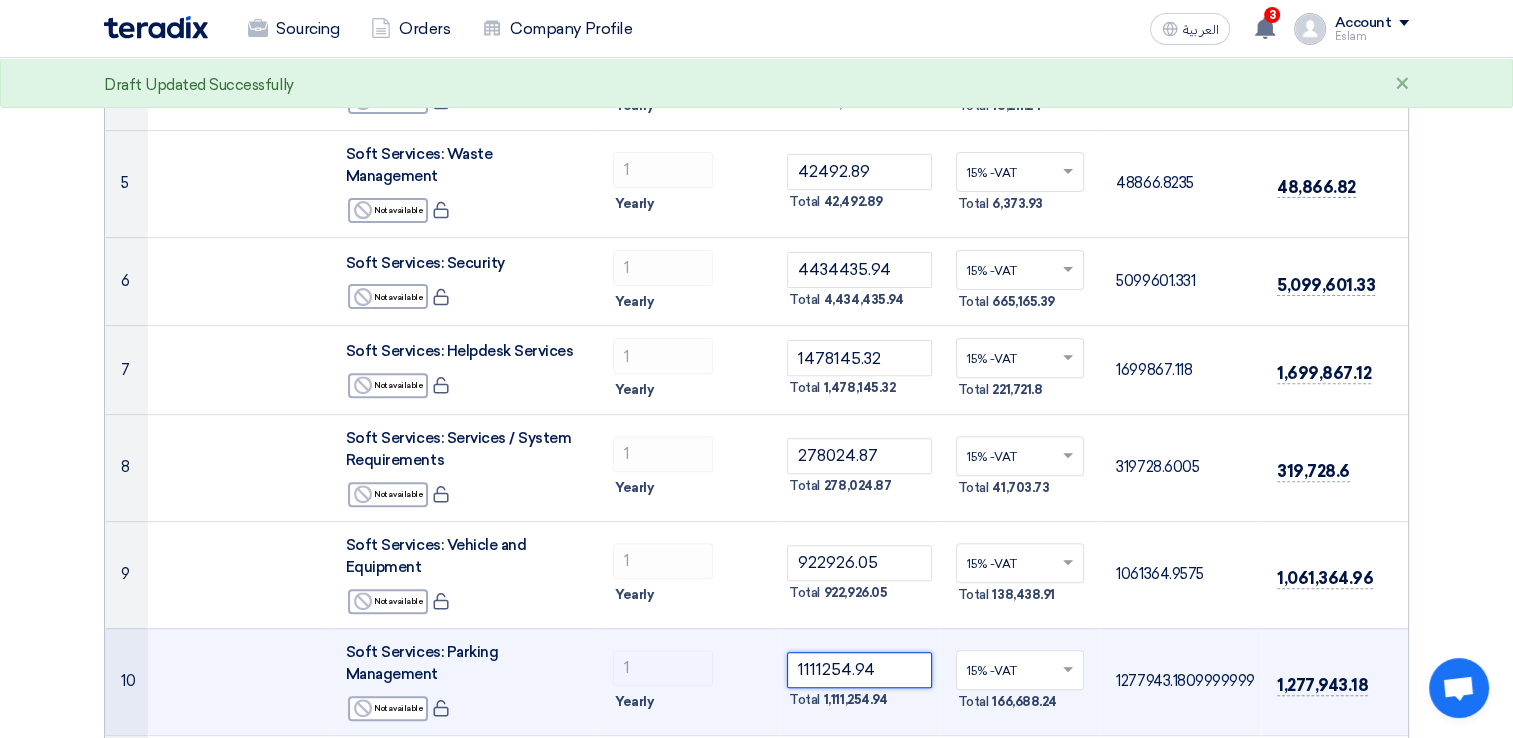 click on "1111254.94" 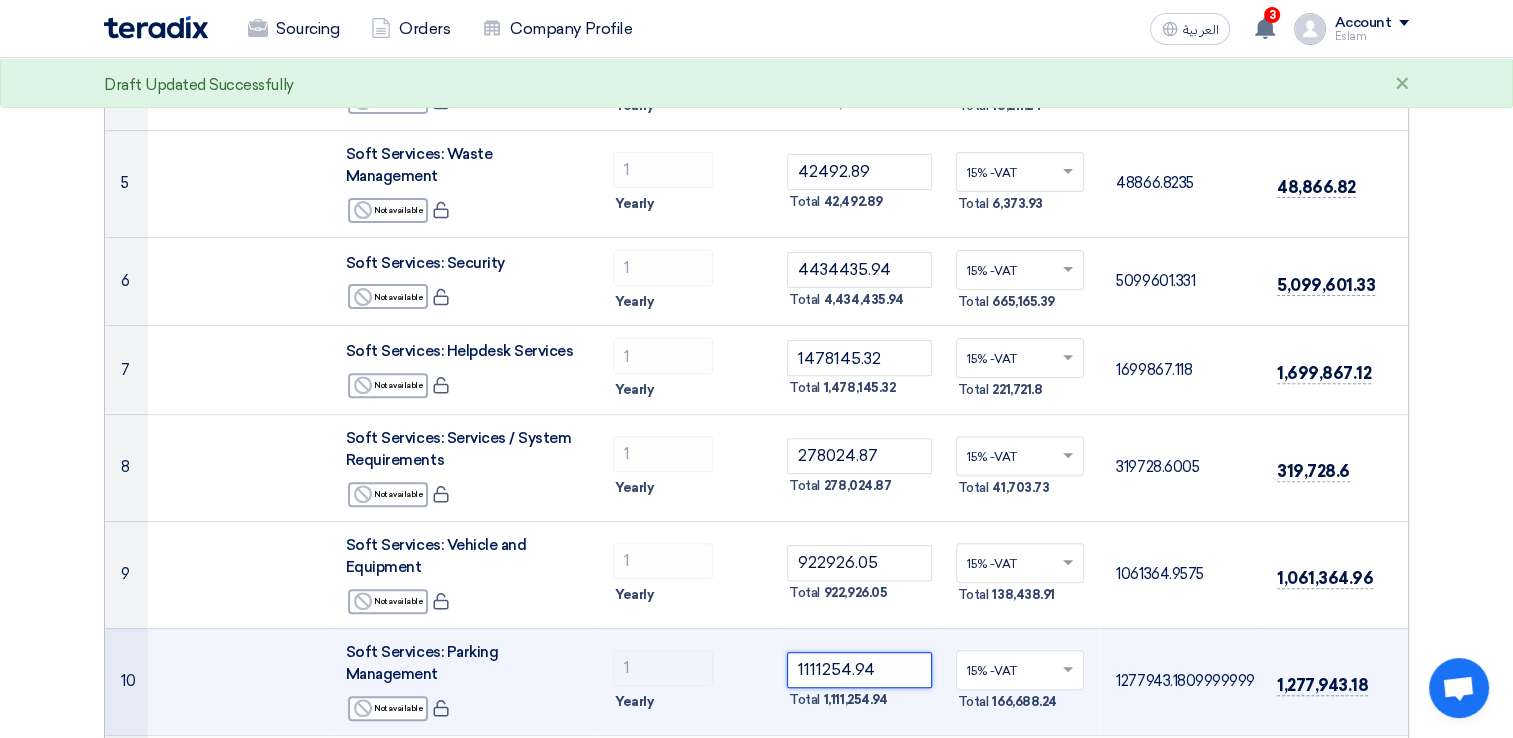 click on "1111254.94" 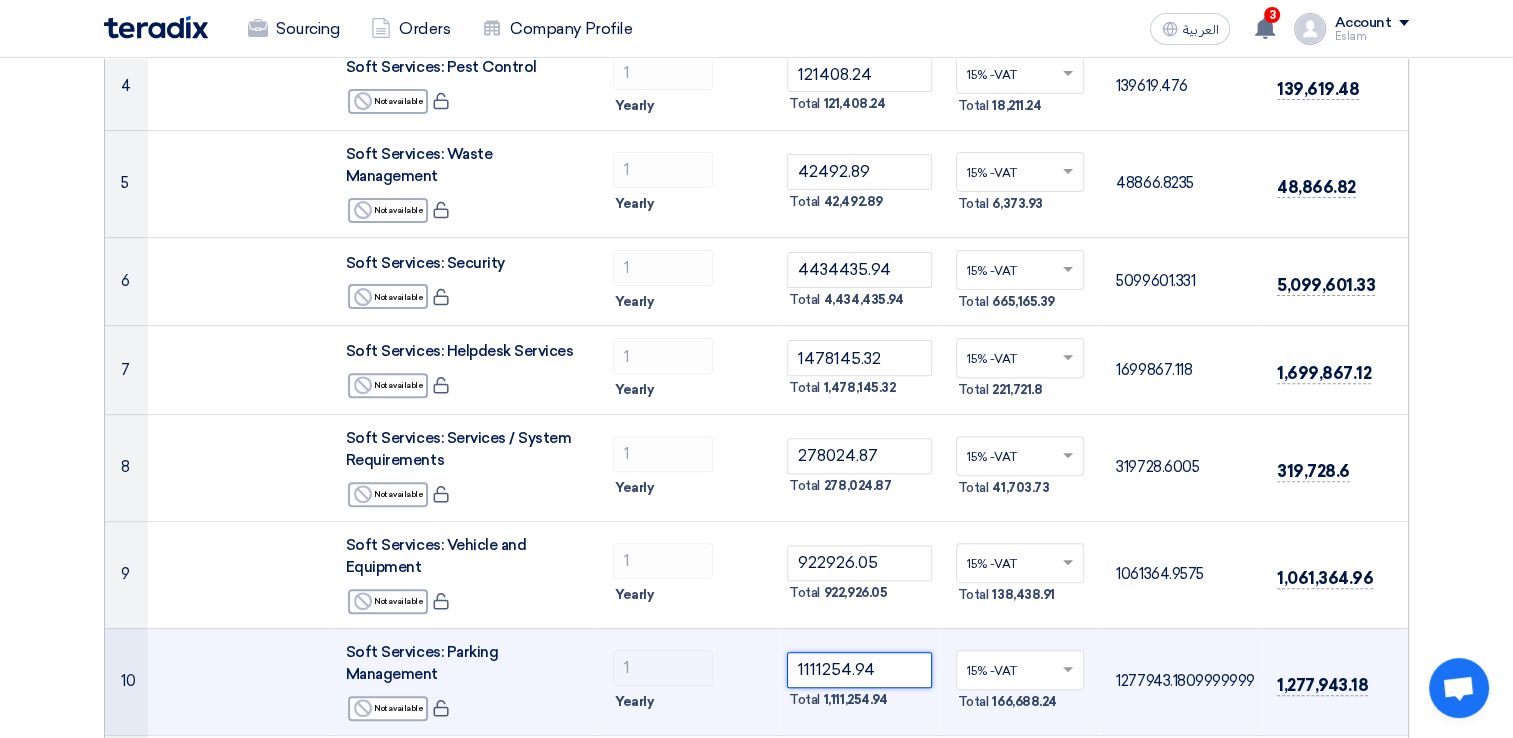 paste on "746660.68" 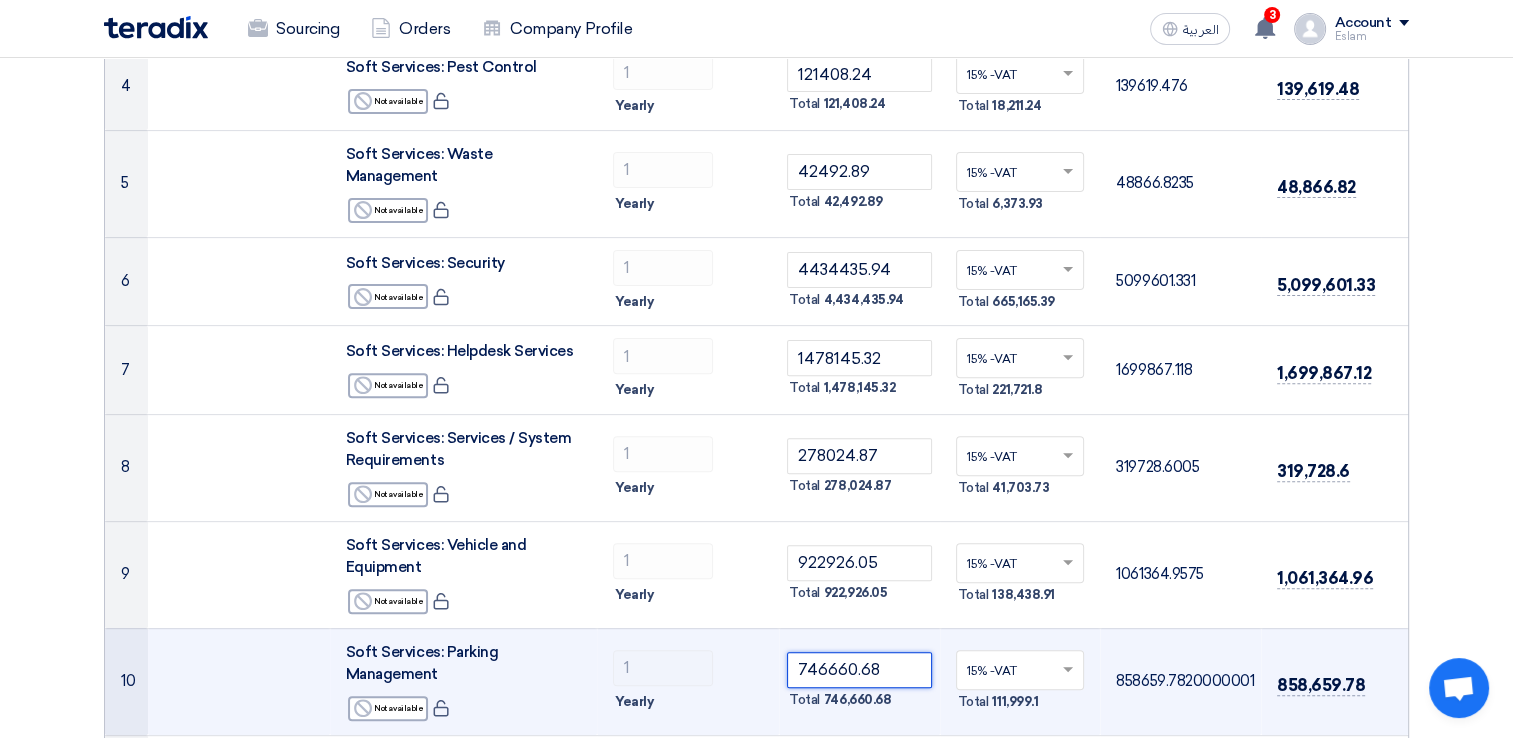 type on "746660.68" 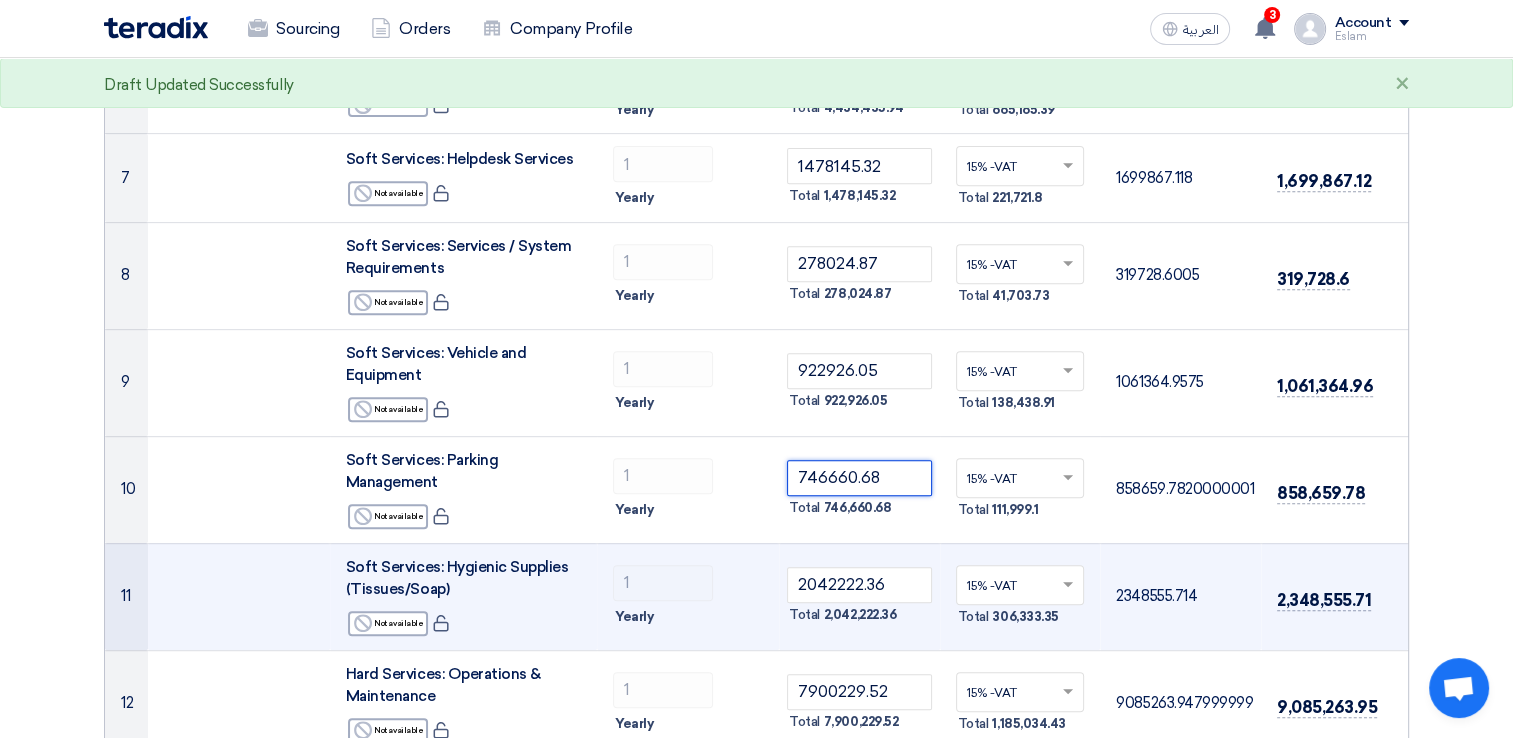 scroll, scrollTop: 800, scrollLeft: 0, axis: vertical 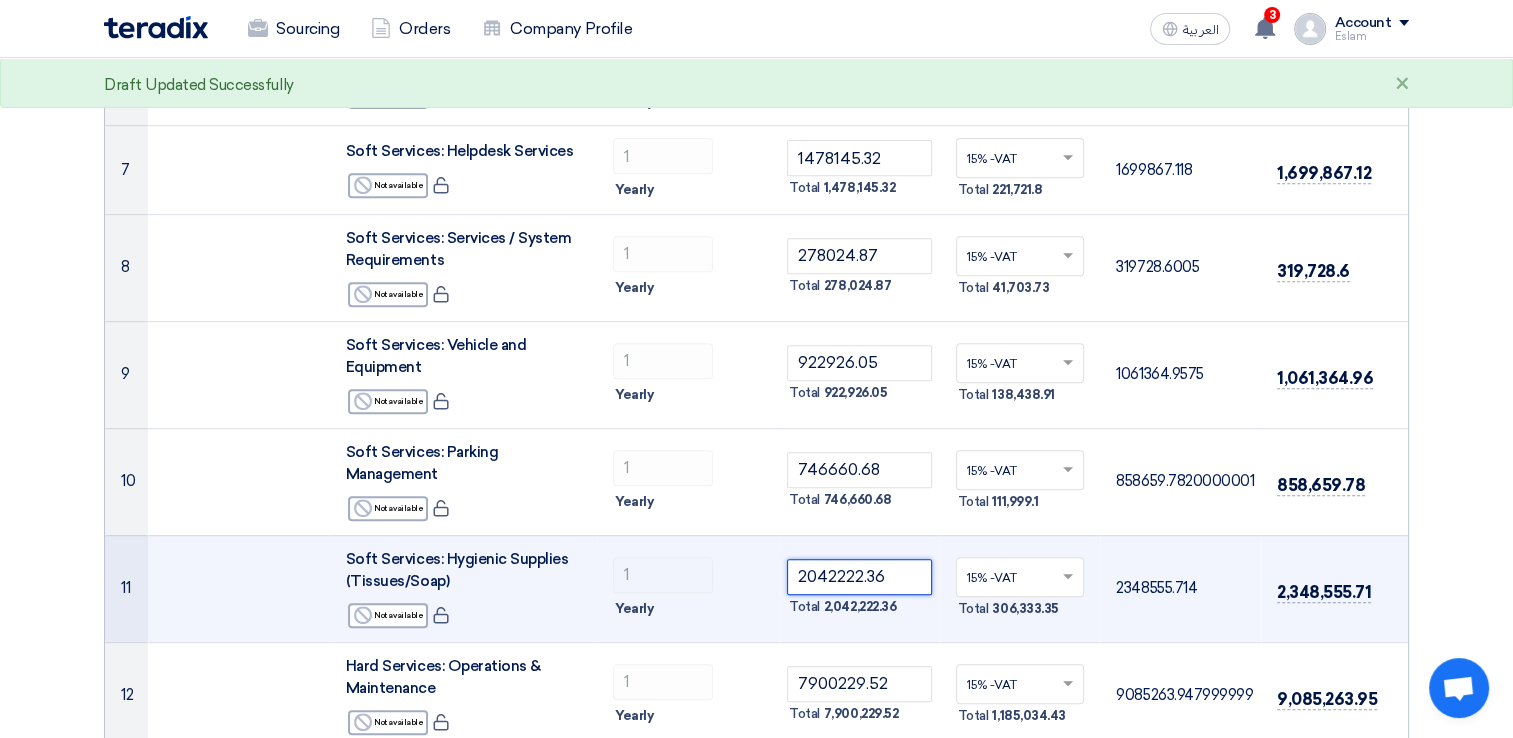 click on "2042222.36" 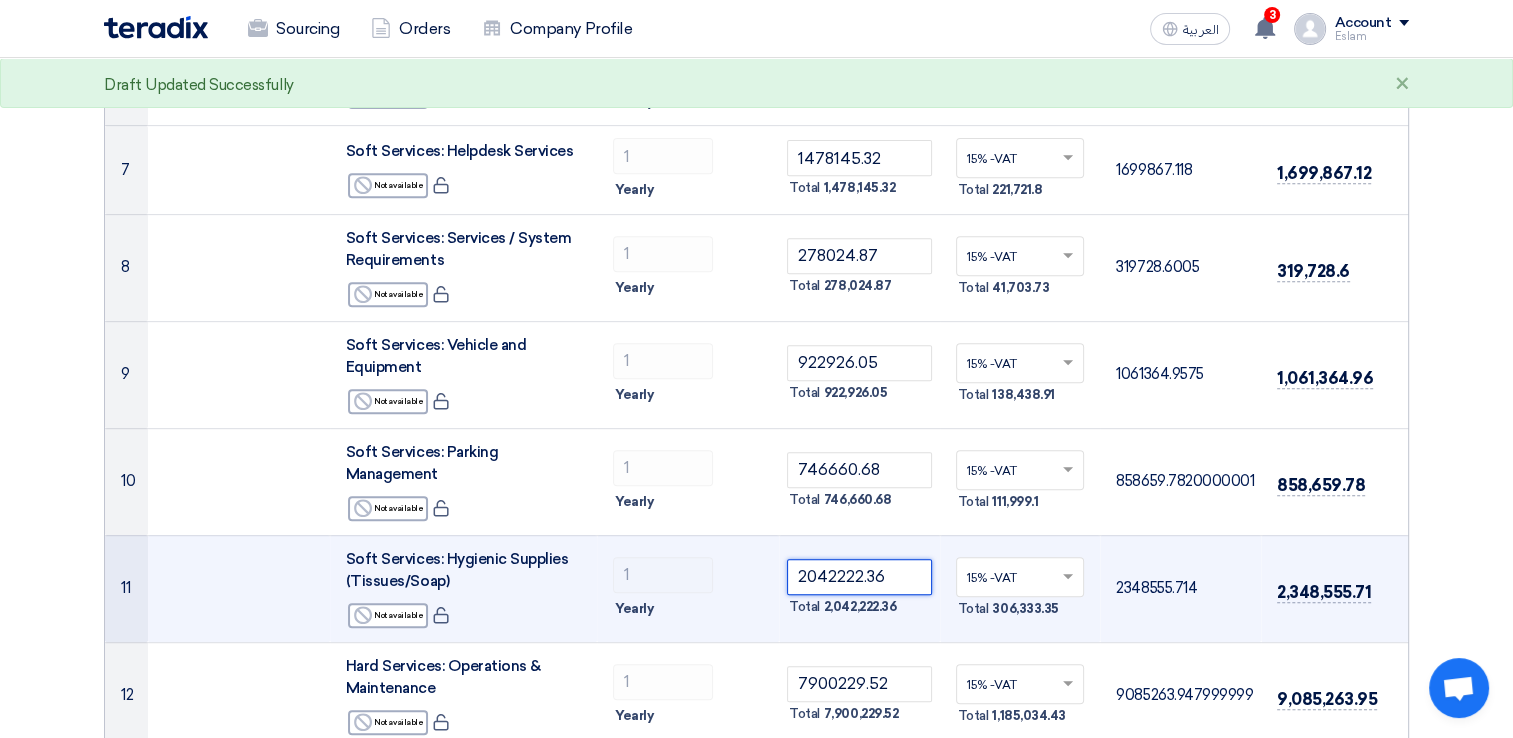 click on "2042222.36" 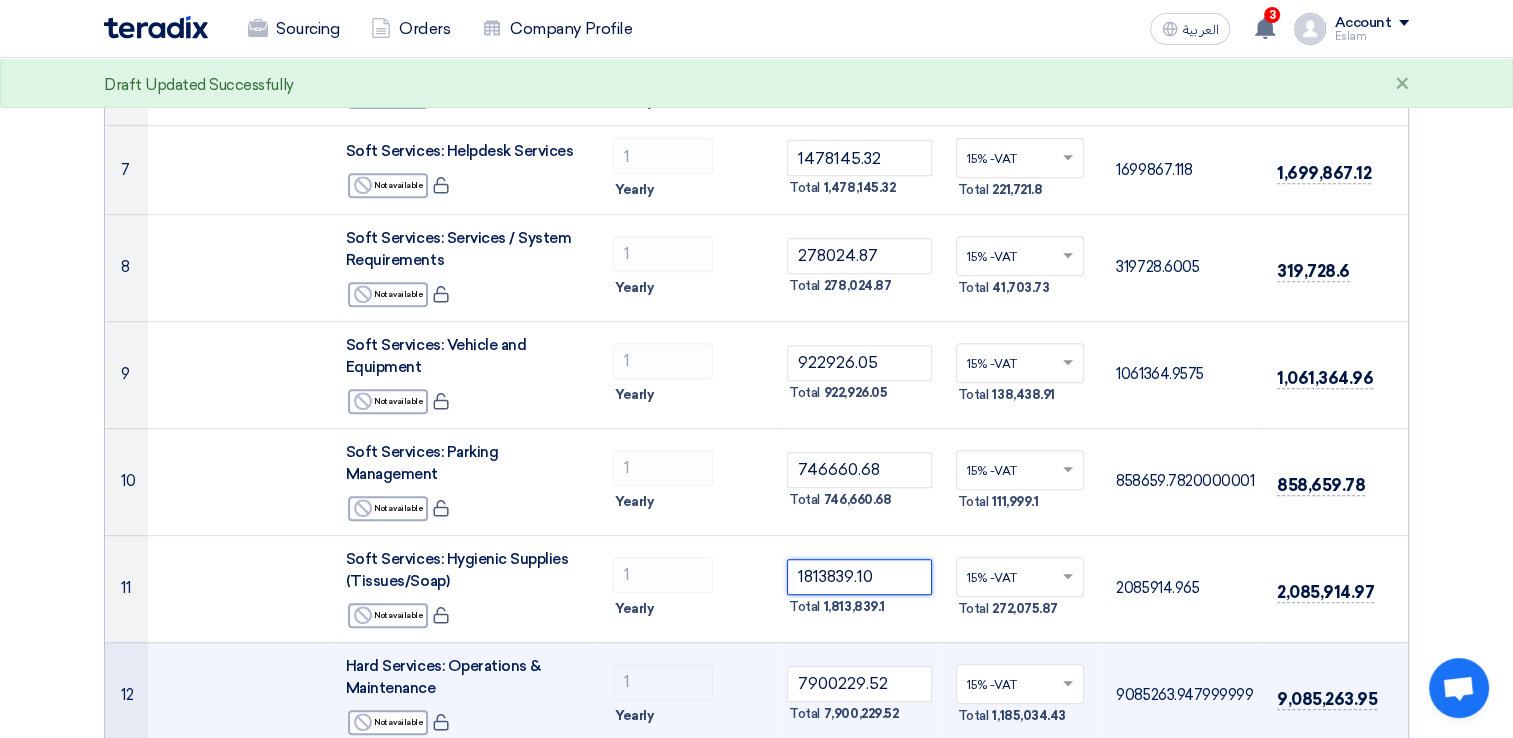type on "1813839.10" 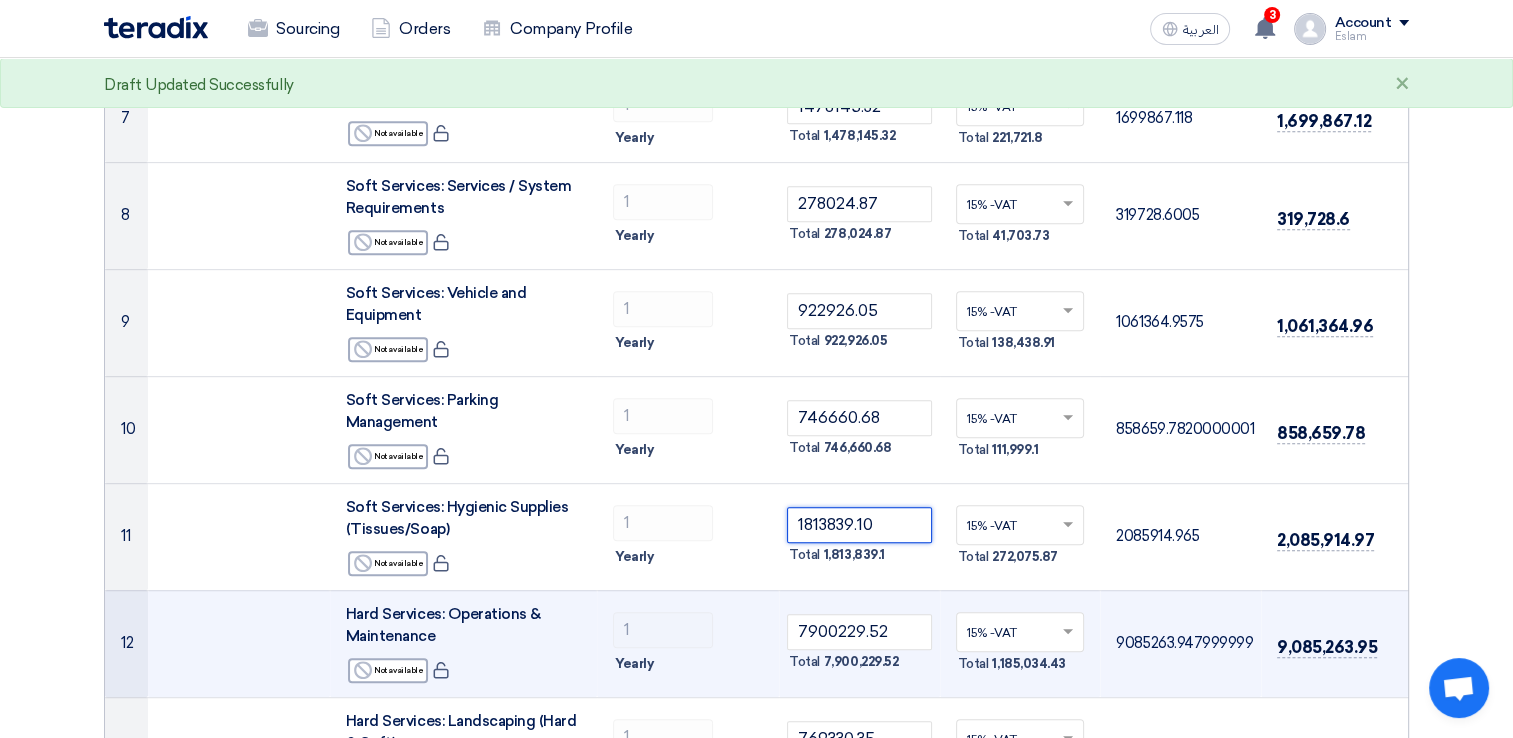 scroll, scrollTop: 900, scrollLeft: 0, axis: vertical 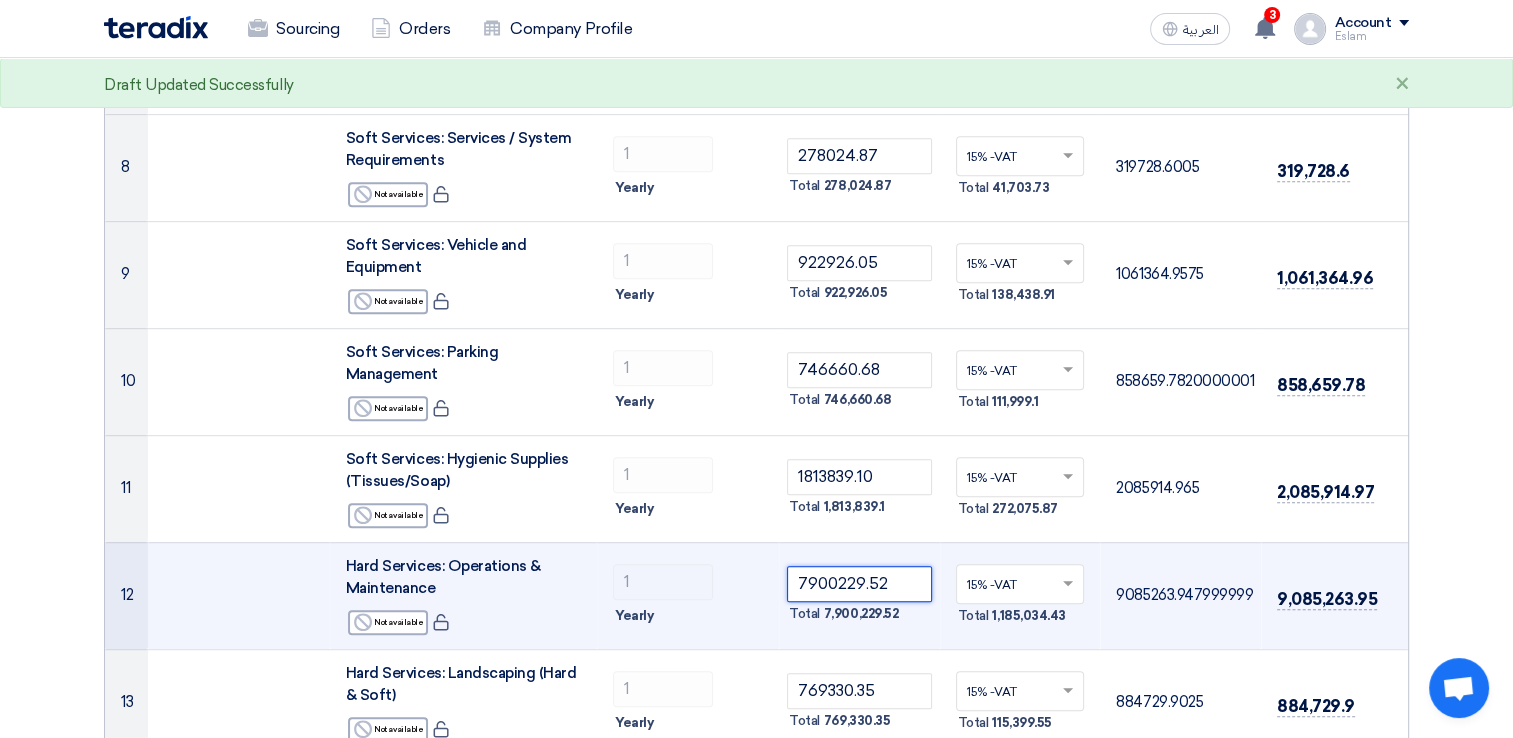 click on "7900229.52" 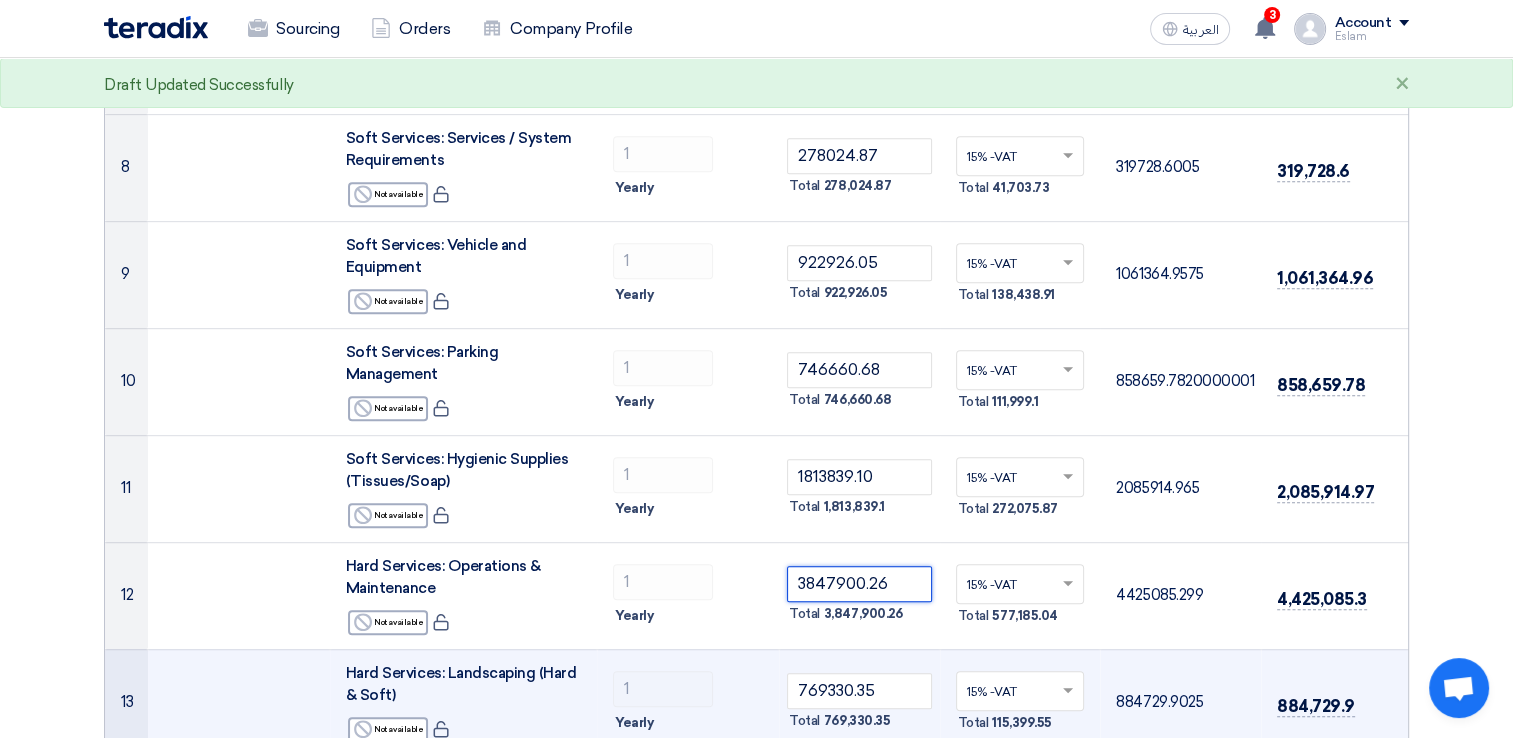 type on "3847900.26" 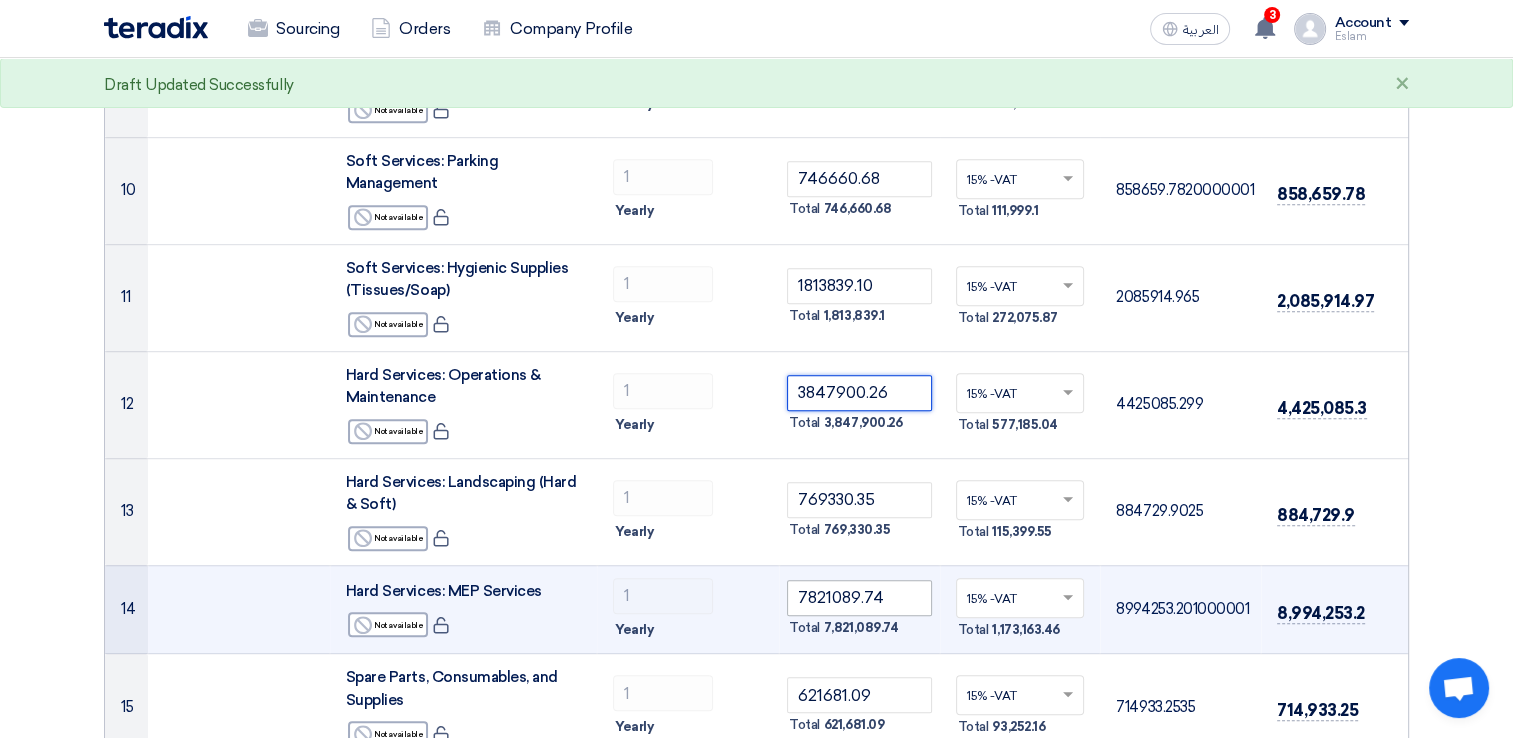 scroll, scrollTop: 1100, scrollLeft: 0, axis: vertical 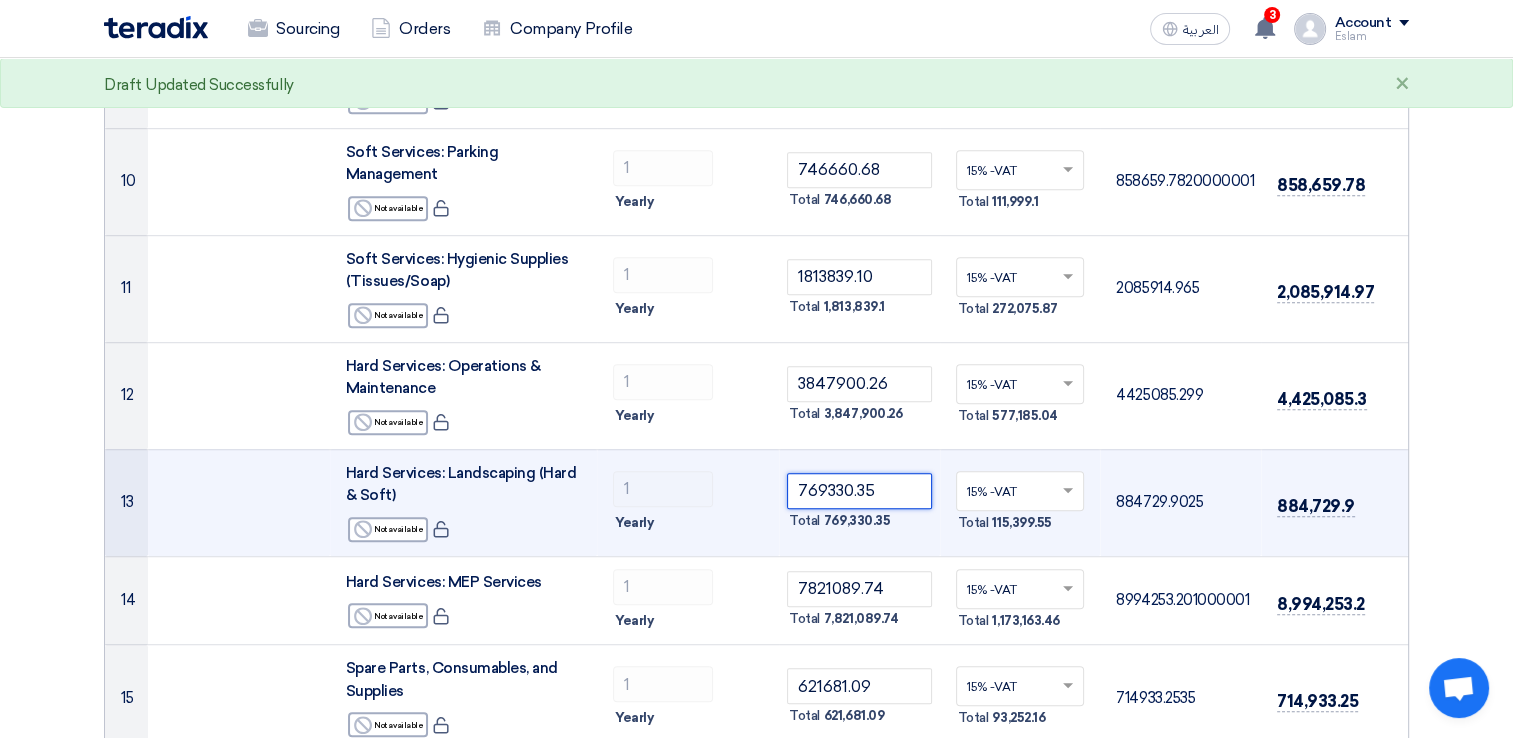 click on "769330.35" 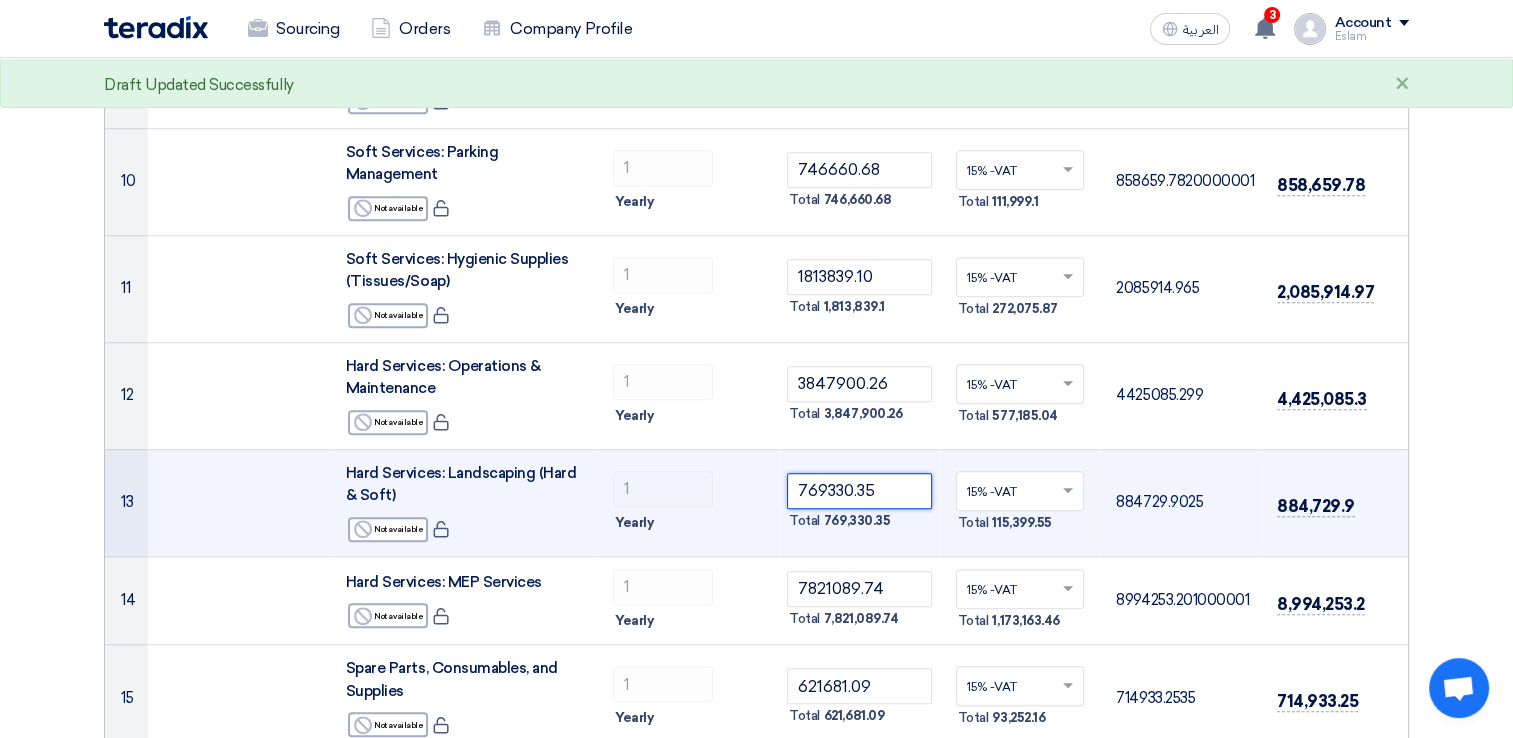 click on "769330.35" 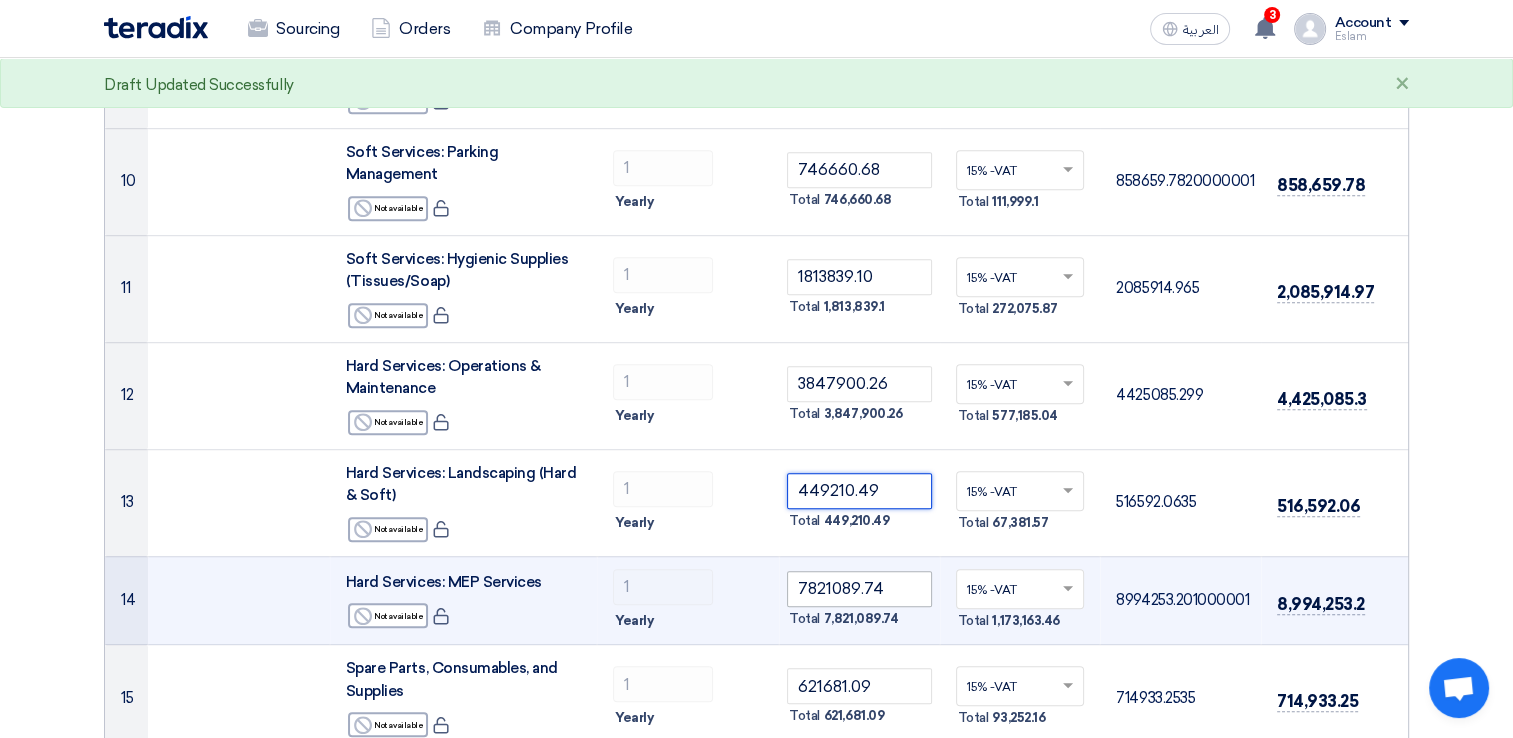 type on "449210.49" 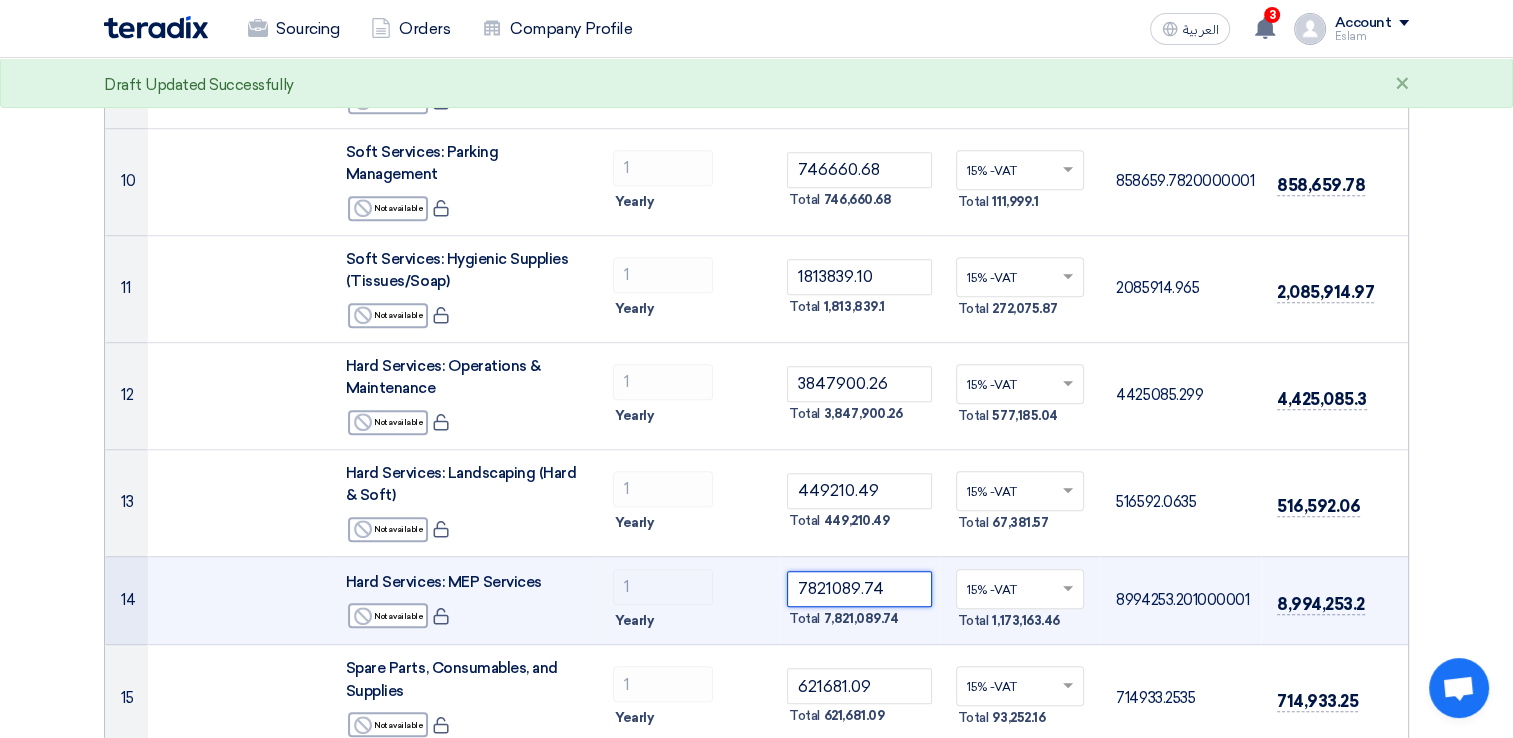 click on "7821089.74" 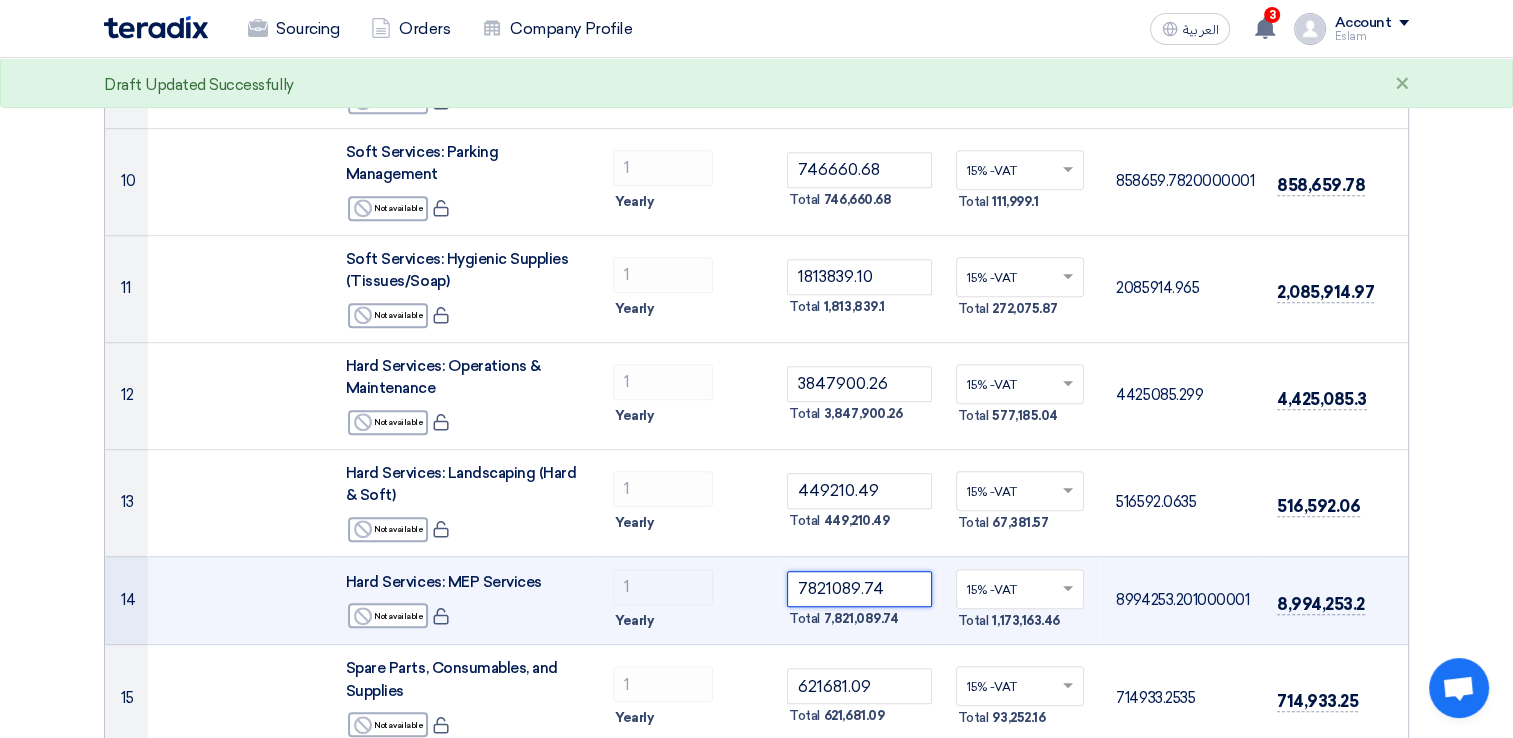 click on "7821089.74" 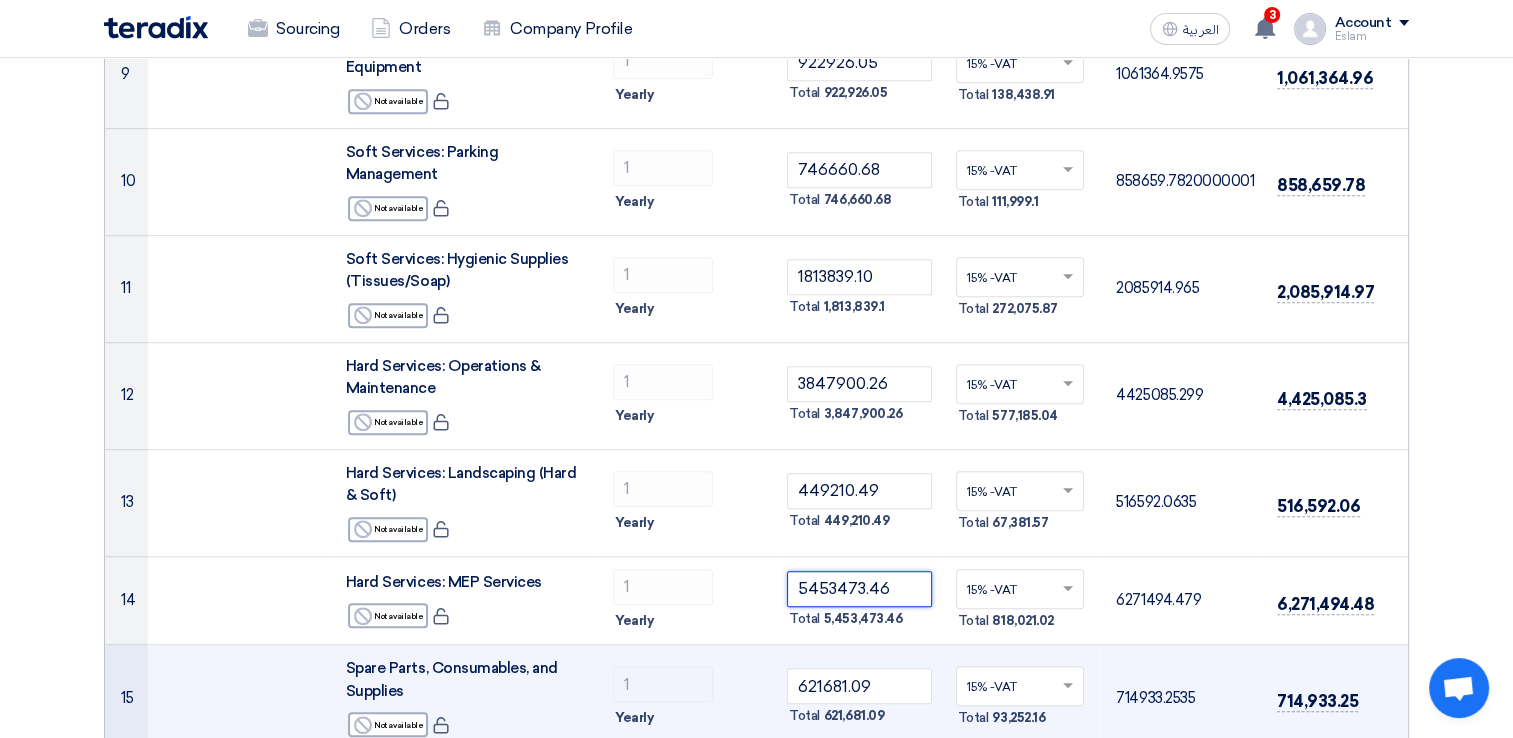 type on "5453473.46" 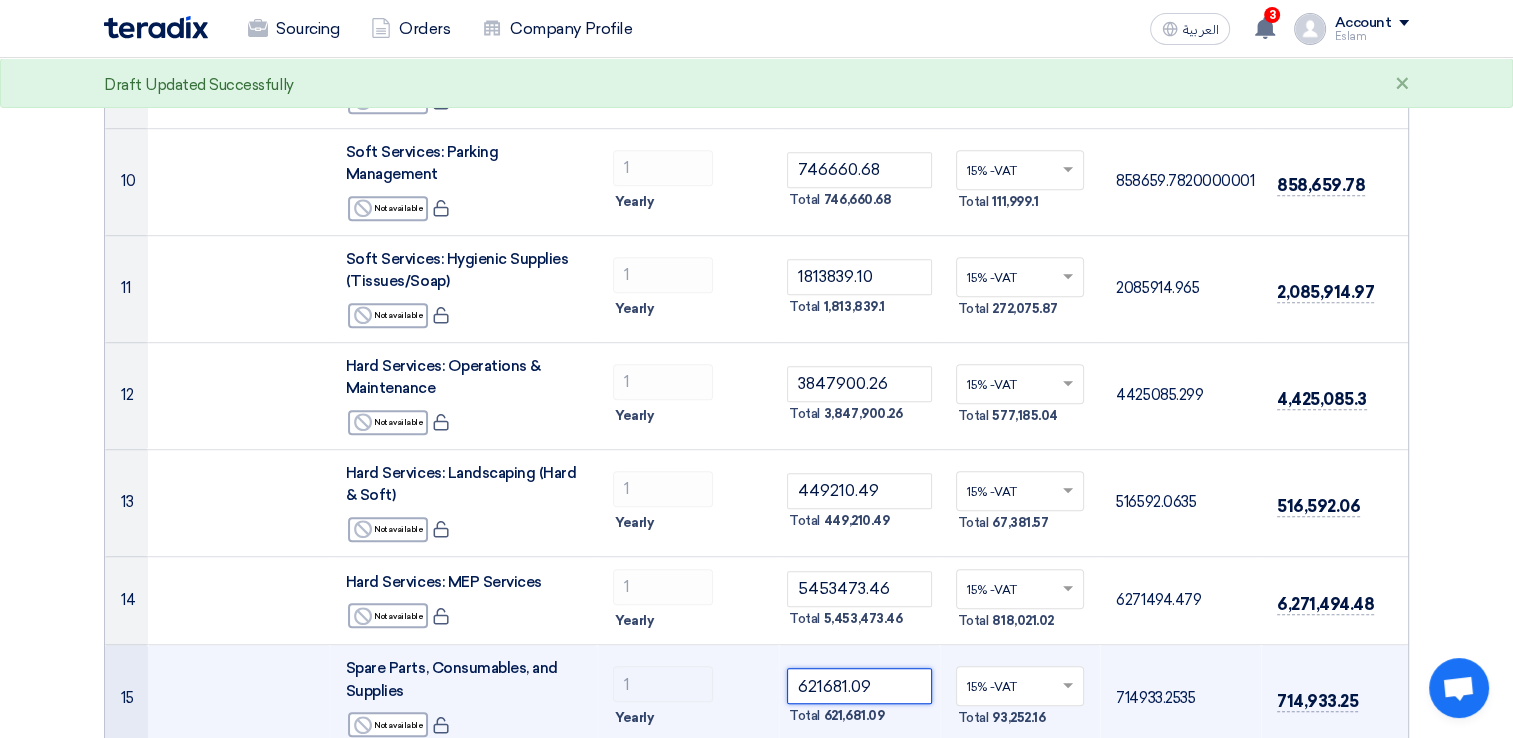 click on "621681.09" 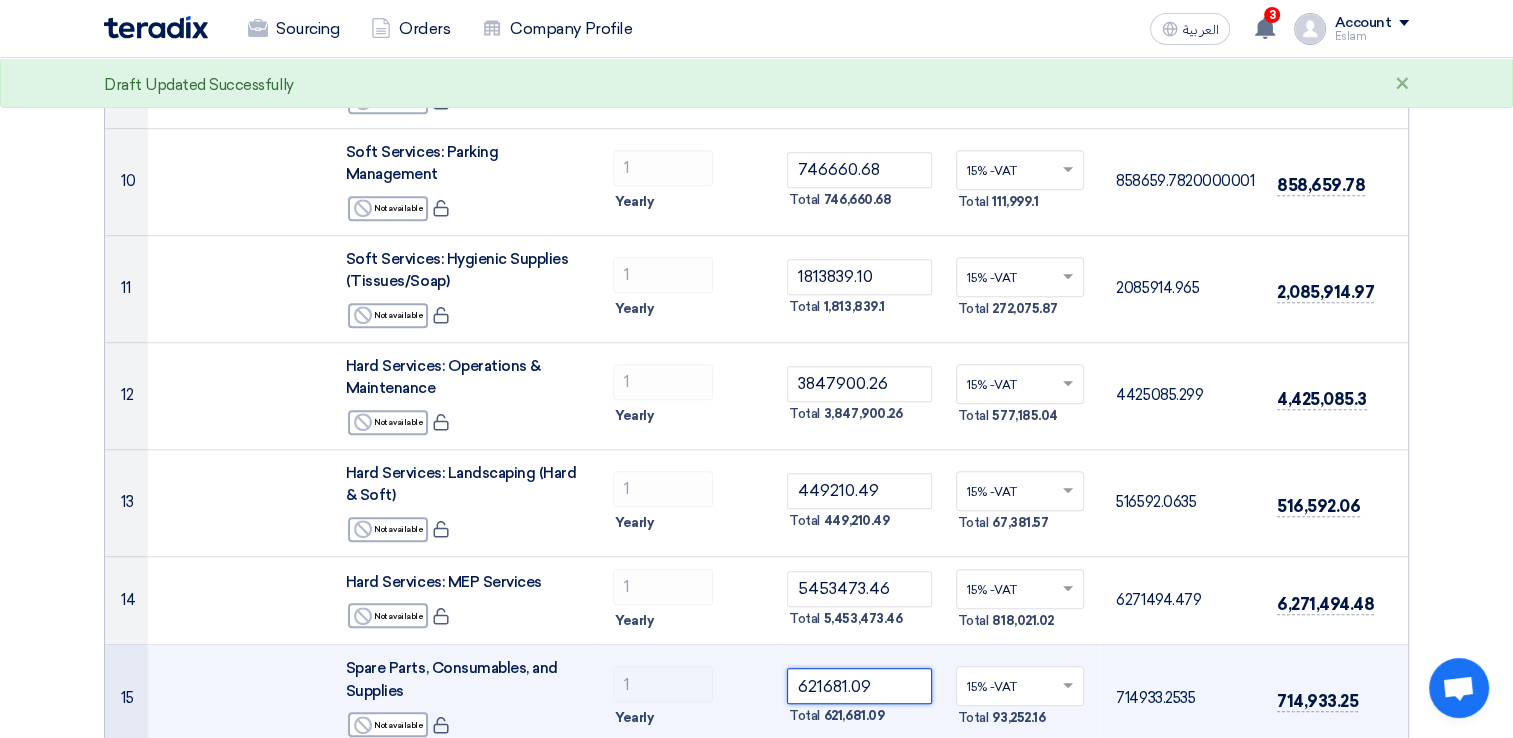 click on "621681.09" 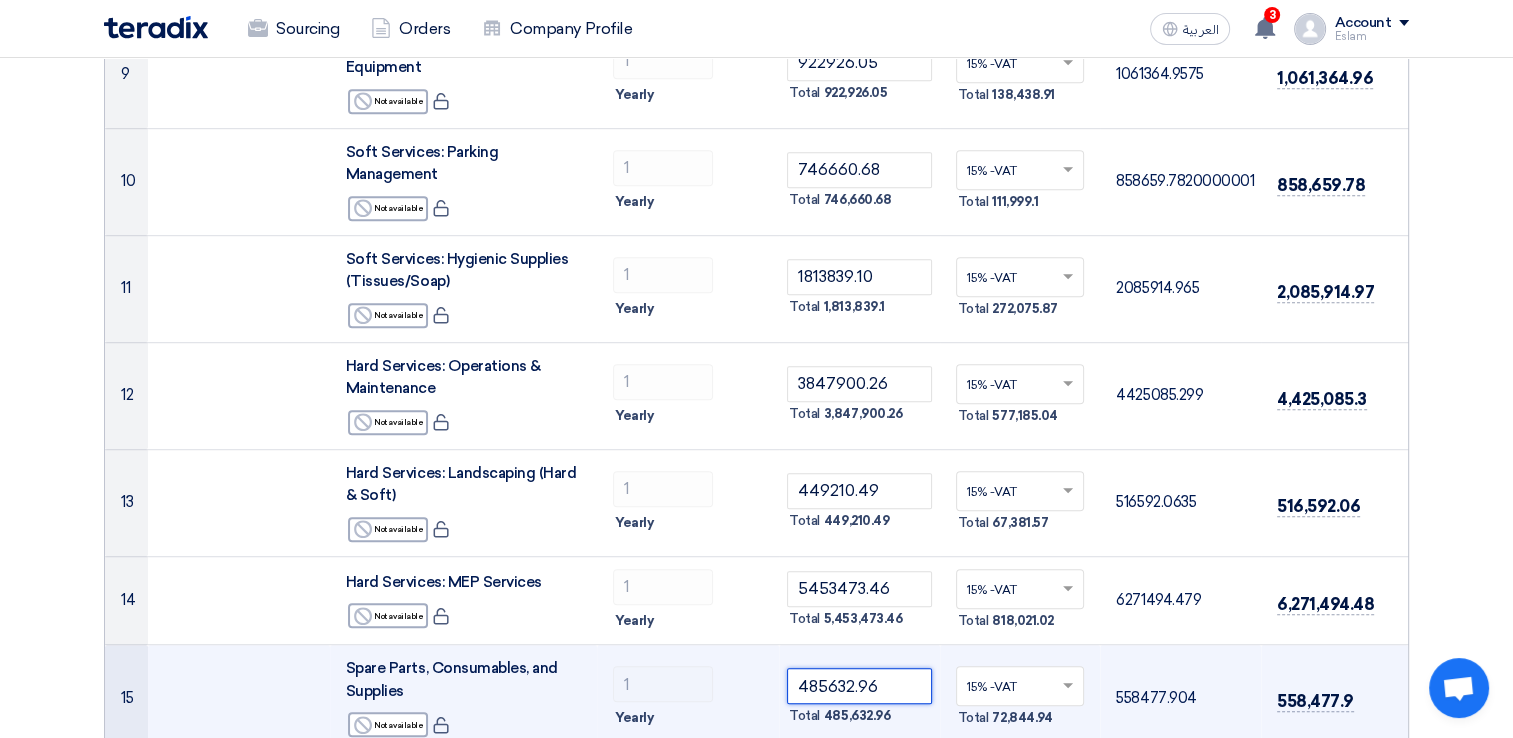 type on "485632.96" 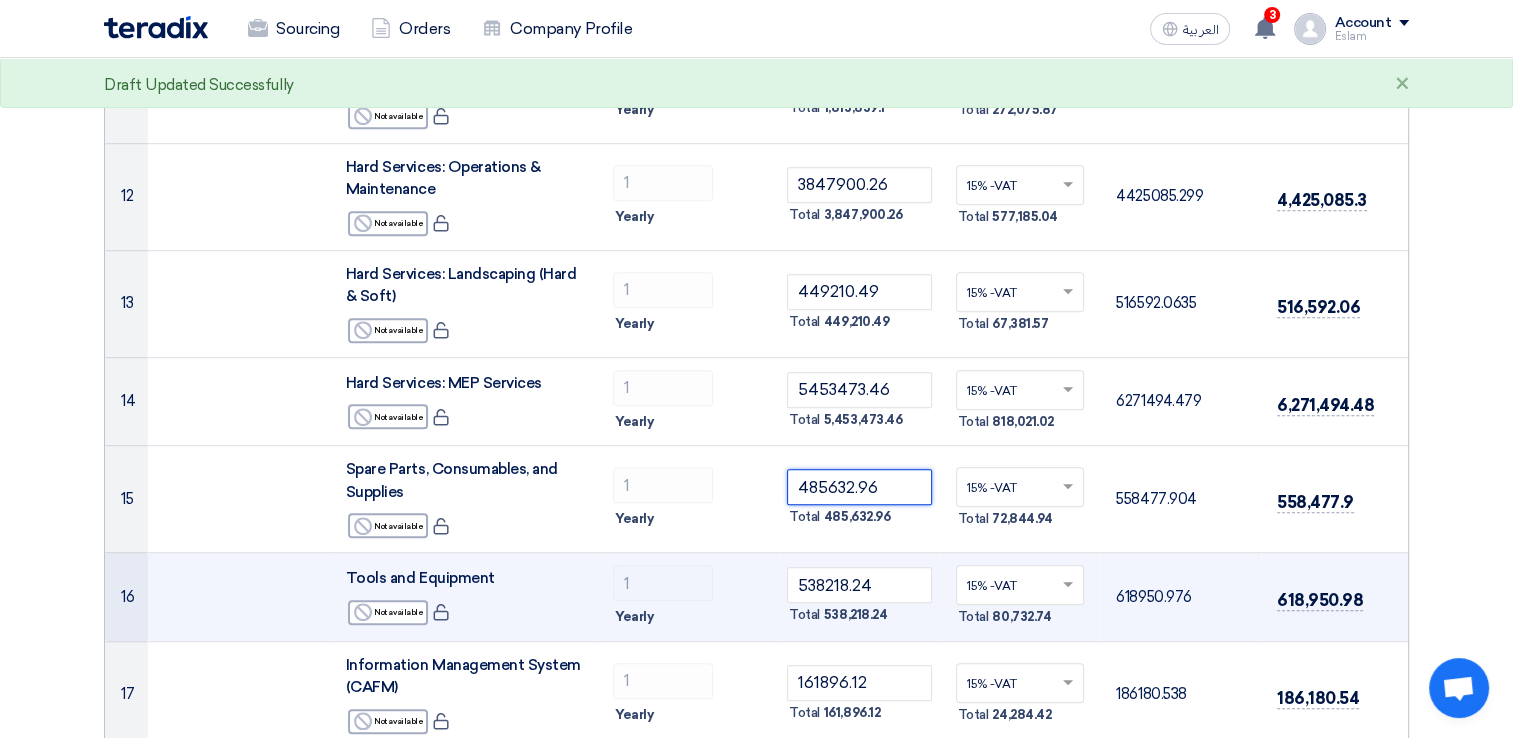 scroll, scrollTop: 1300, scrollLeft: 0, axis: vertical 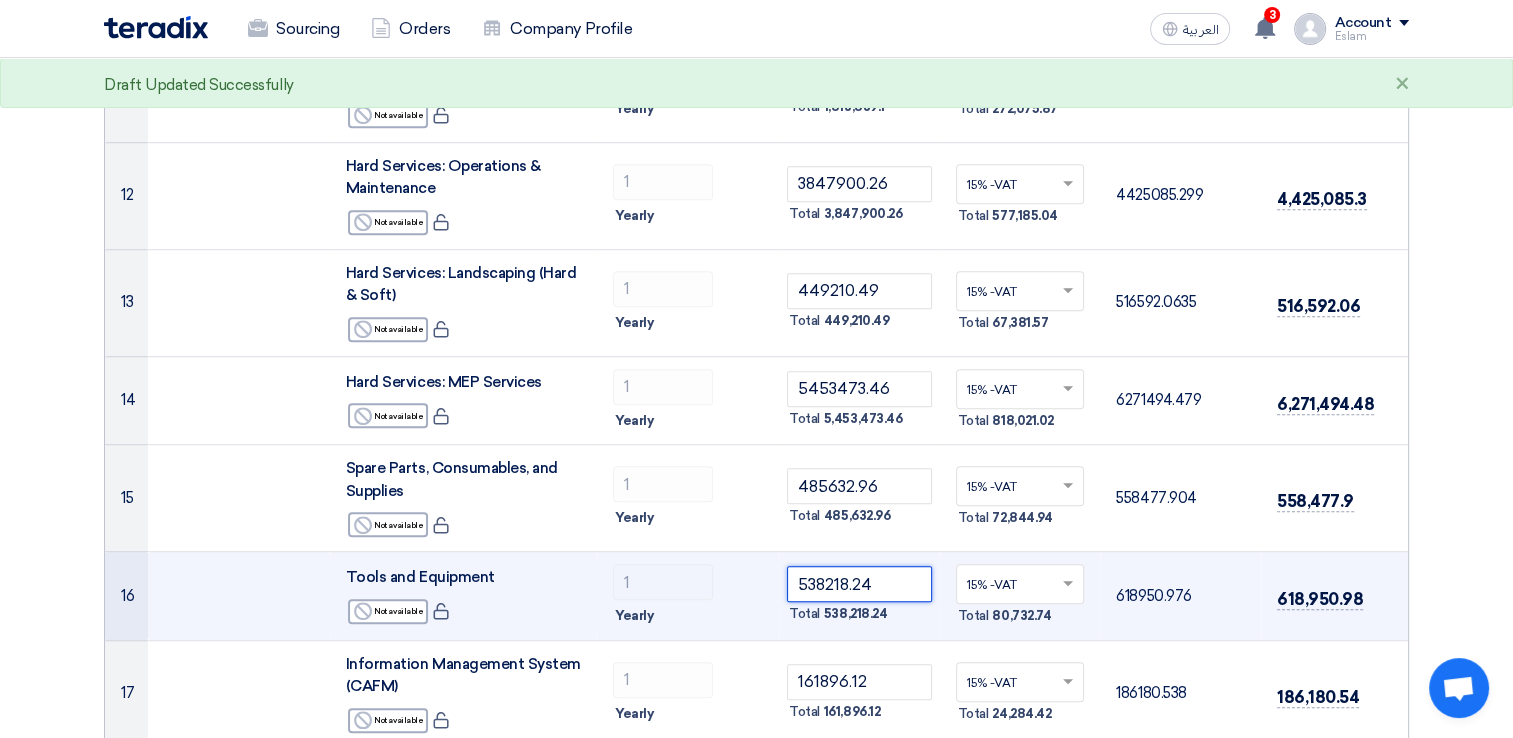 click on "538218.24" 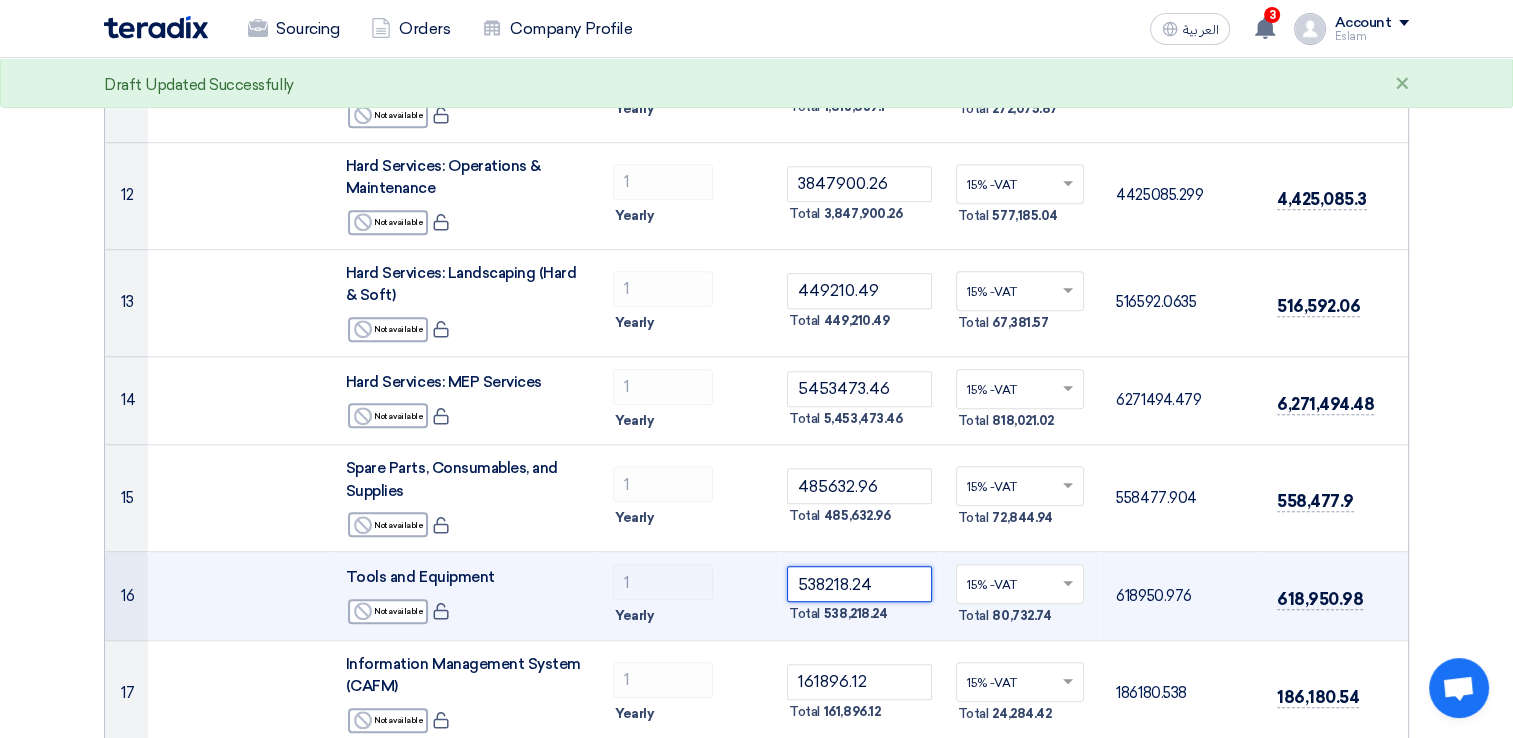 click on "538218.24" 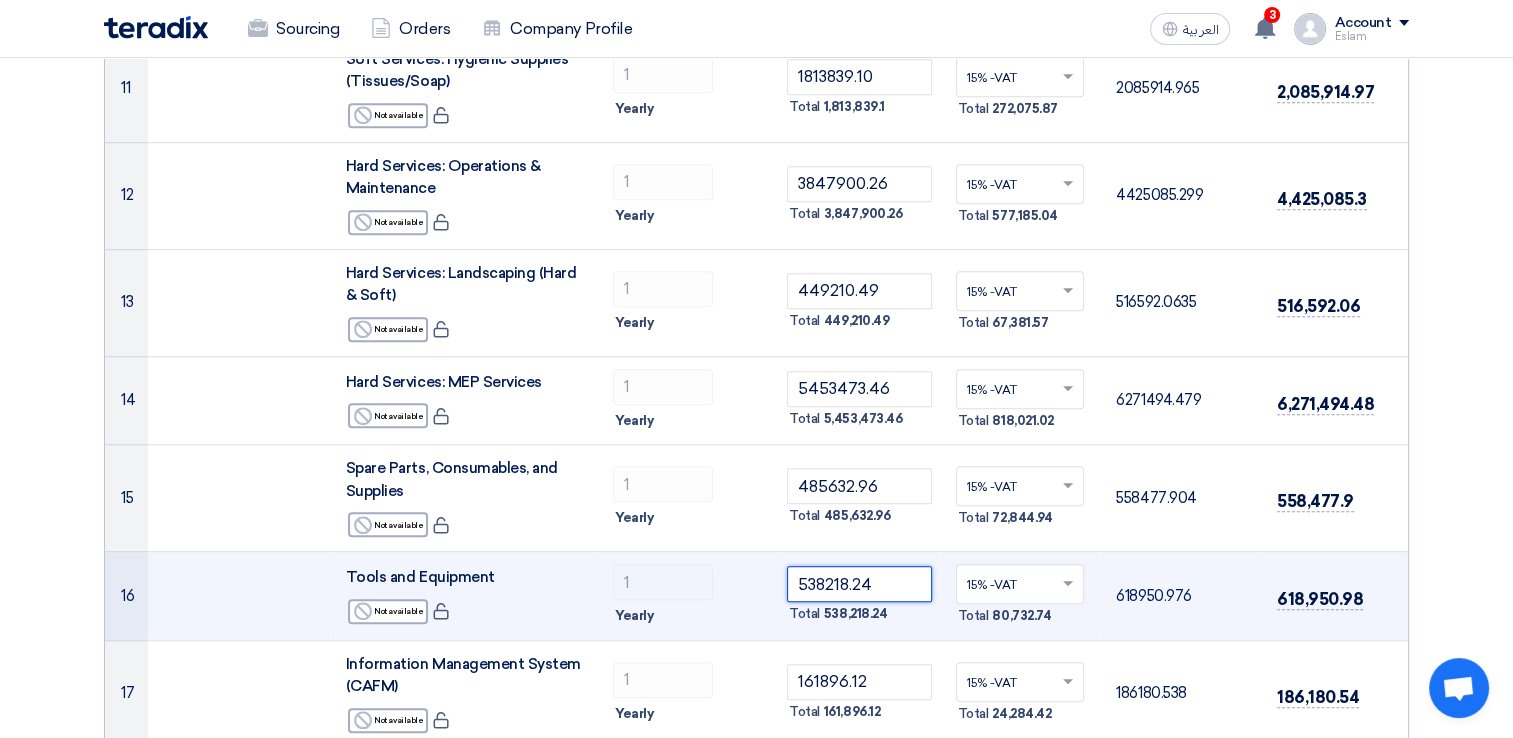 paste on "420435.05" 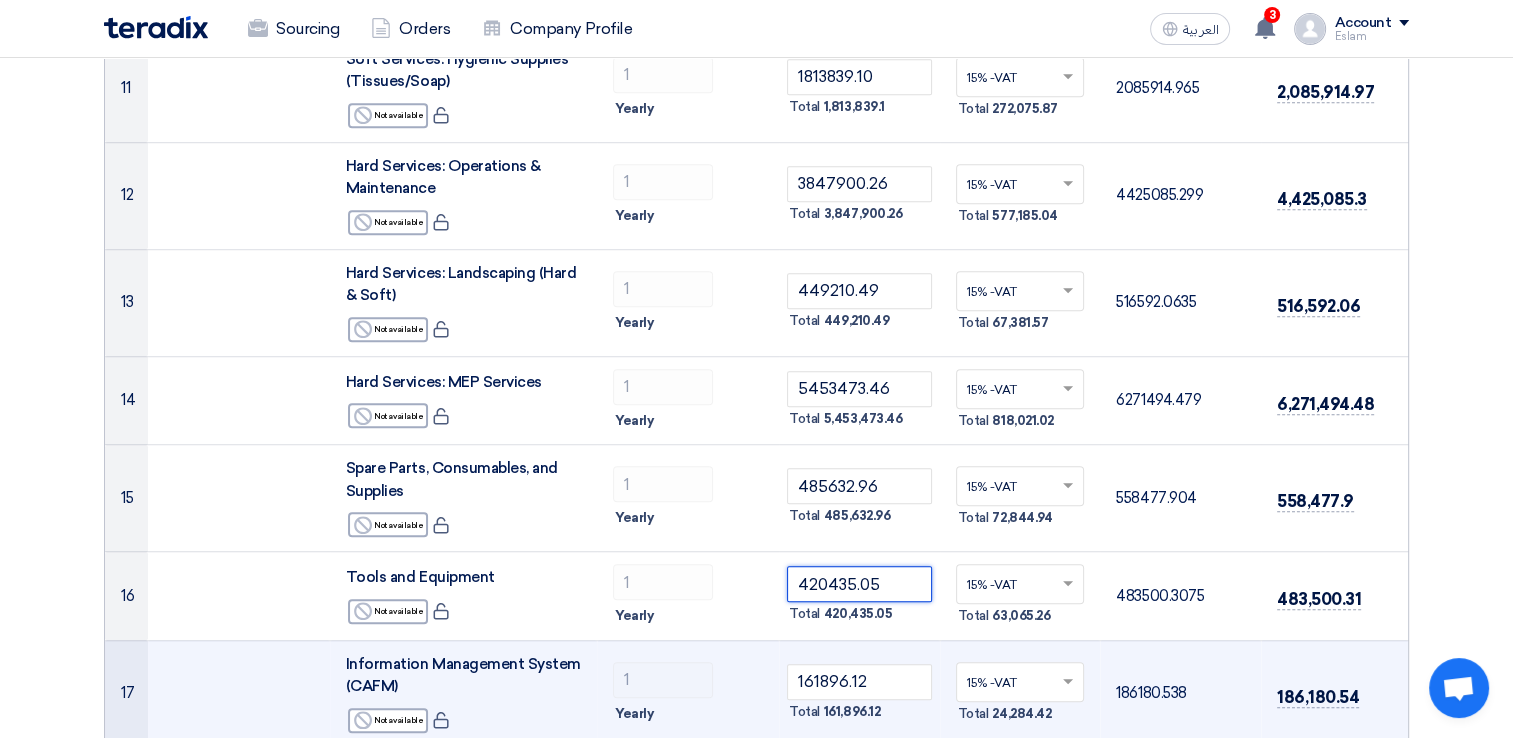 type on "420435.05" 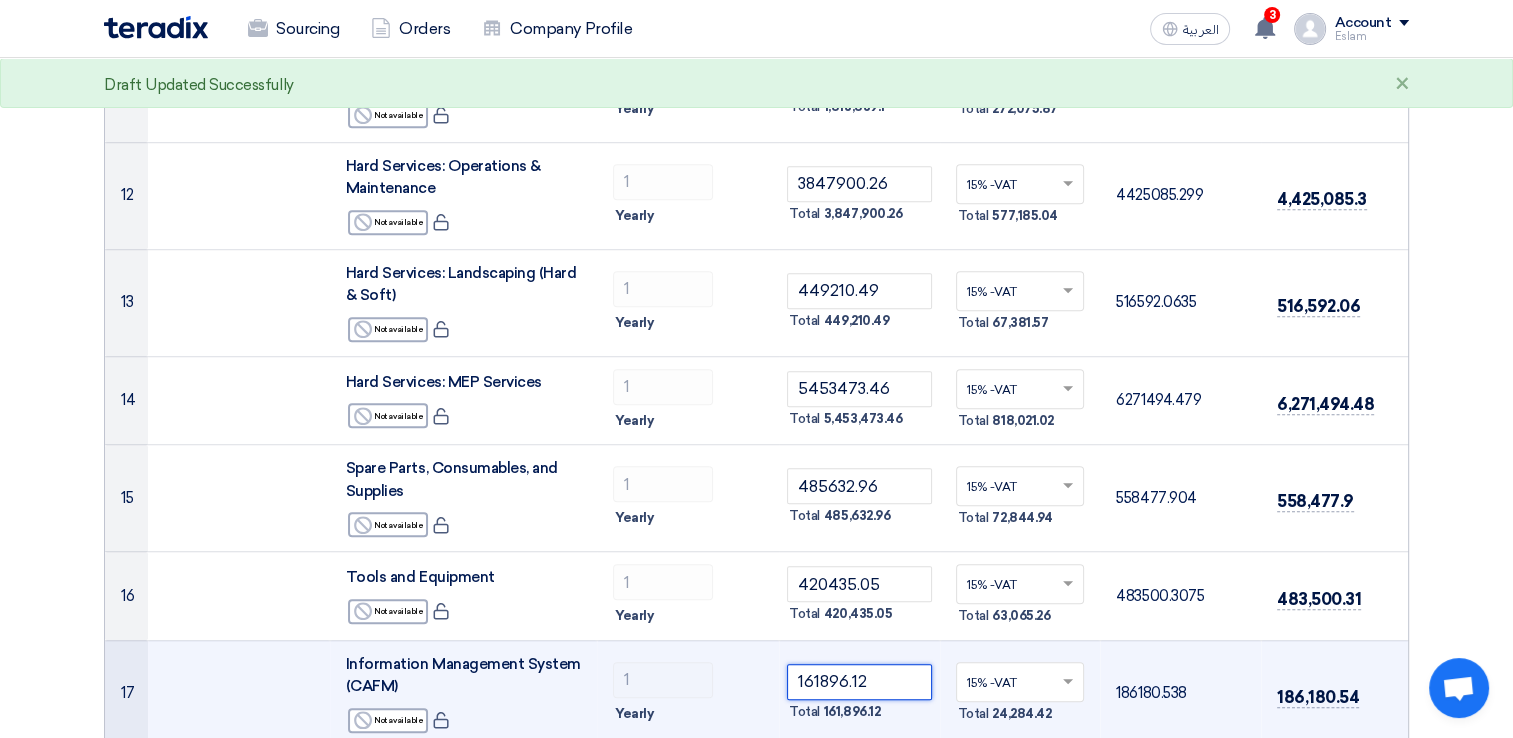 click on "161896.12" 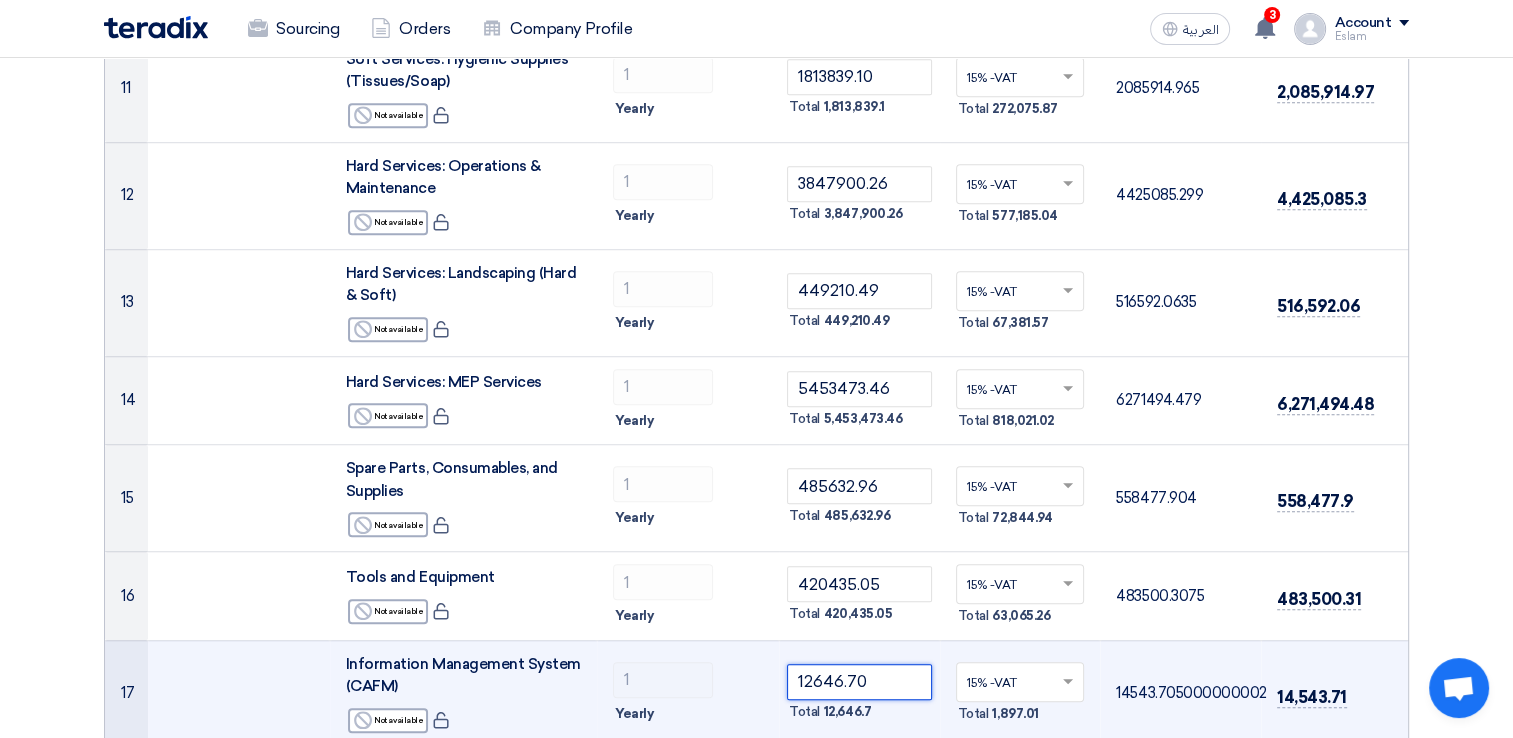 type on "12646.70" 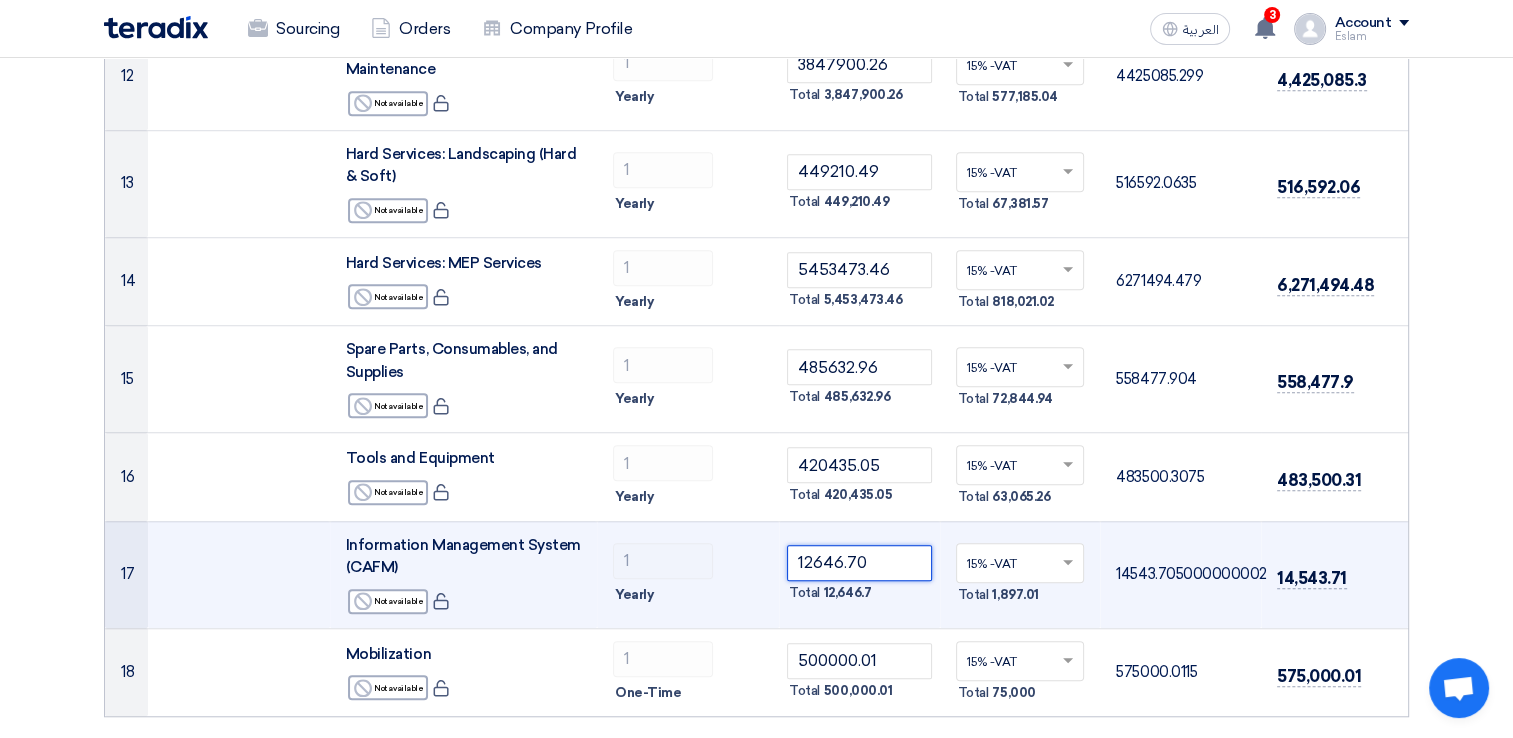 scroll, scrollTop: 1500, scrollLeft: 0, axis: vertical 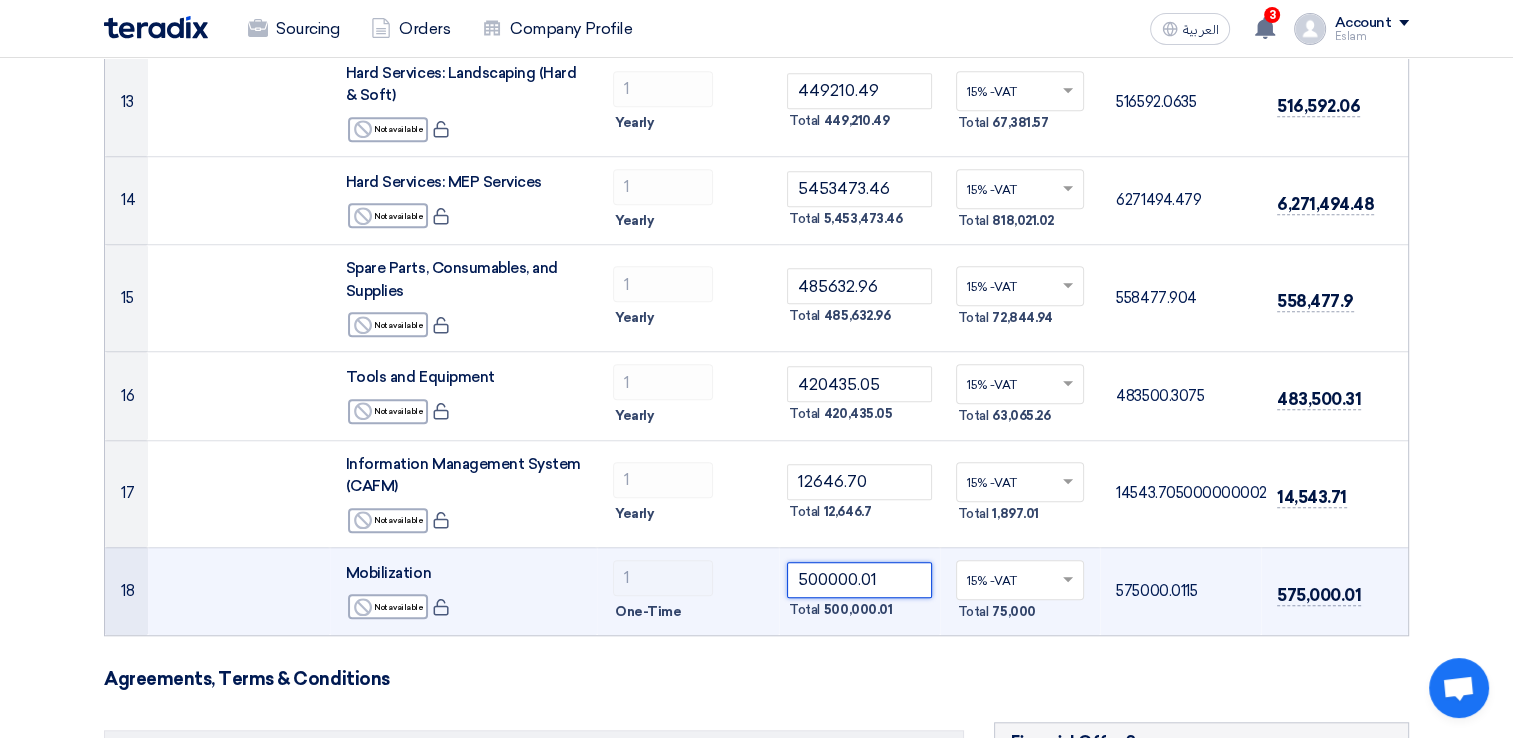 click on "500000.01" 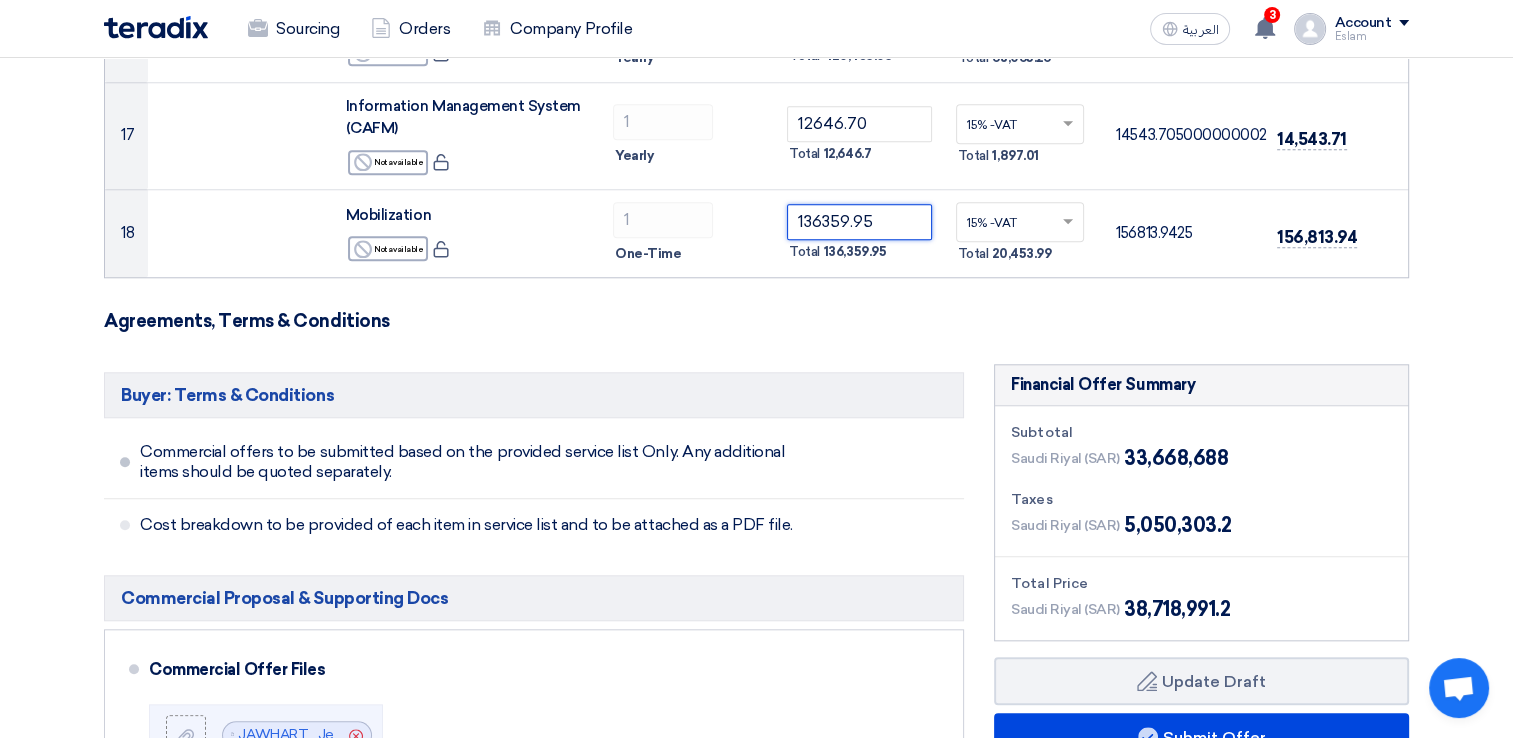 scroll, scrollTop: 1900, scrollLeft: 0, axis: vertical 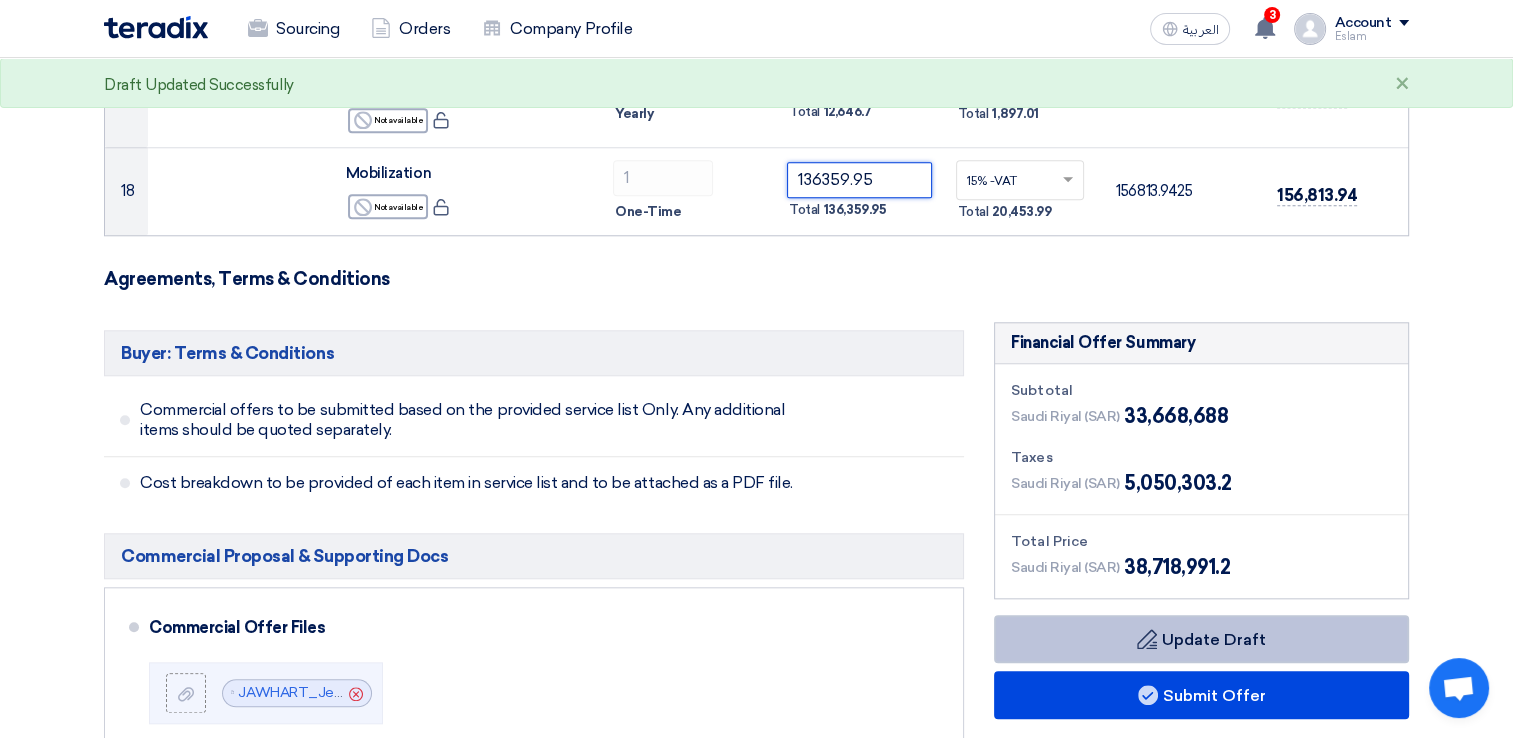 type on "136359.95" 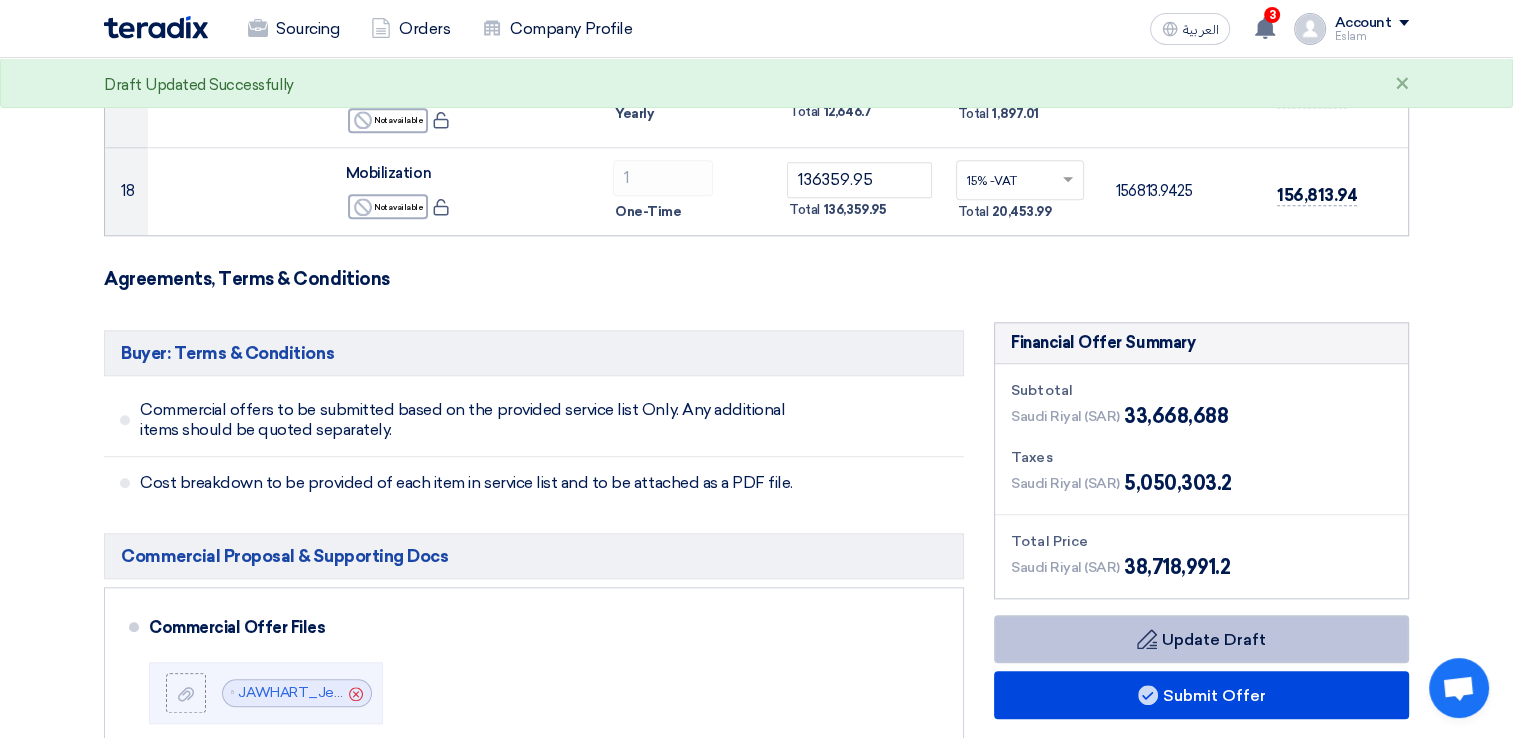 click on "Draft
Update Draft" 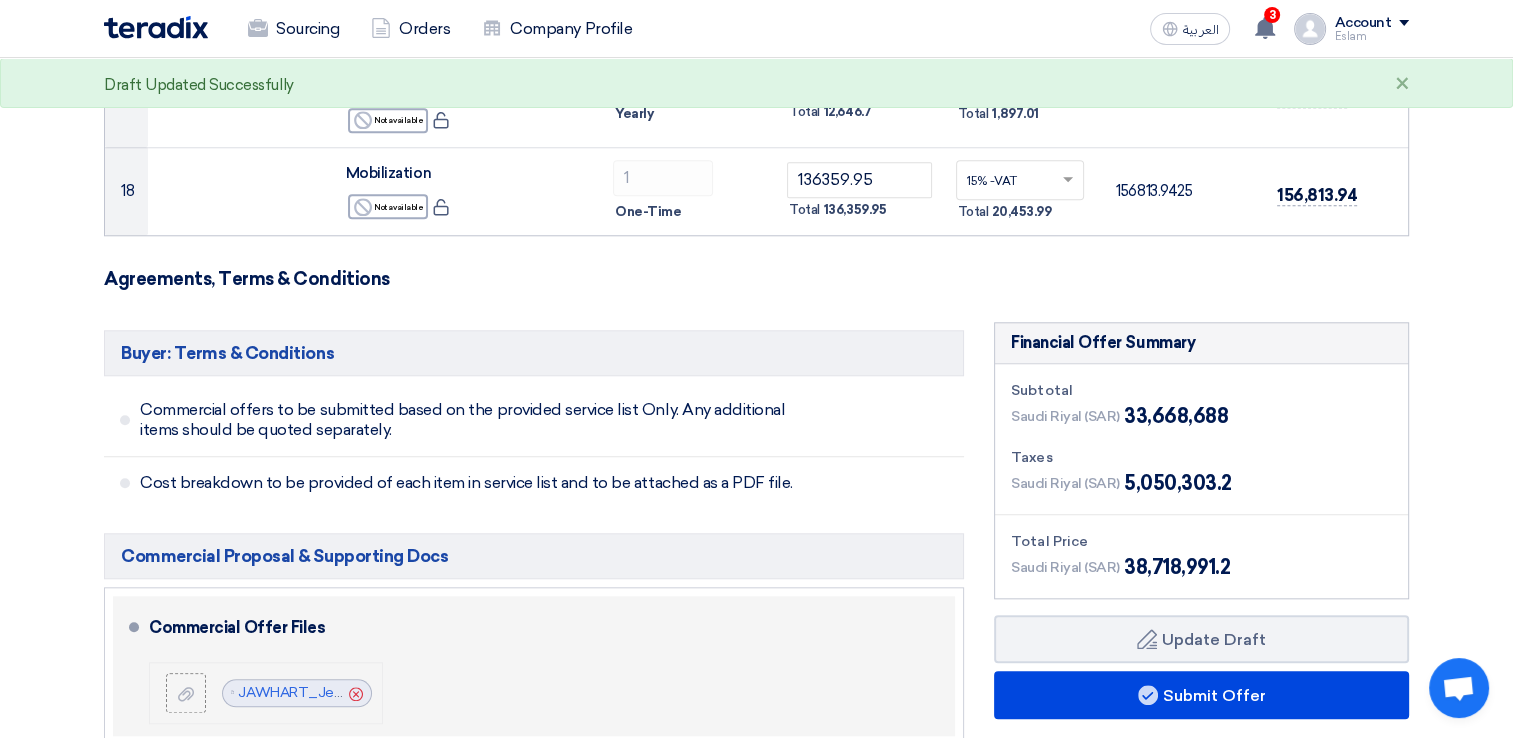 click on "Cancel" 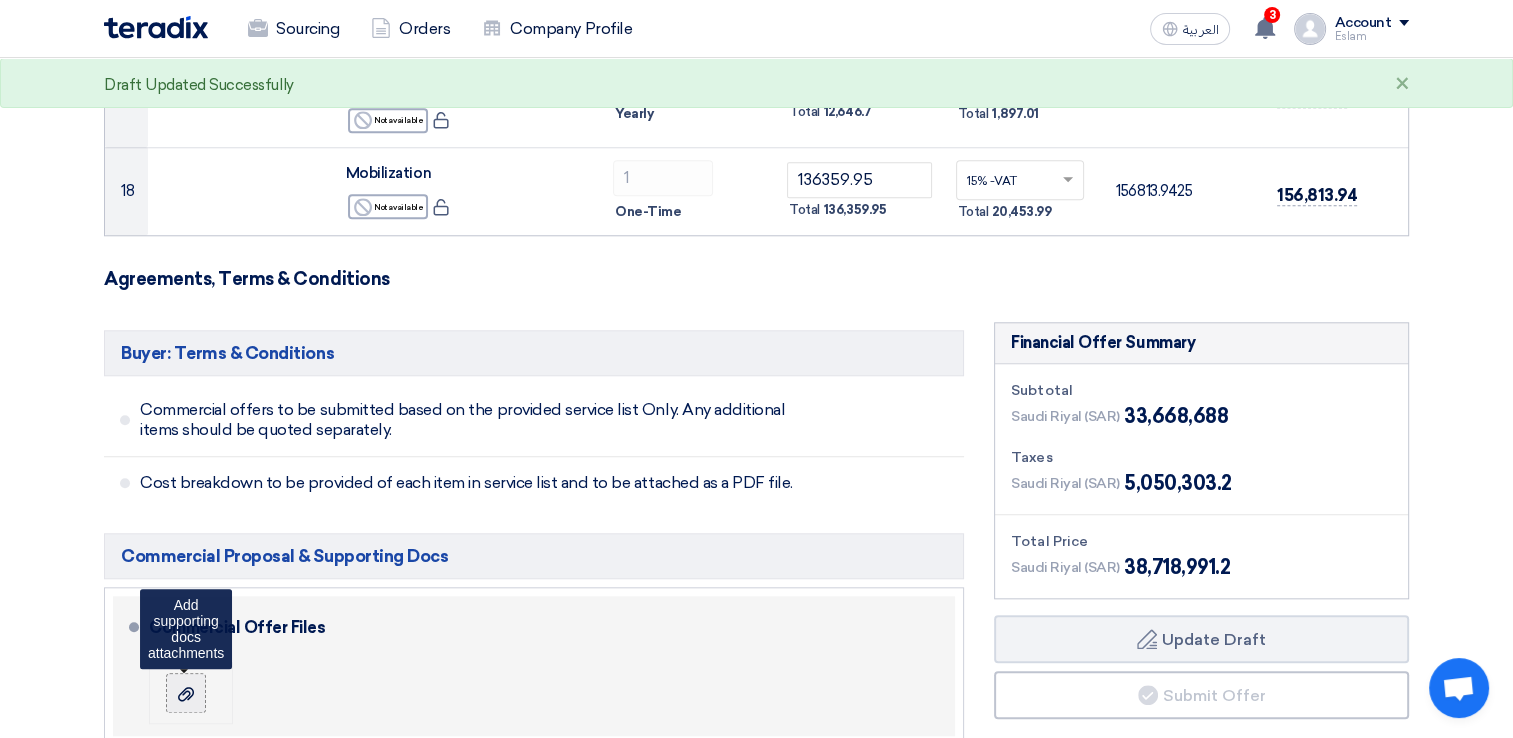 click 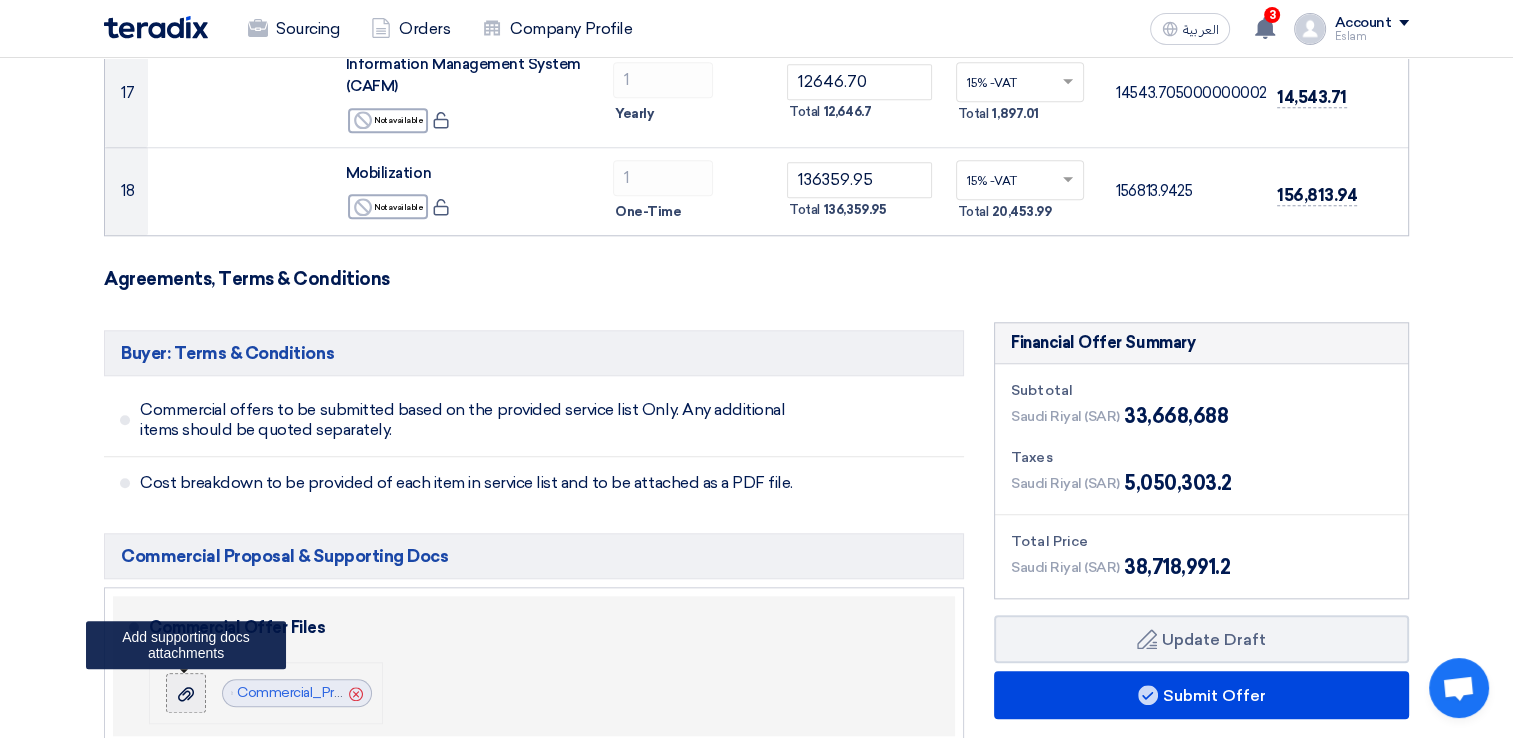 click 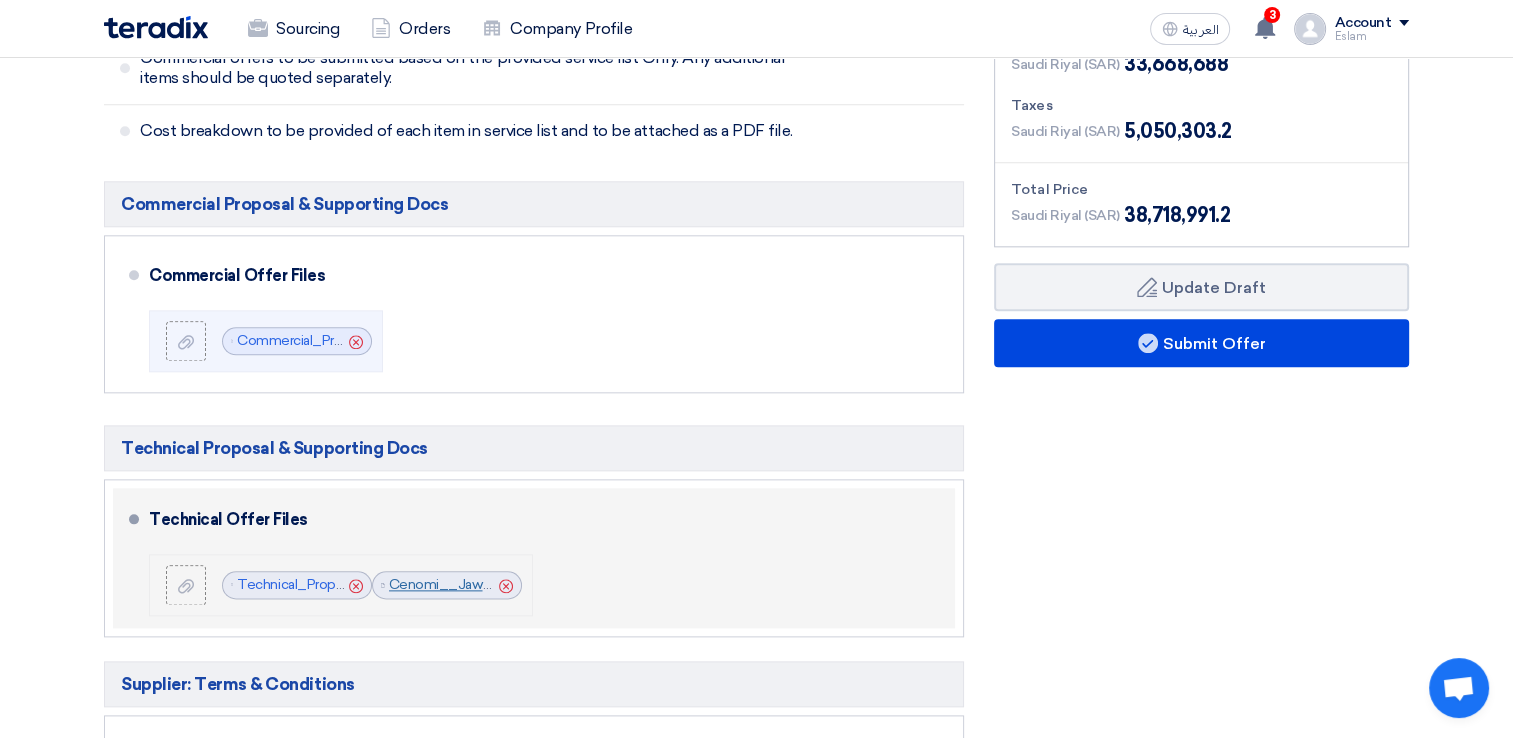 scroll, scrollTop: 2300, scrollLeft: 0, axis: vertical 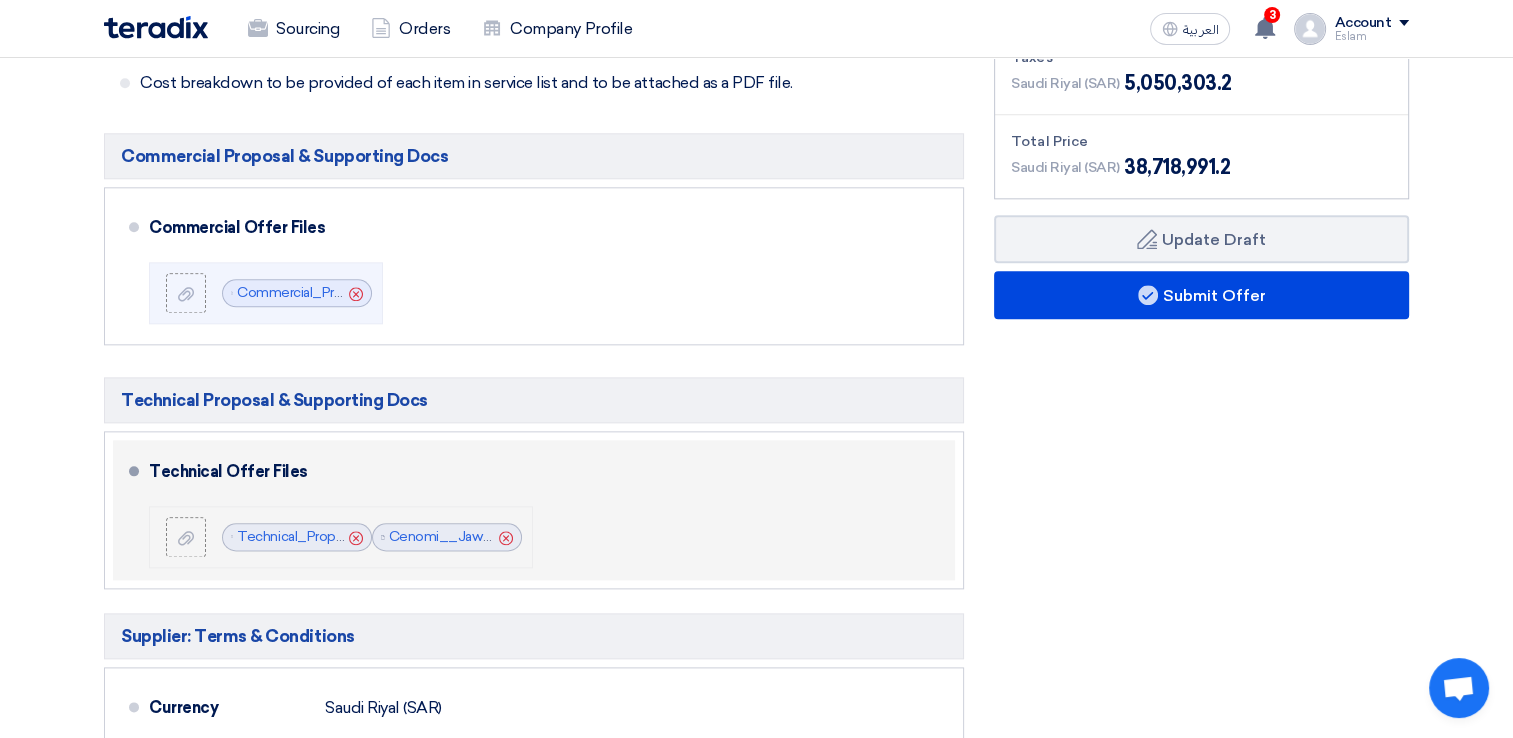 click on "Cancel" 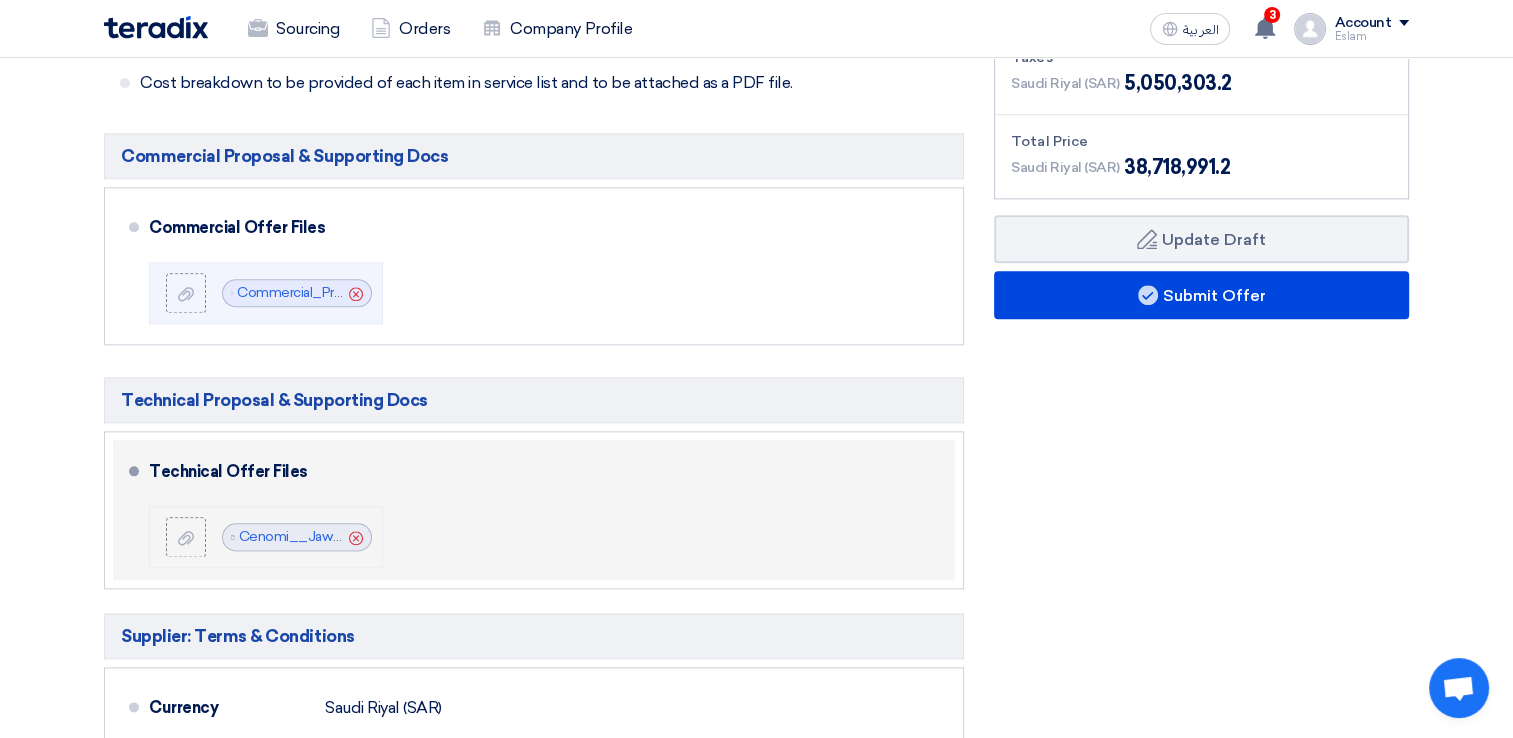 click on "Cancel" 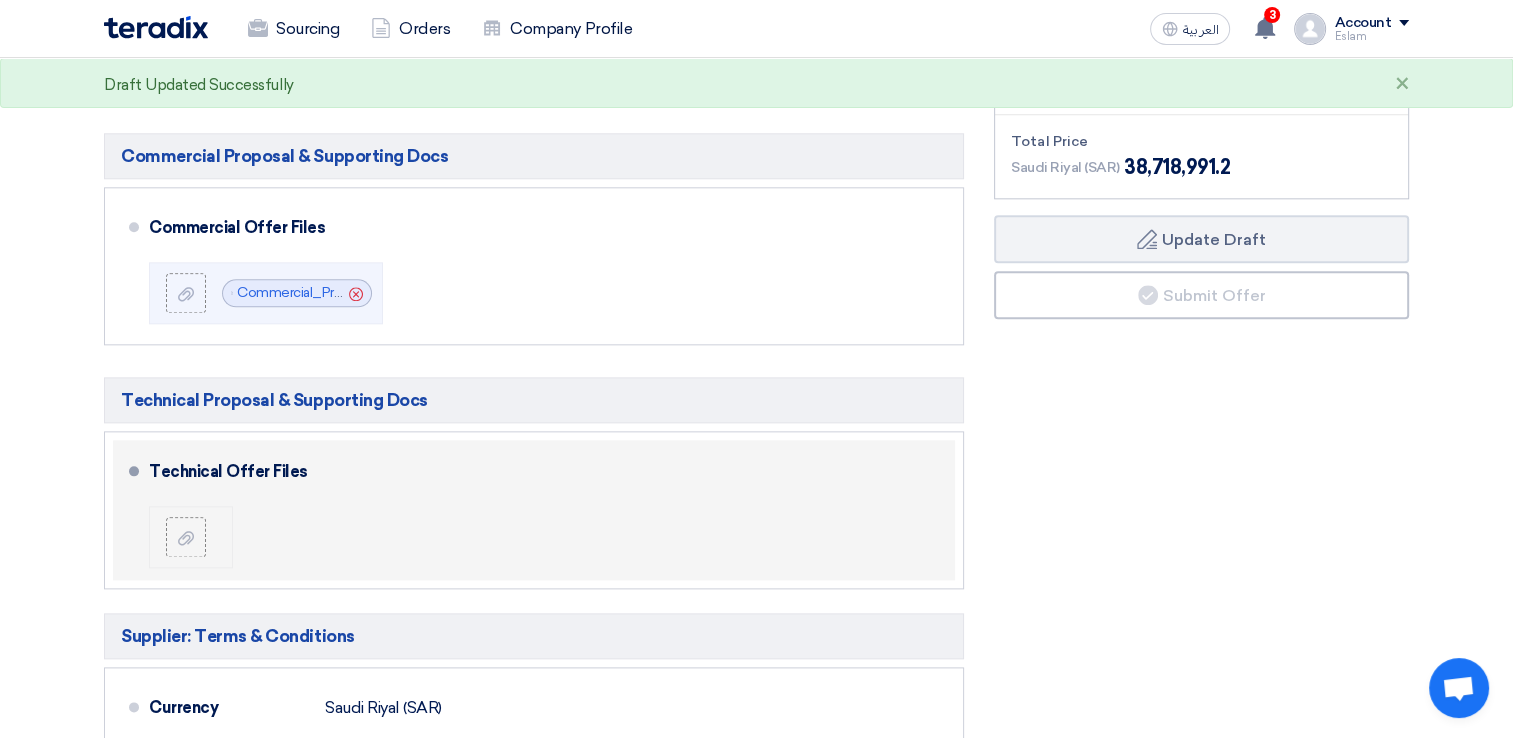 click on "Financial Offer Summary
Subtotal
[GEOGRAPHIC_DATA] (SAR)
33,668,688
Taxes
Draft" 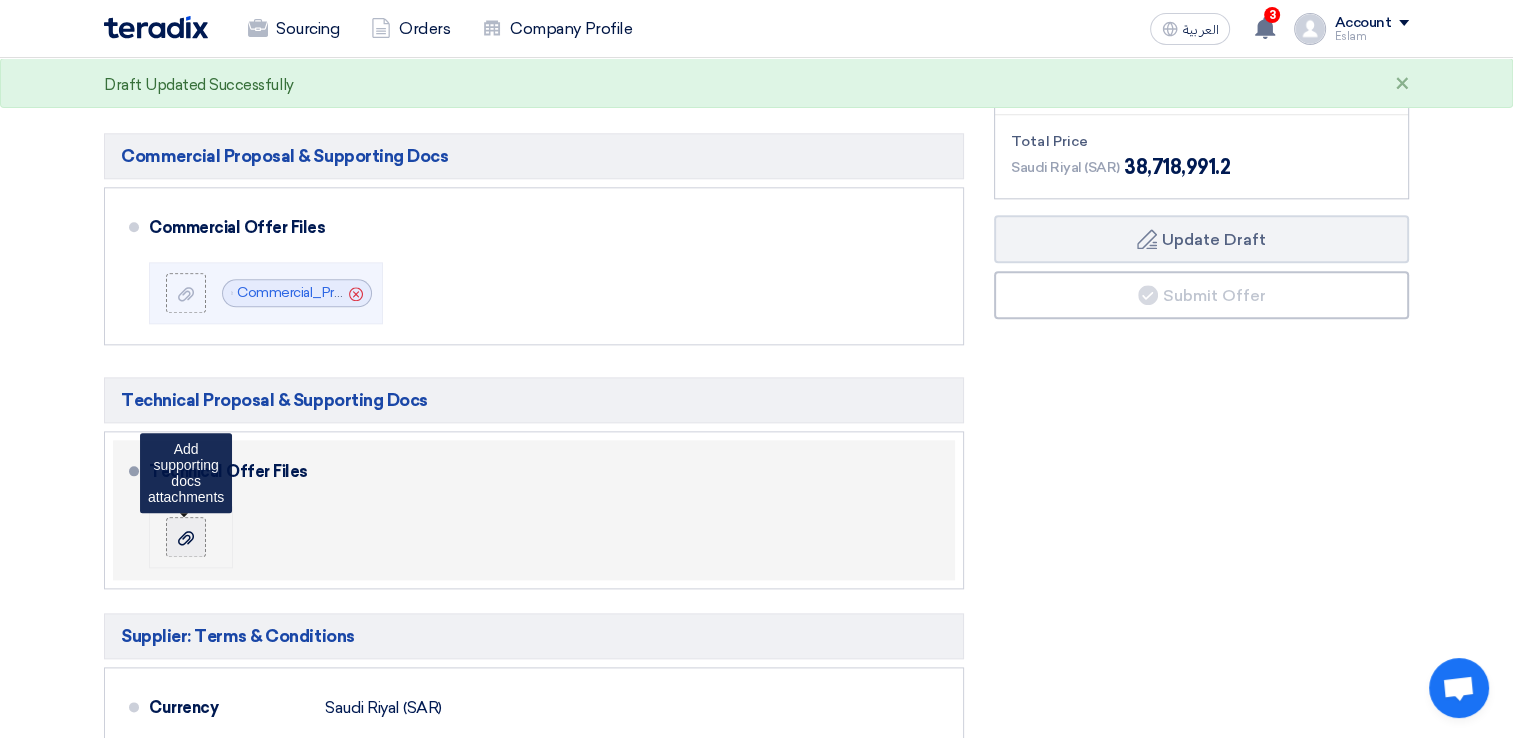 click 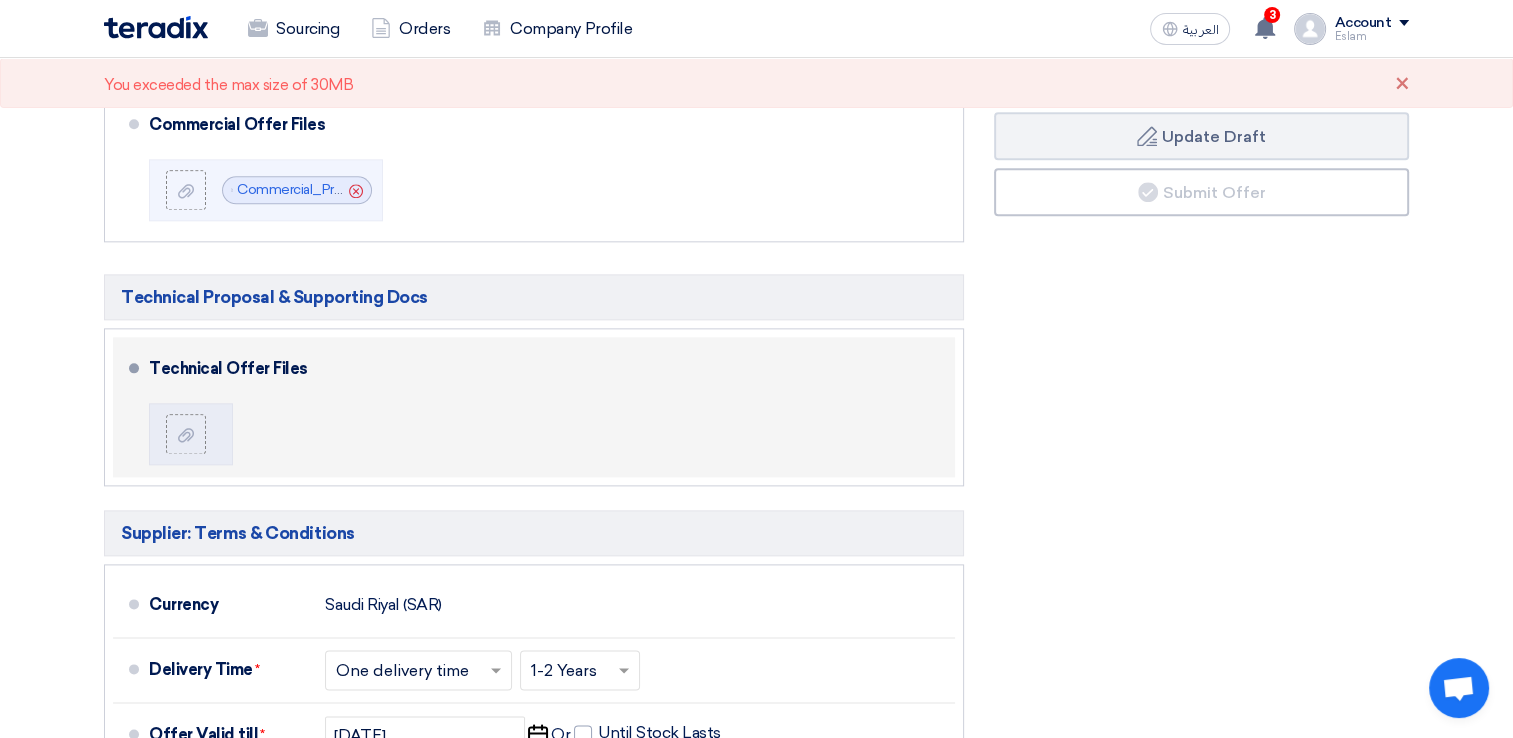 scroll, scrollTop: 2400, scrollLeft: 0, axis: vertical 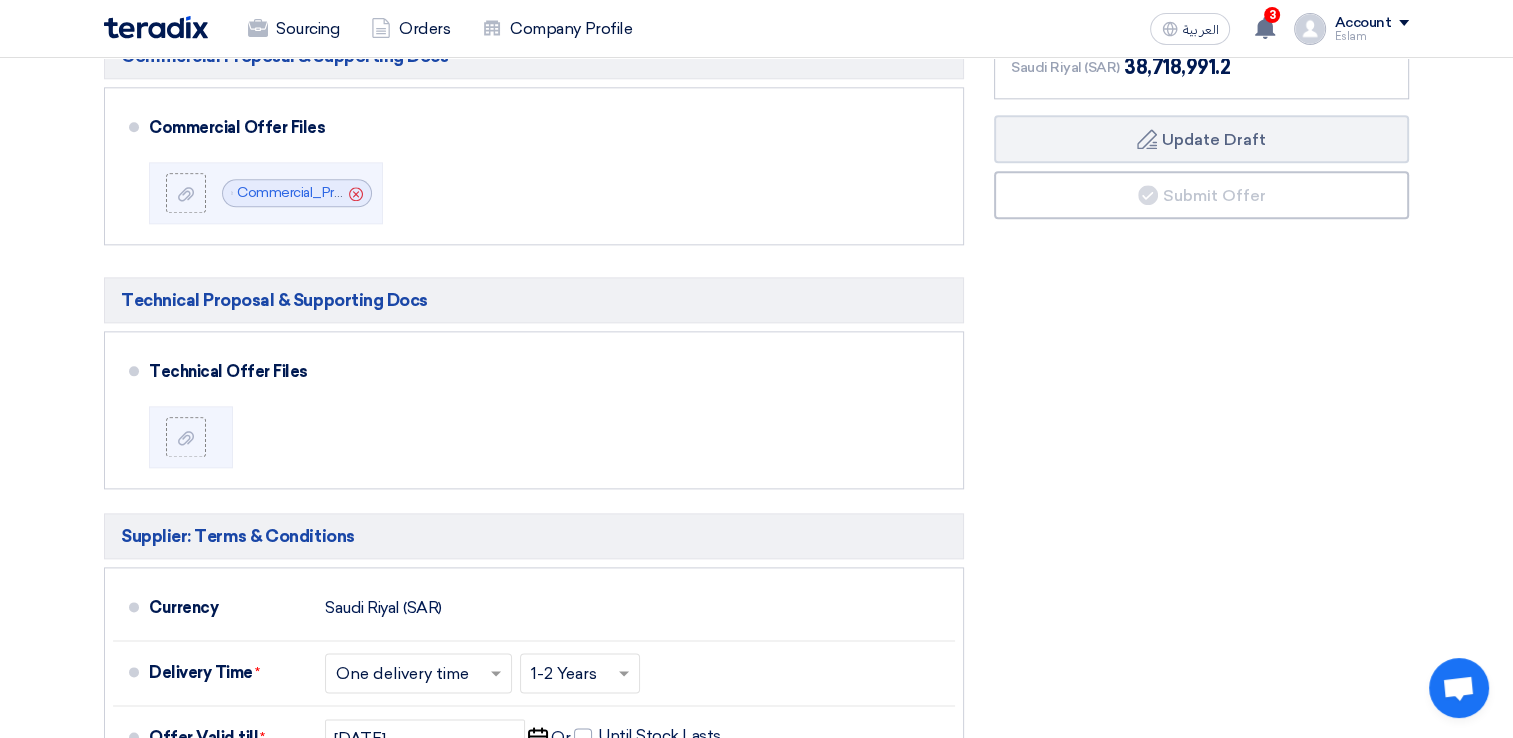 click on "Commercial Proposal & Supporting Docs
Commercial Offer Files
File
Cancel" 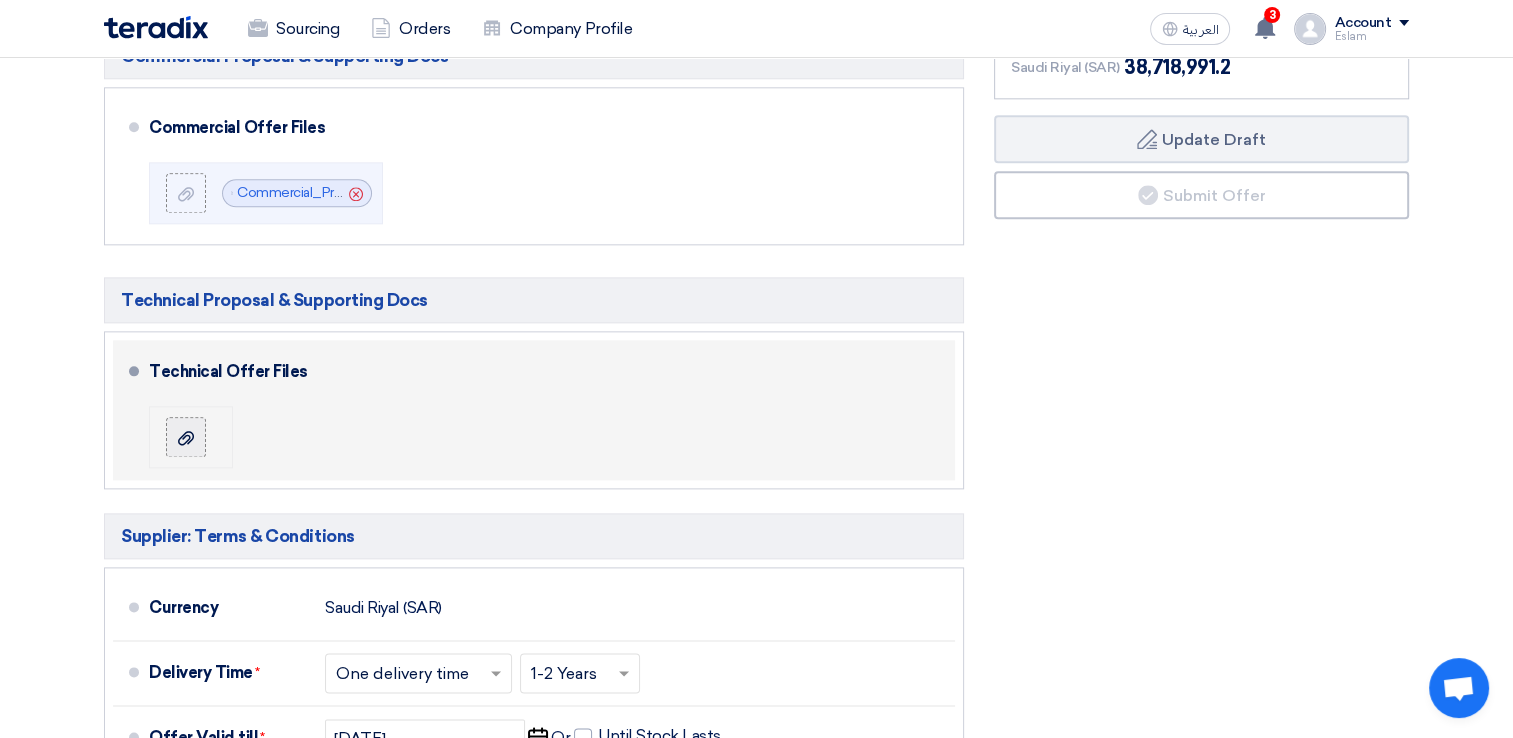 click 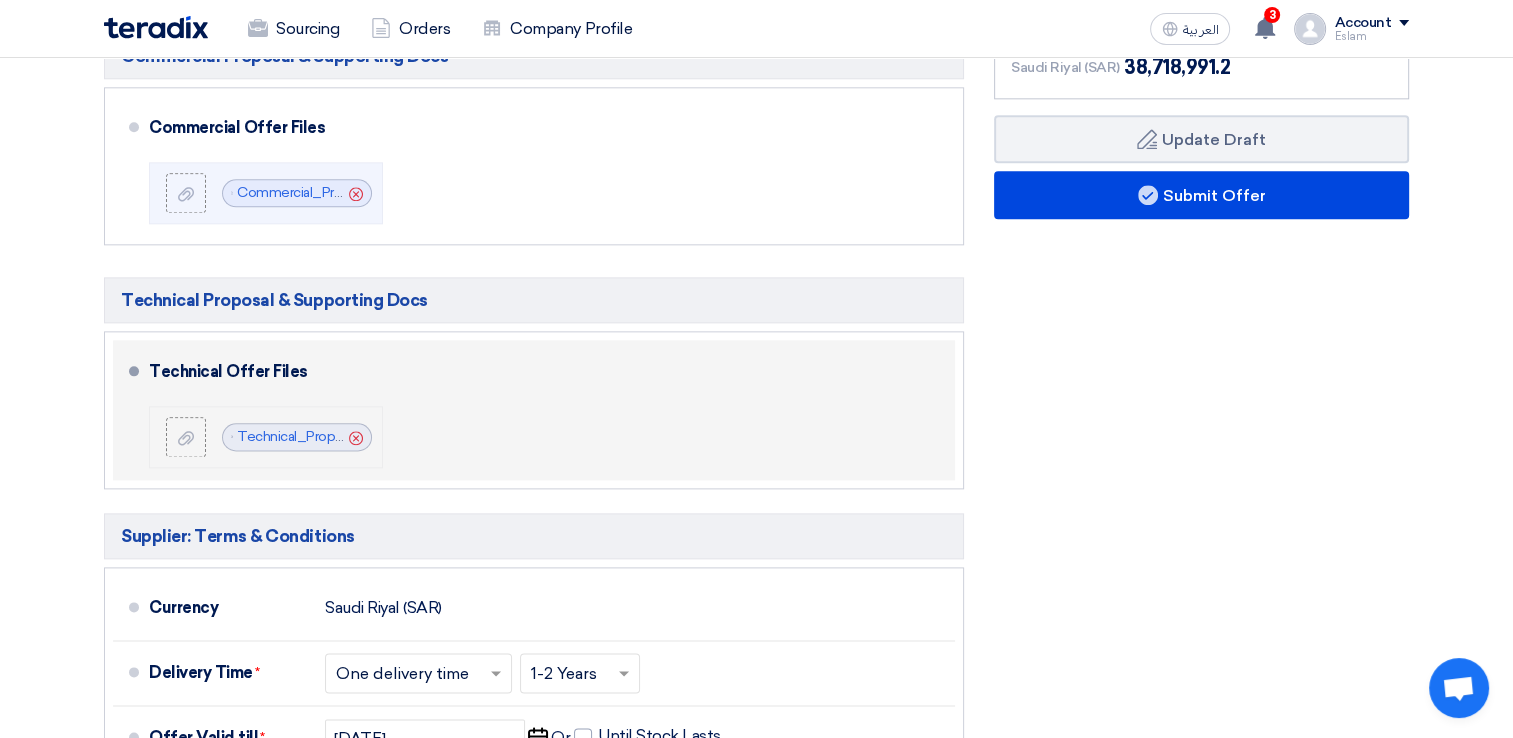 click 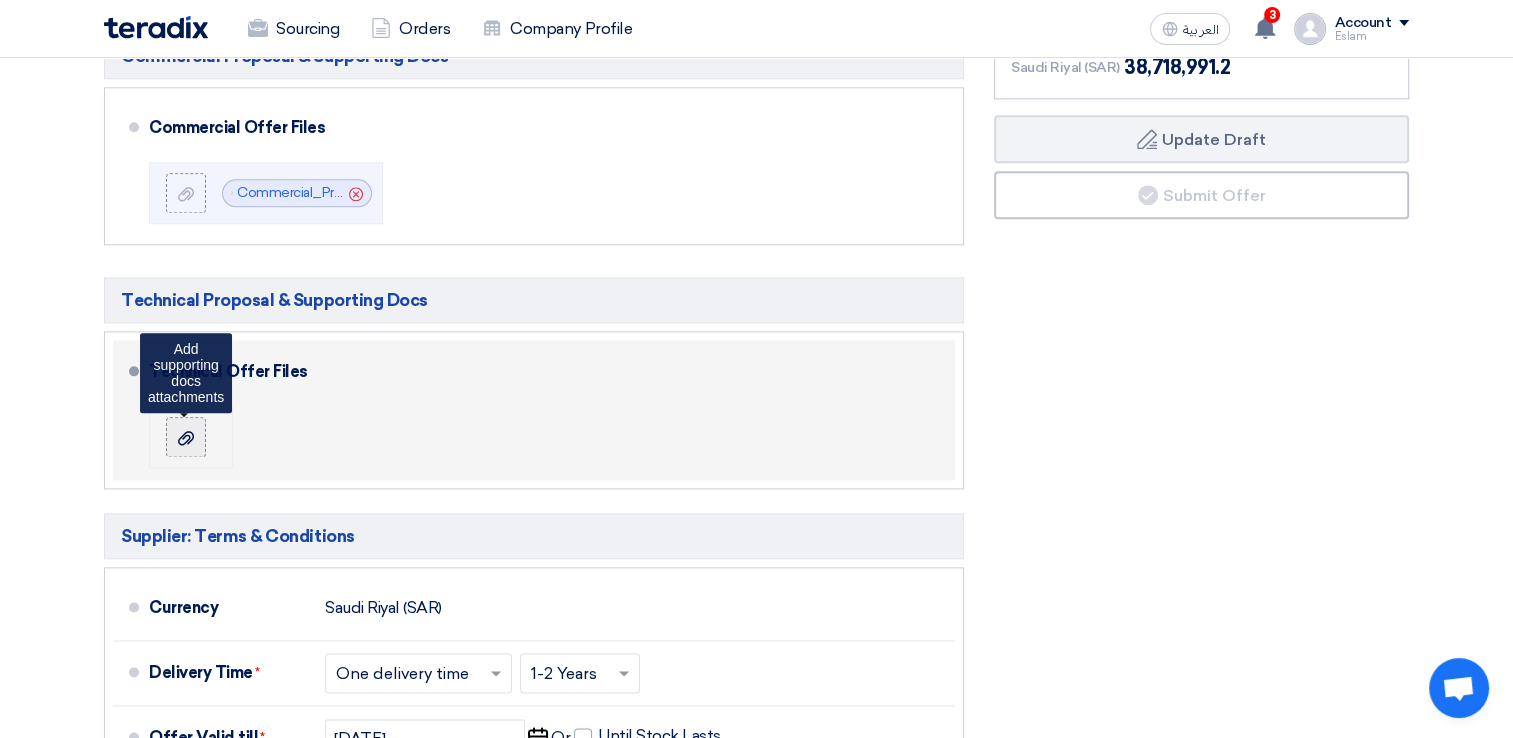 click 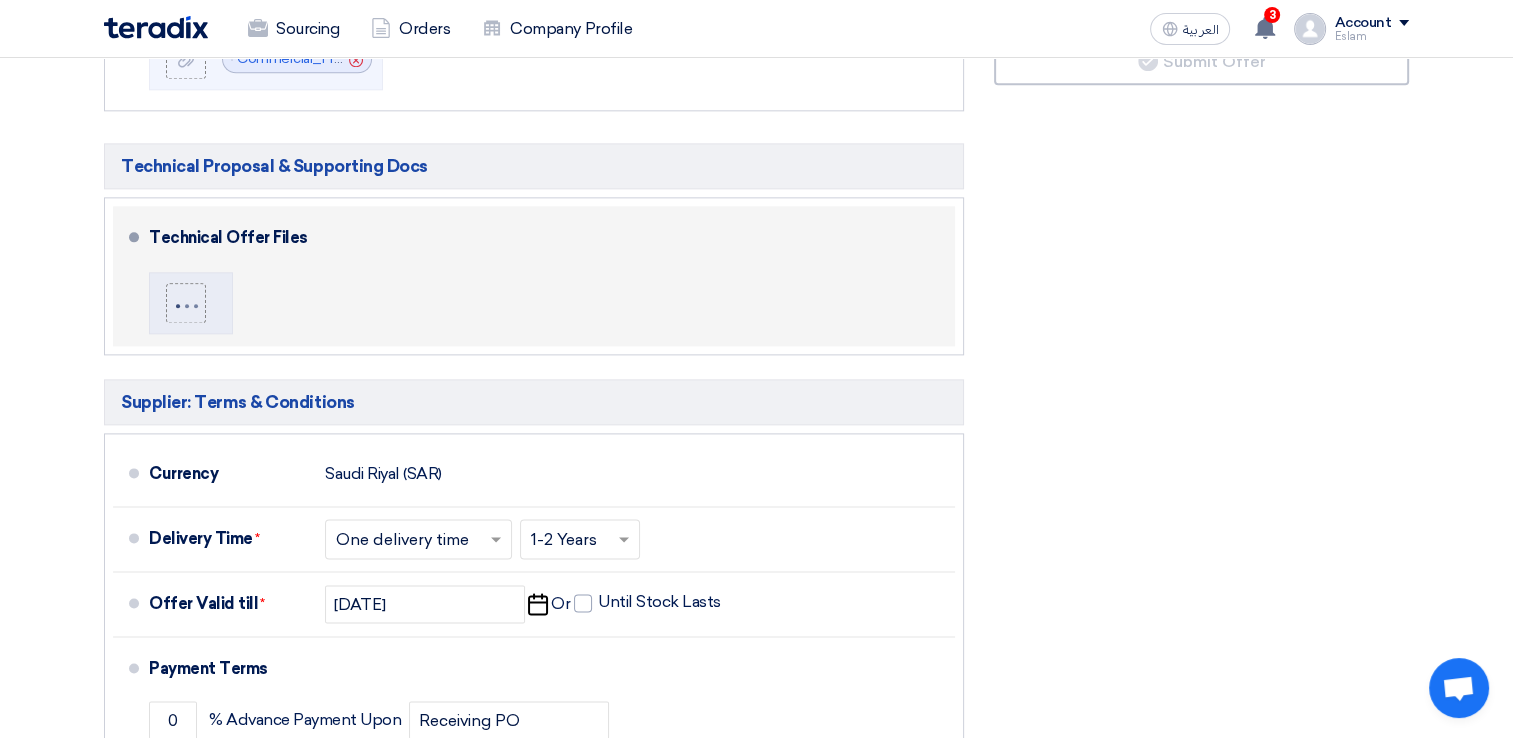 scroll, scrollTop: 2500, scrollLeft: 0, axis: vertical 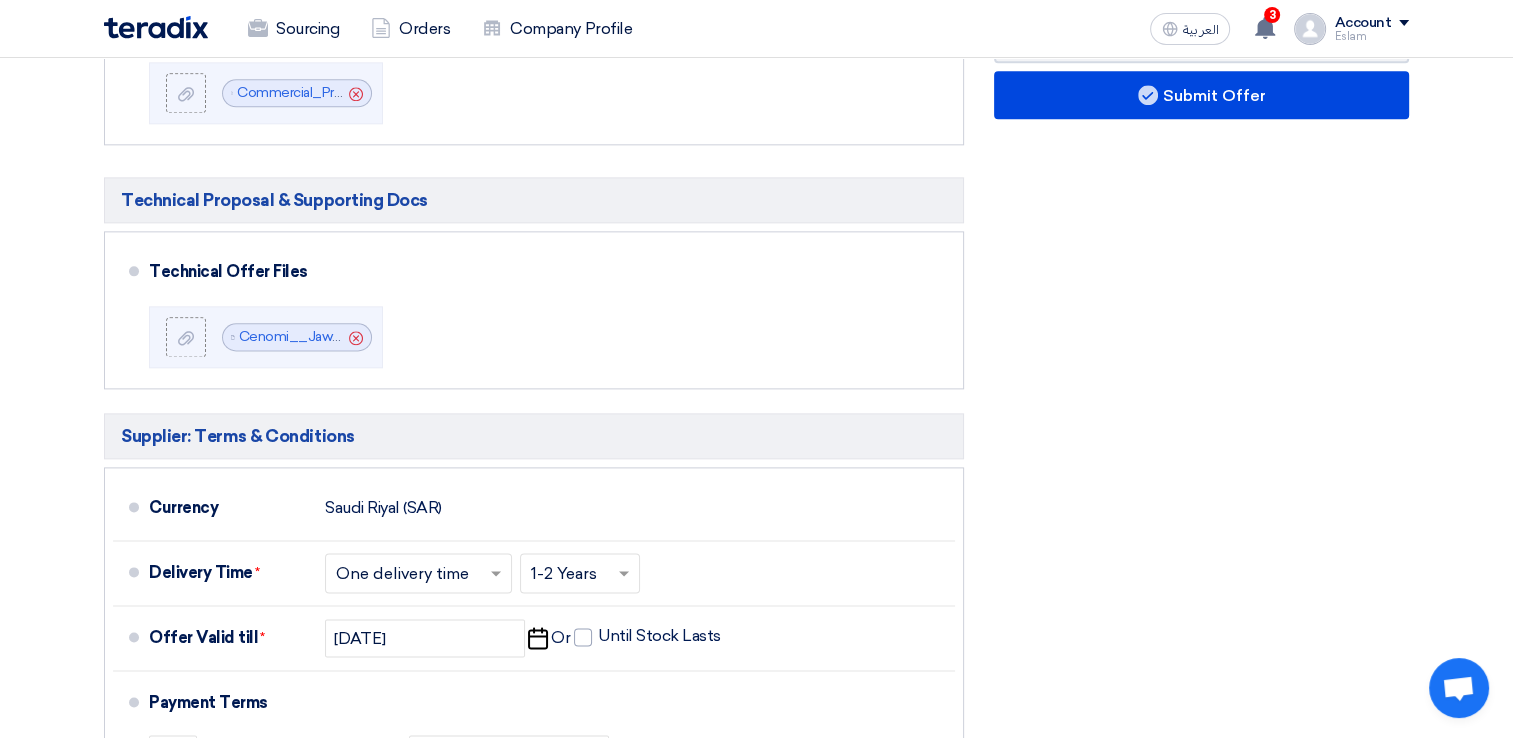 click on "Financial Offer Summary
Subtotal
[GEOGRAPHIC_DATA] (SAR)
33,668,688
Taxes
Draft" 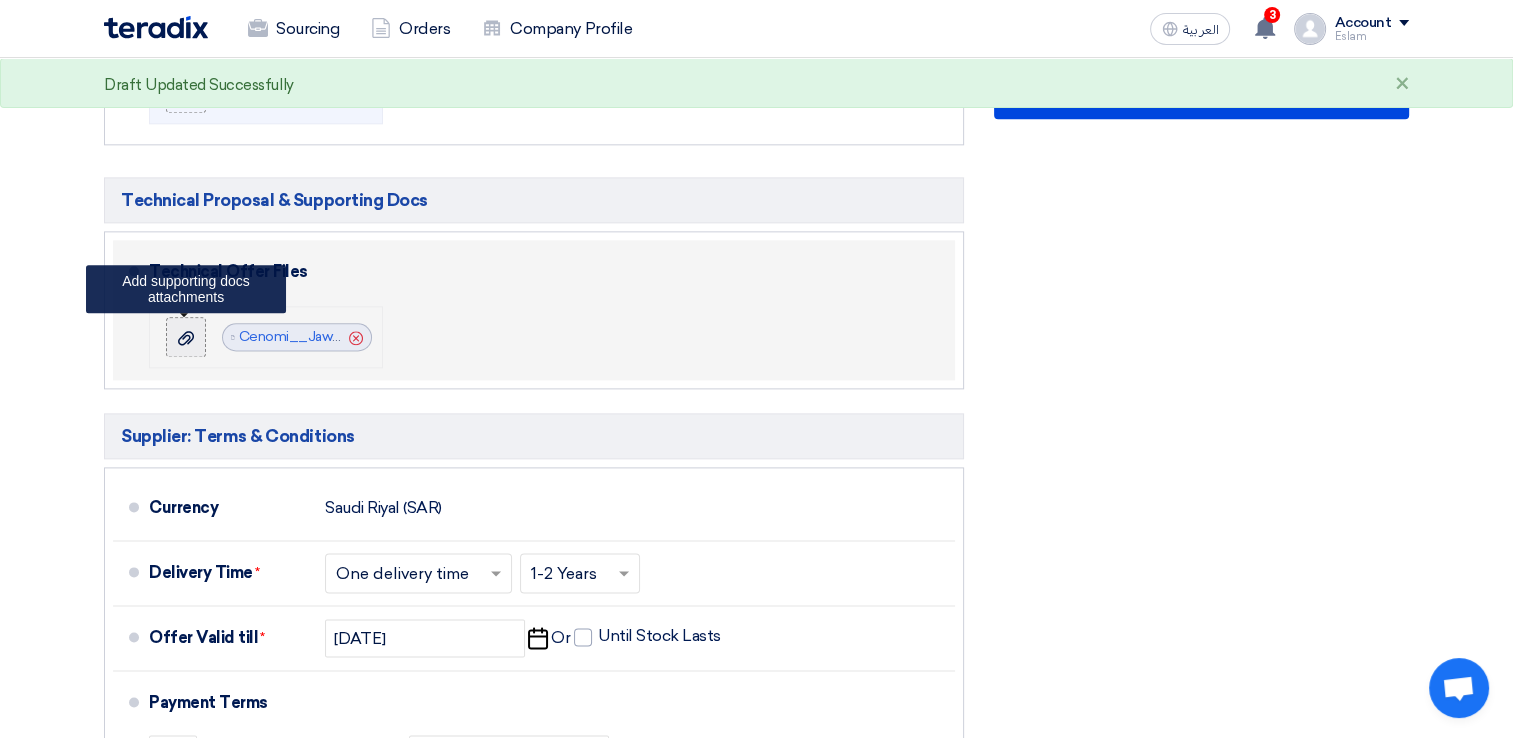click 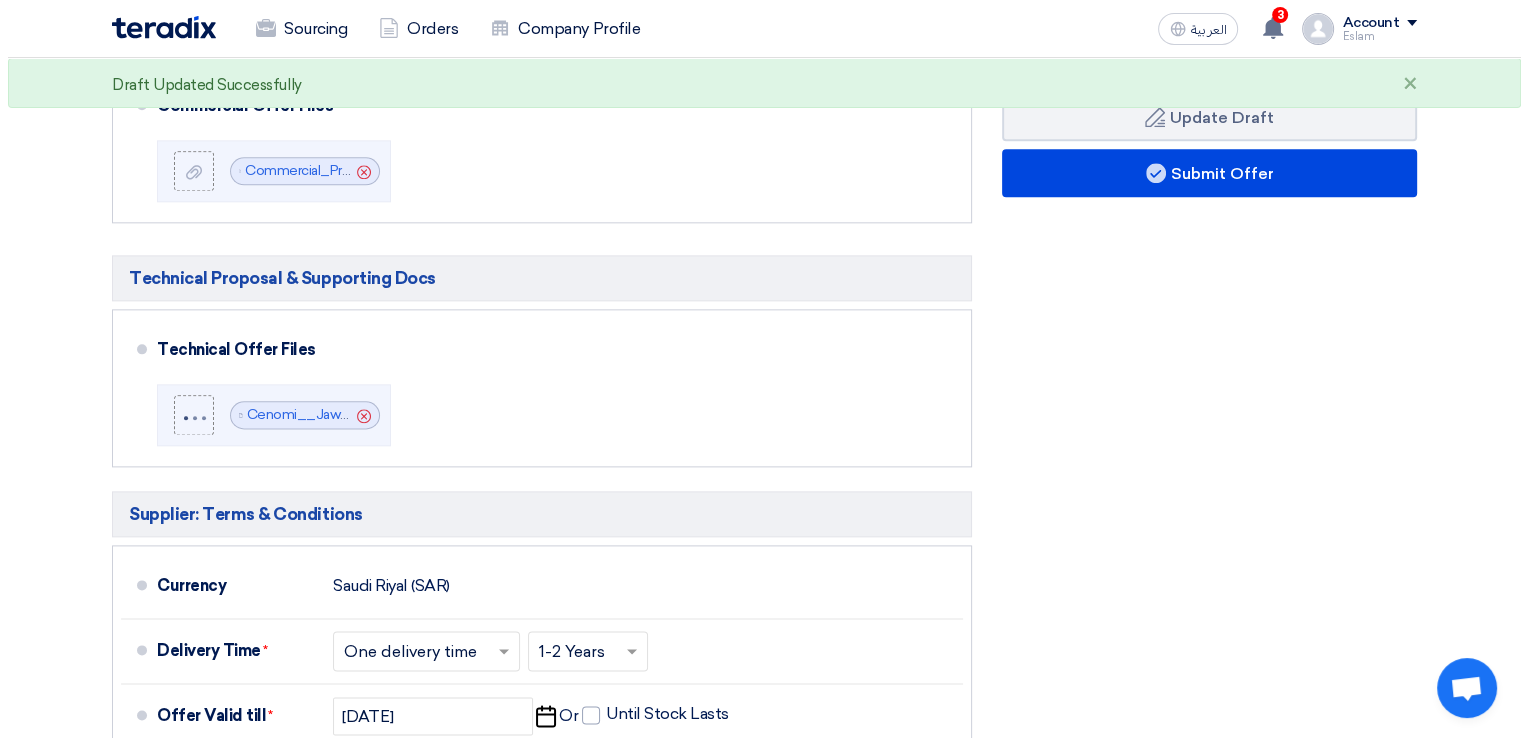 scroll, scrollTop: 2400, scrollLeft: 0, axis: vertical 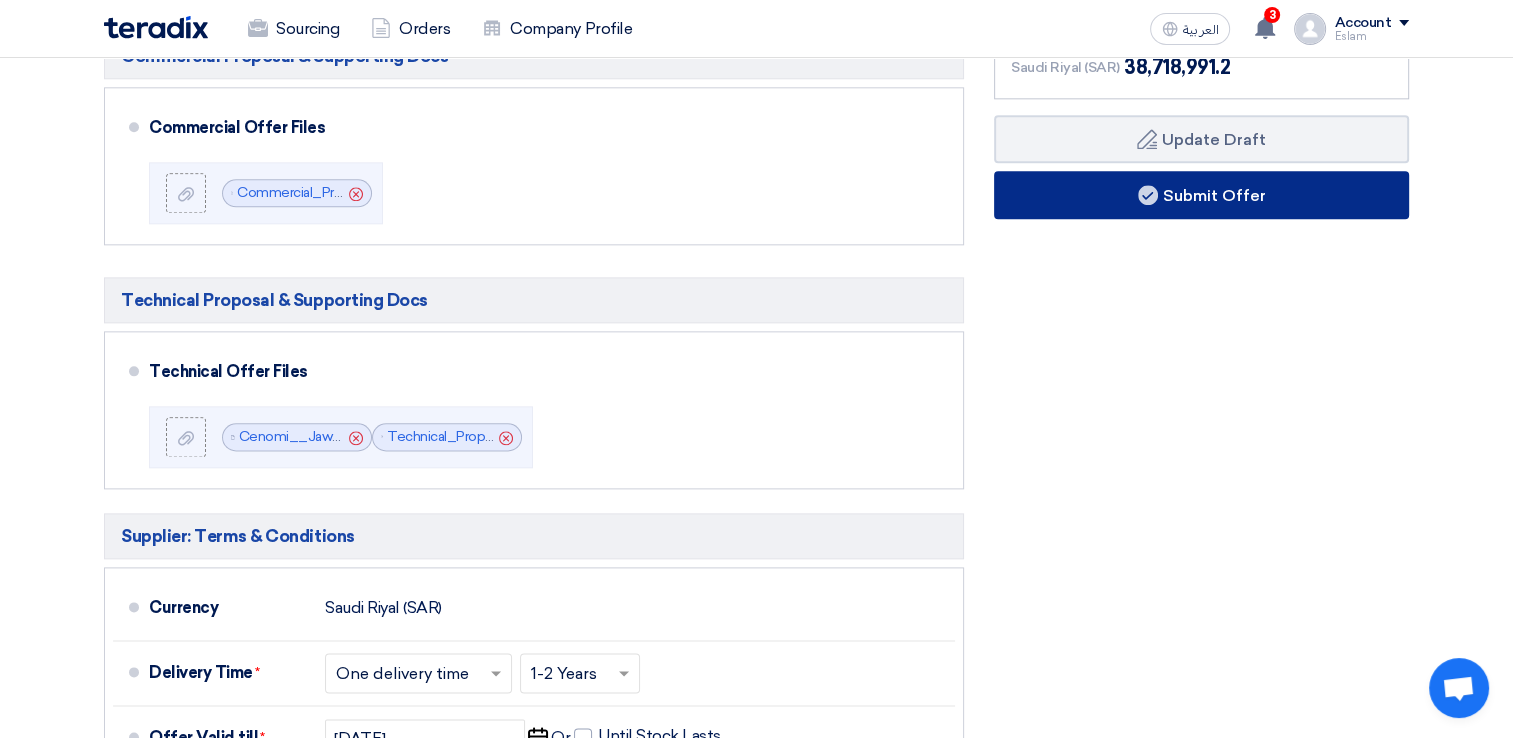 click on "Submit Offer" 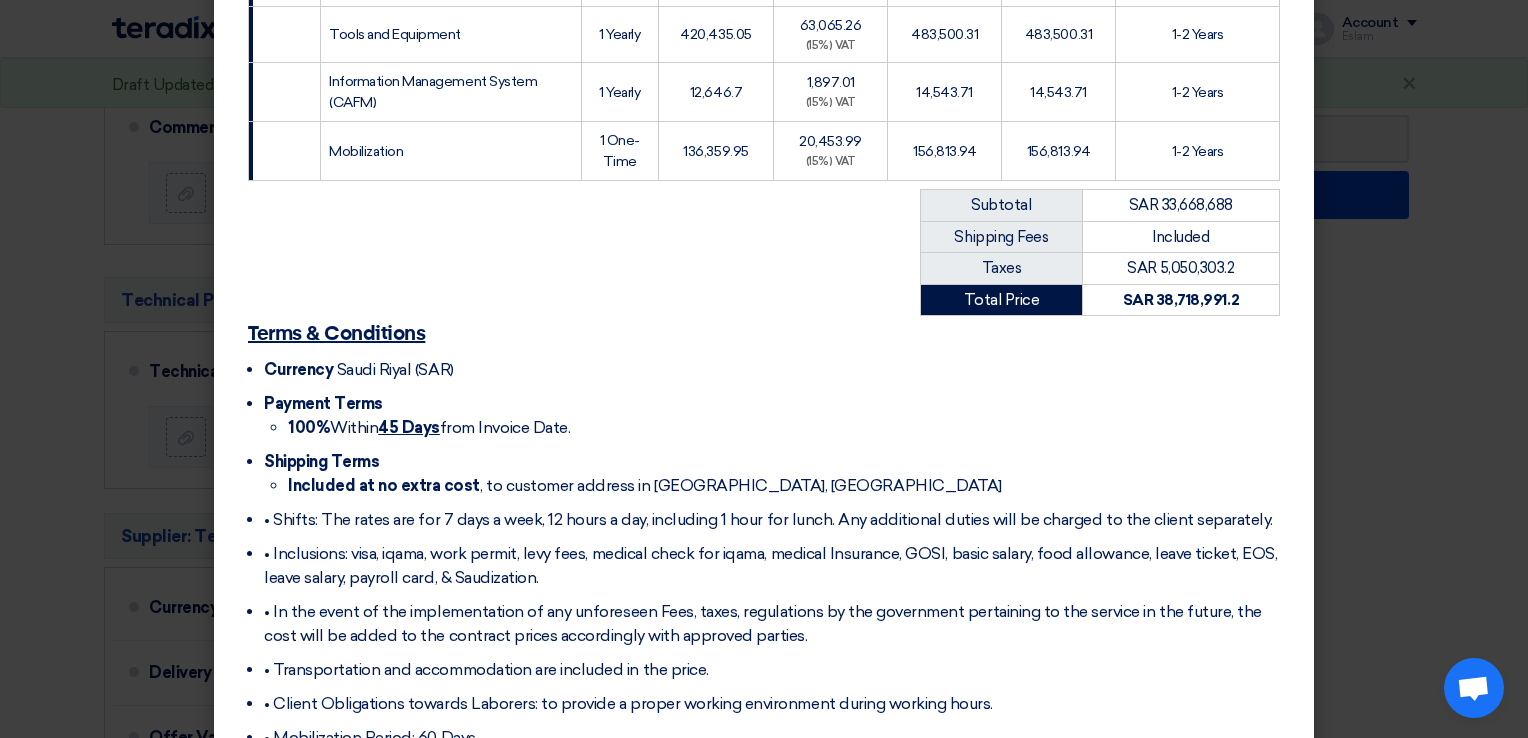 scroll, scrollTop: 1767, scrollLeft: 0, axis: vertical 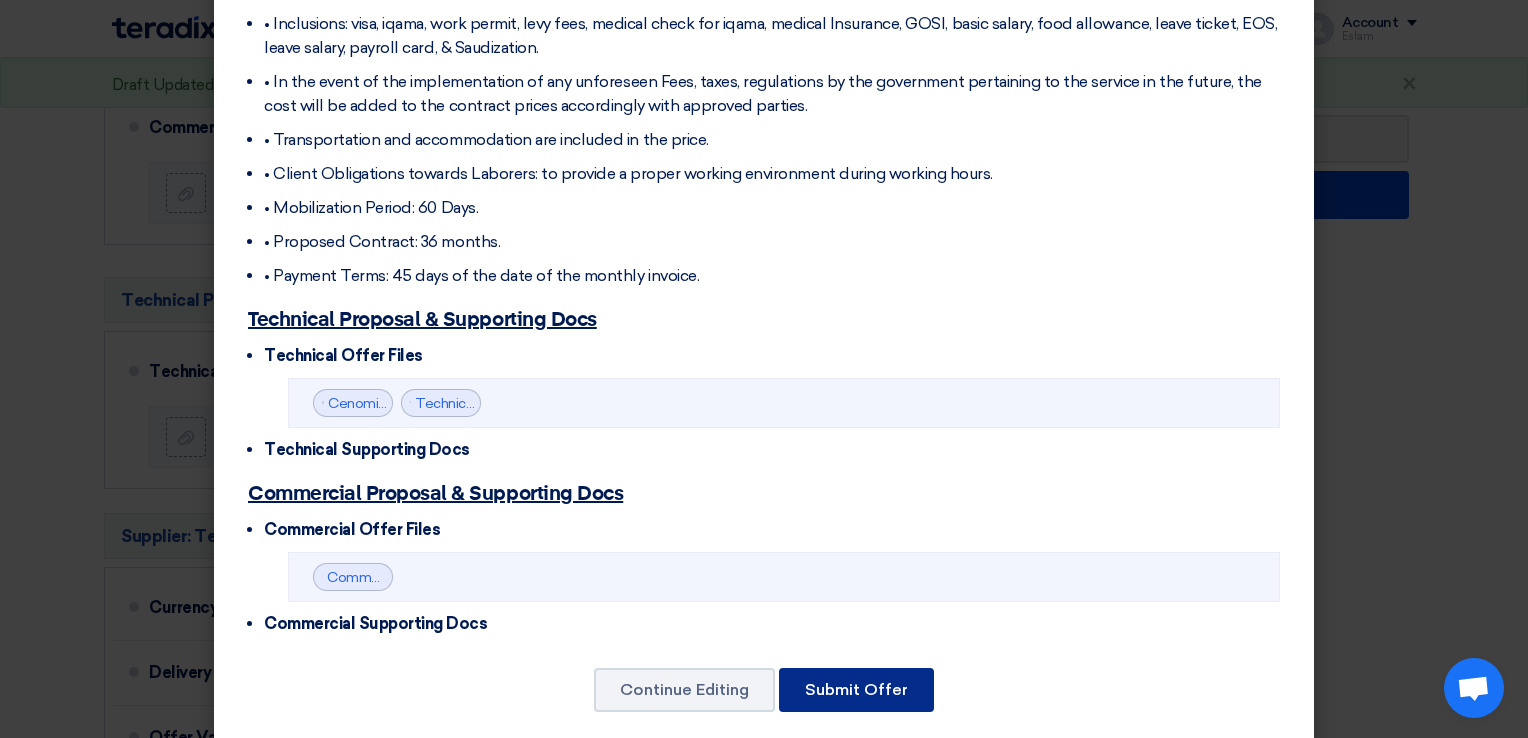 click on "Submit Offer" 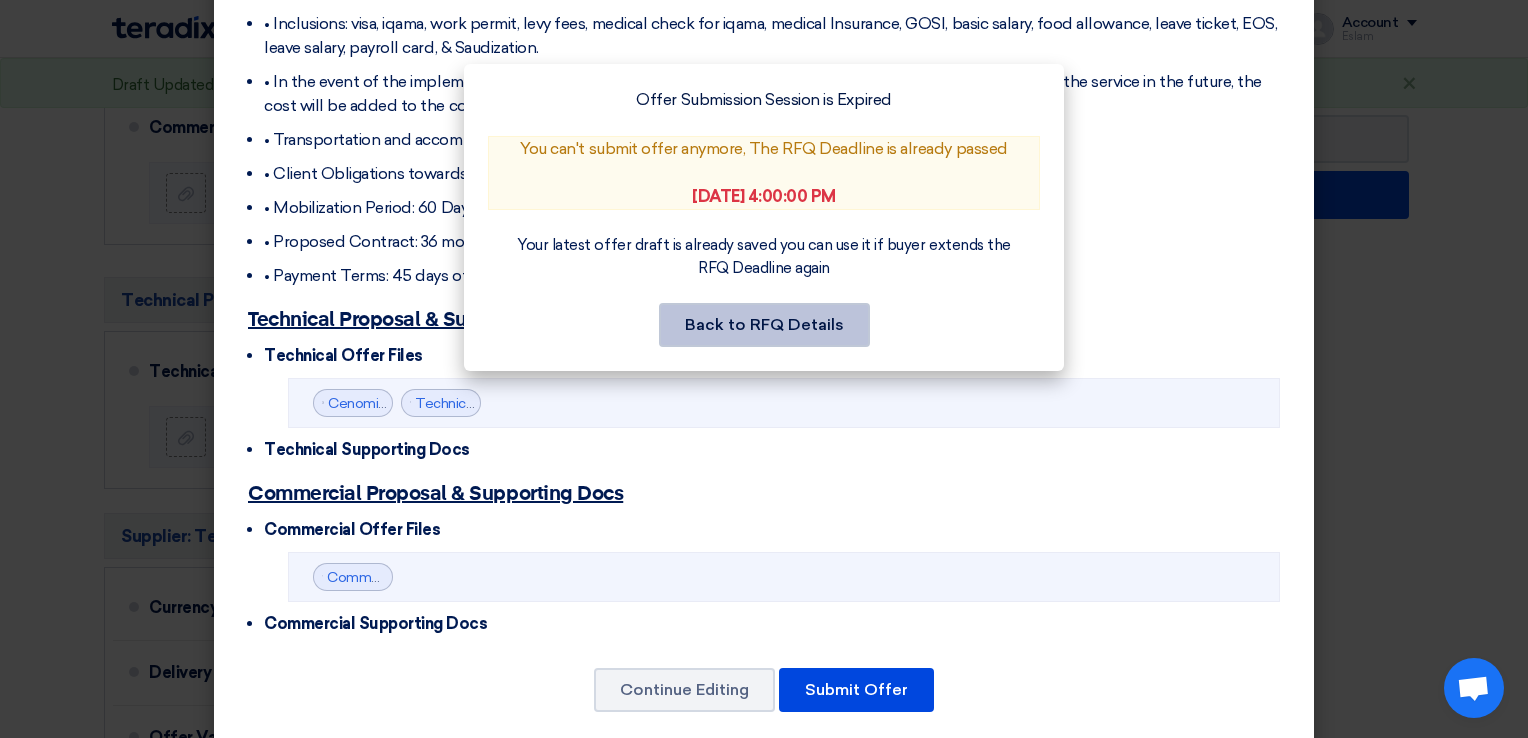 click on "Back to RFQ Details" 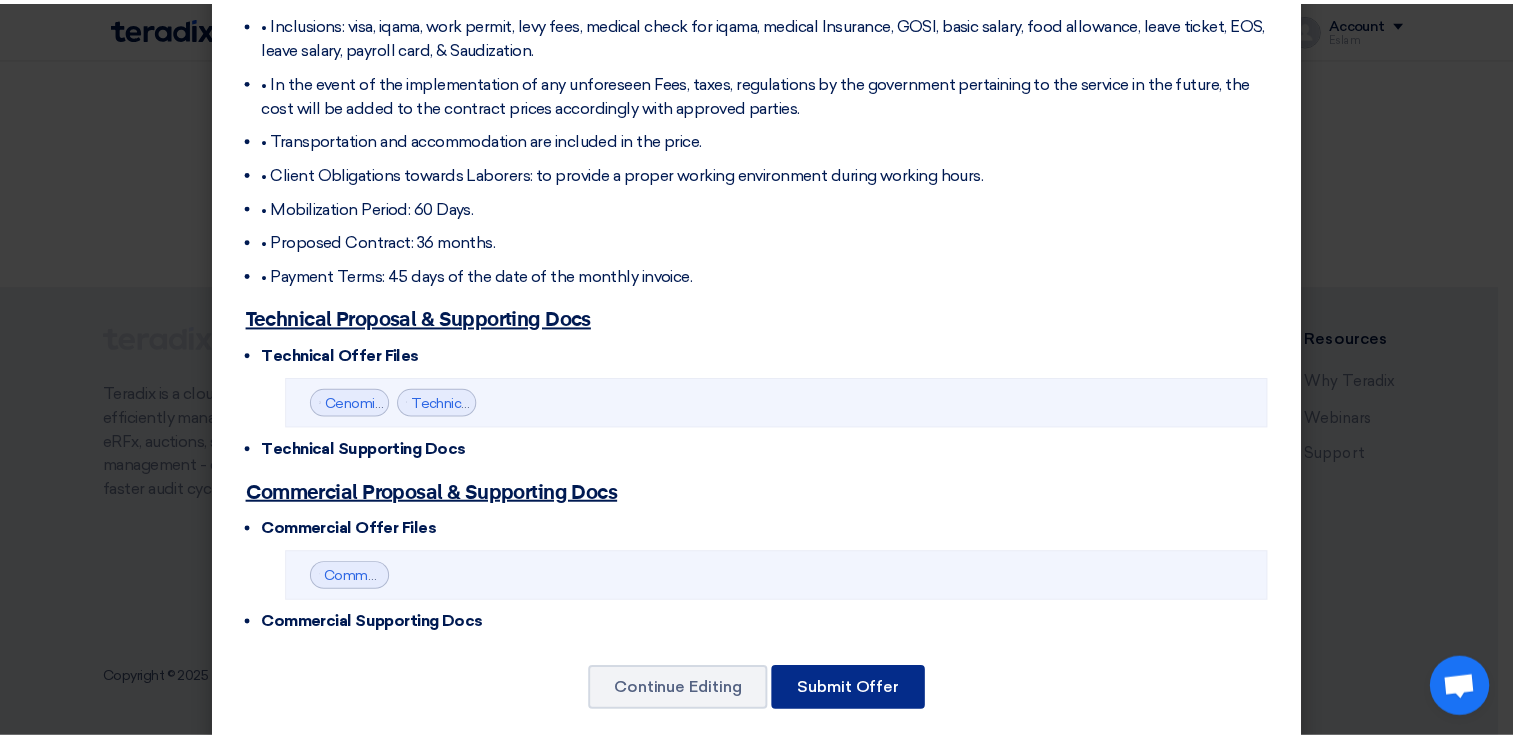 scroll, scrollTop: 2251, scrollLeft: 0, axis: vertical 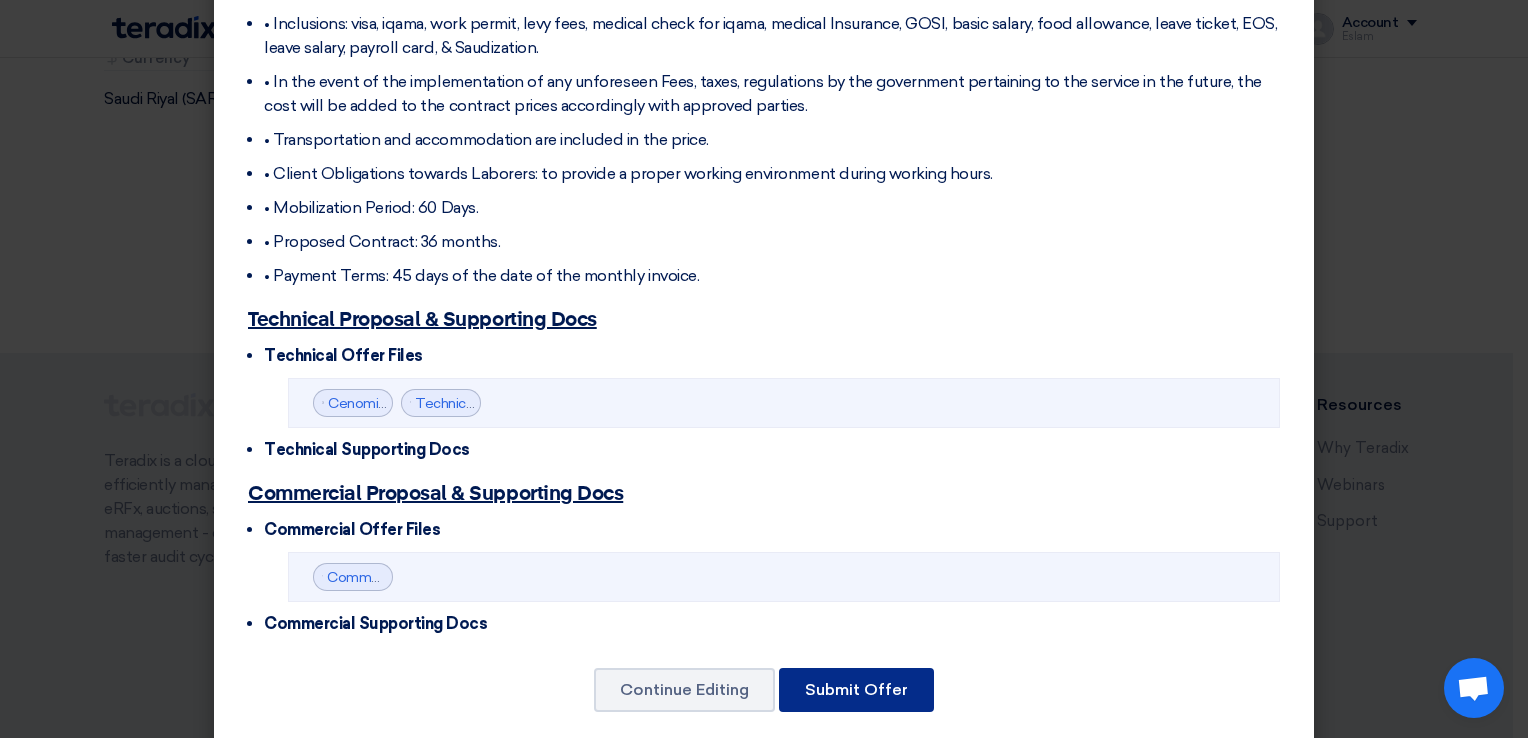 click on "Submit Offer" 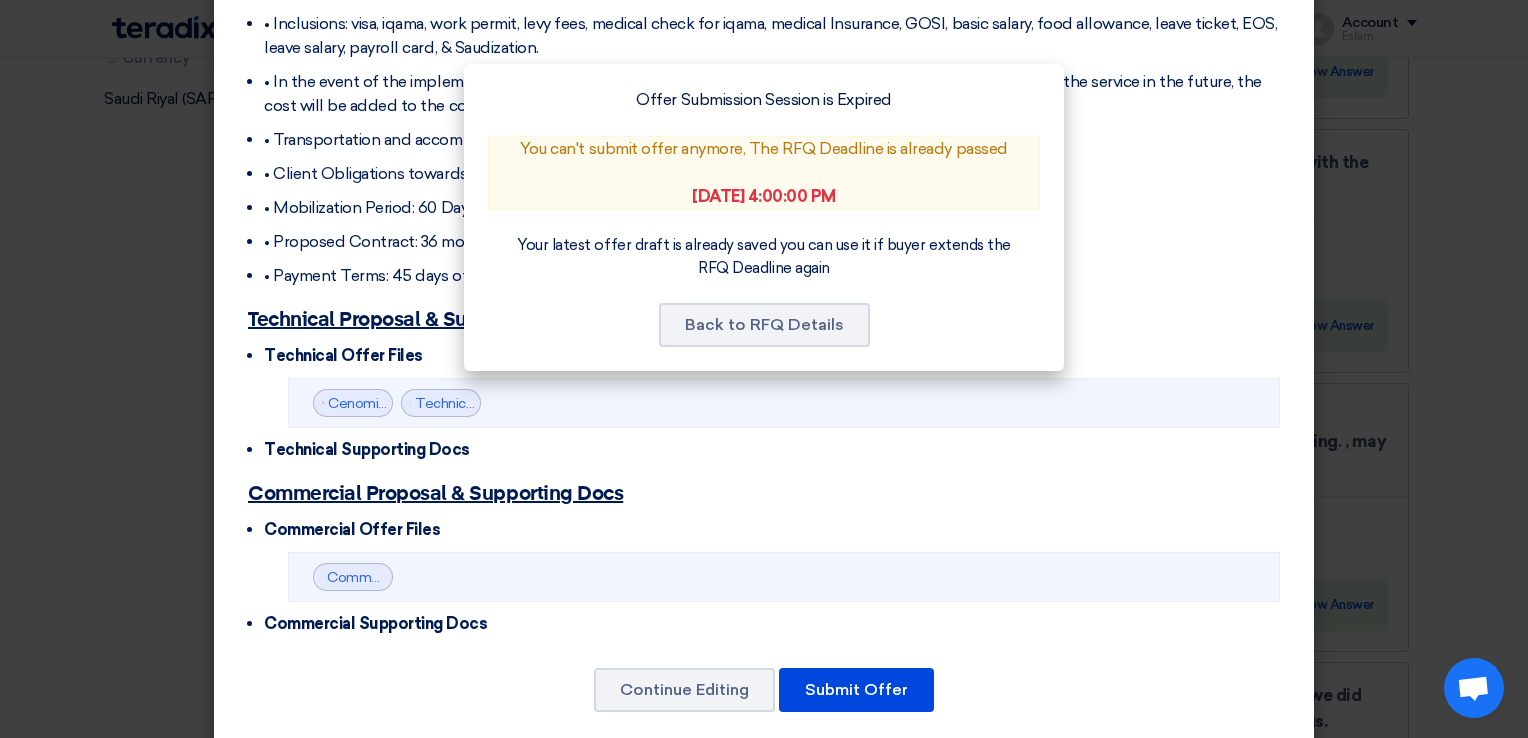 click on "Offer Submission Session is Expired
You can't submit offer anymore, The RFQ Deadline is already passed
[DATE] 4:00:00 PM
Your latest offer draft is already saved you can use it if buyer extends the RFQ Deadline again
Back to RFQ Details" 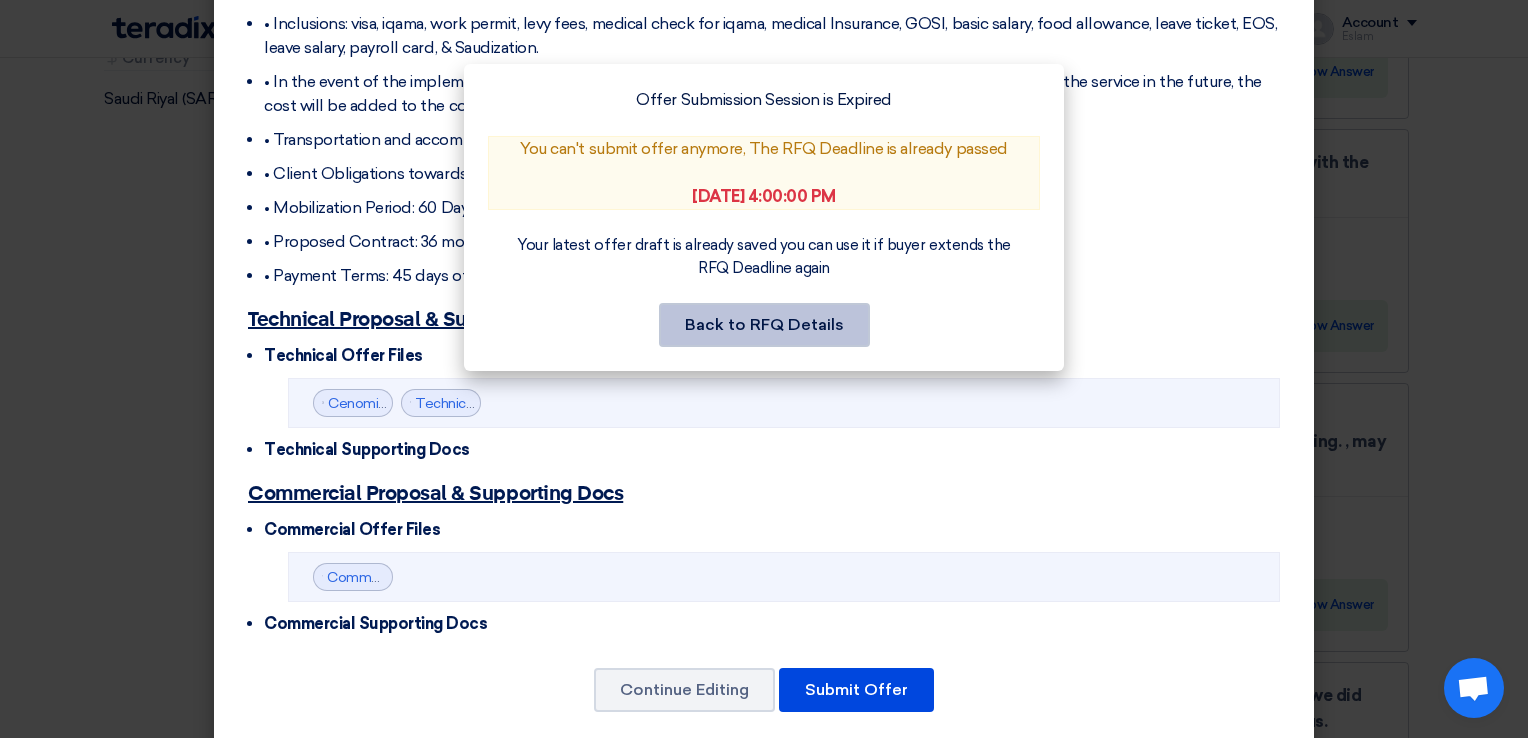click on "Back to RFQ Details" 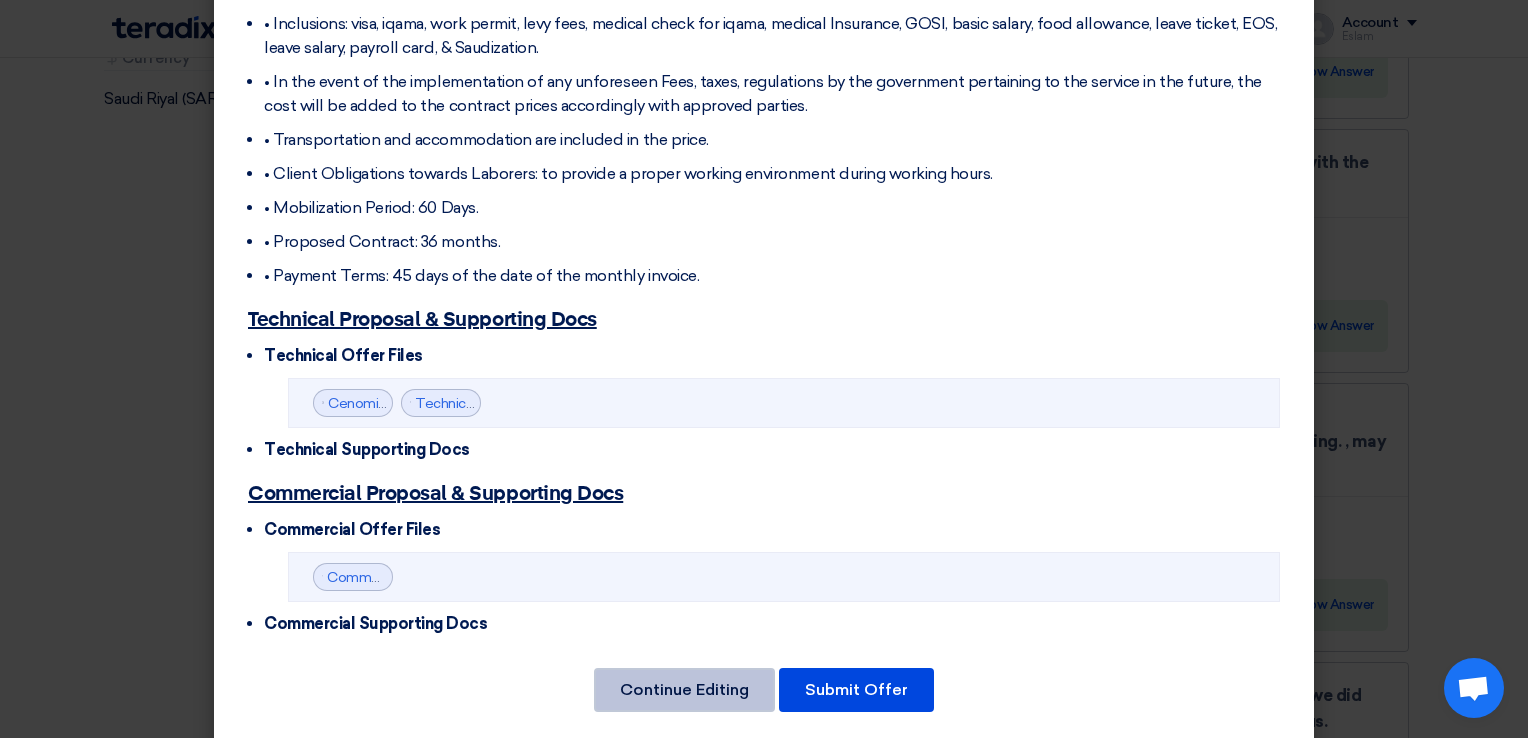 click on "Continue Editing" 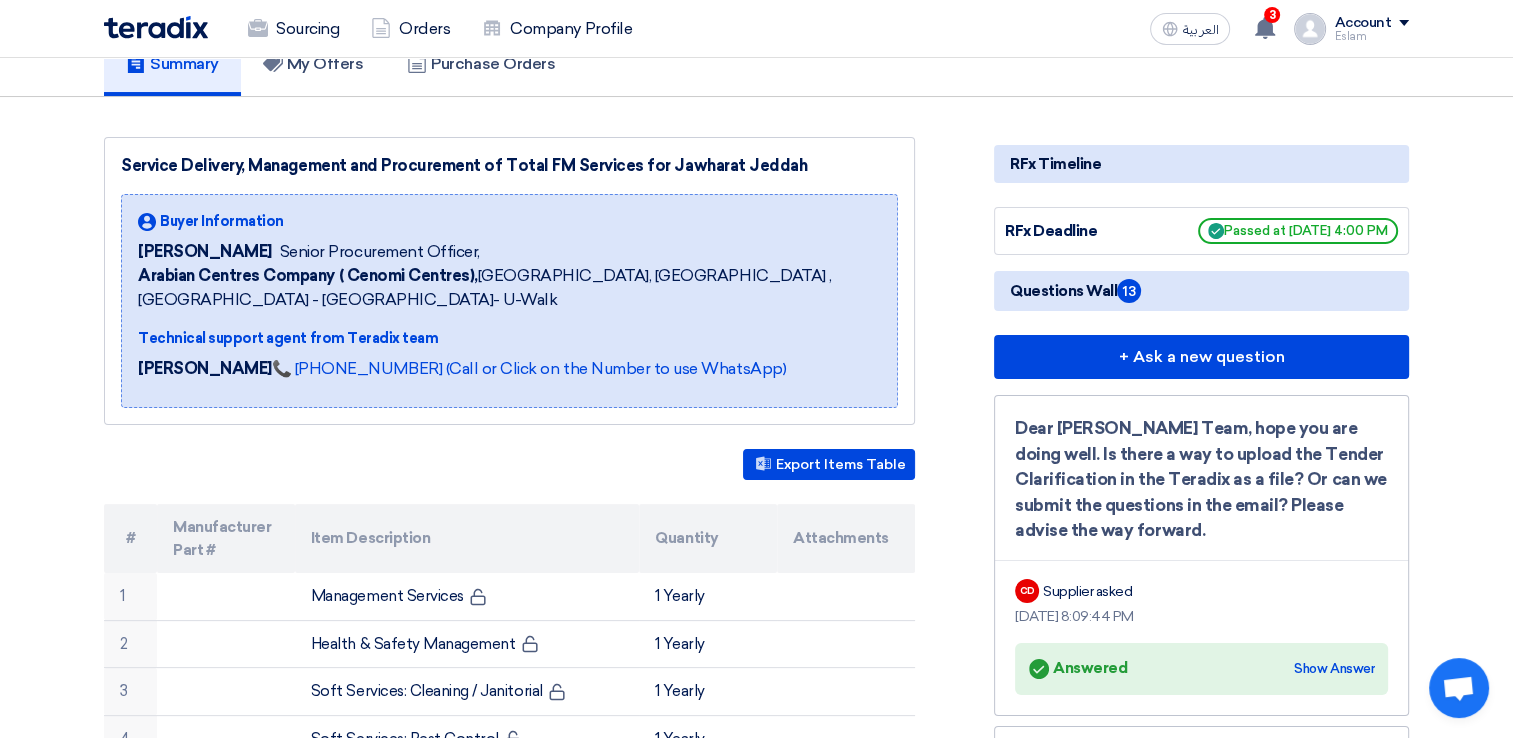scroll, scrollTop: 0, scrollLeft: 0, axis: both 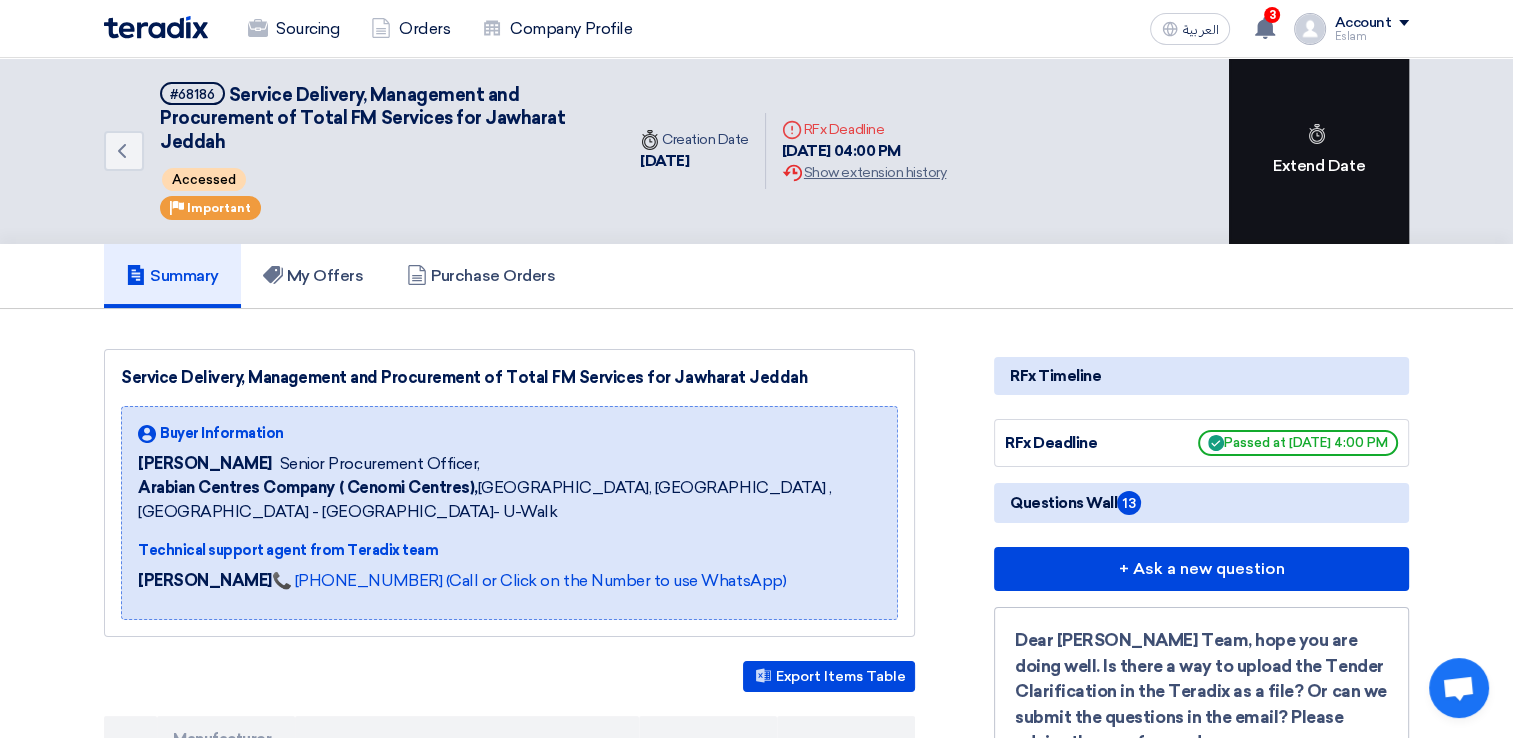 click on "Extend Date" 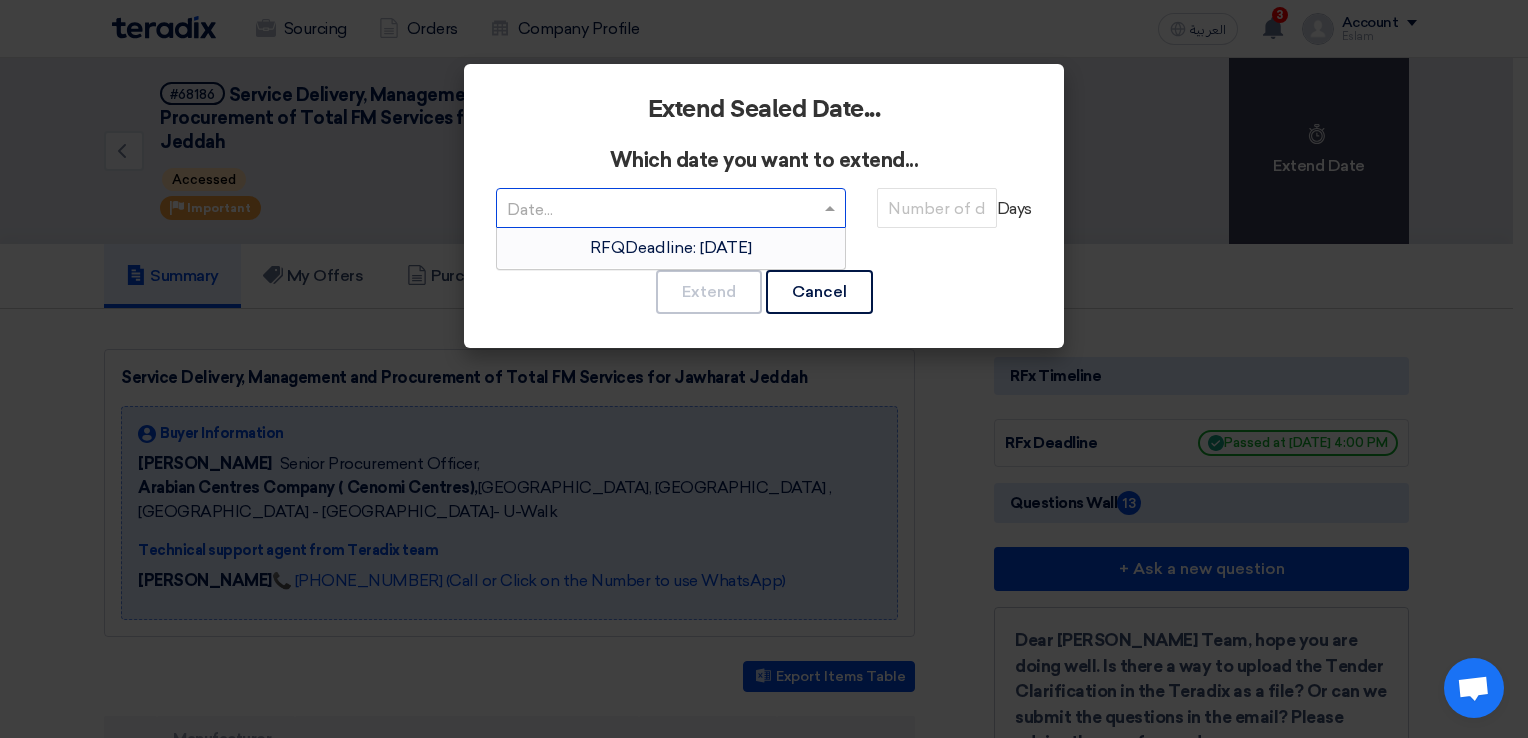 click 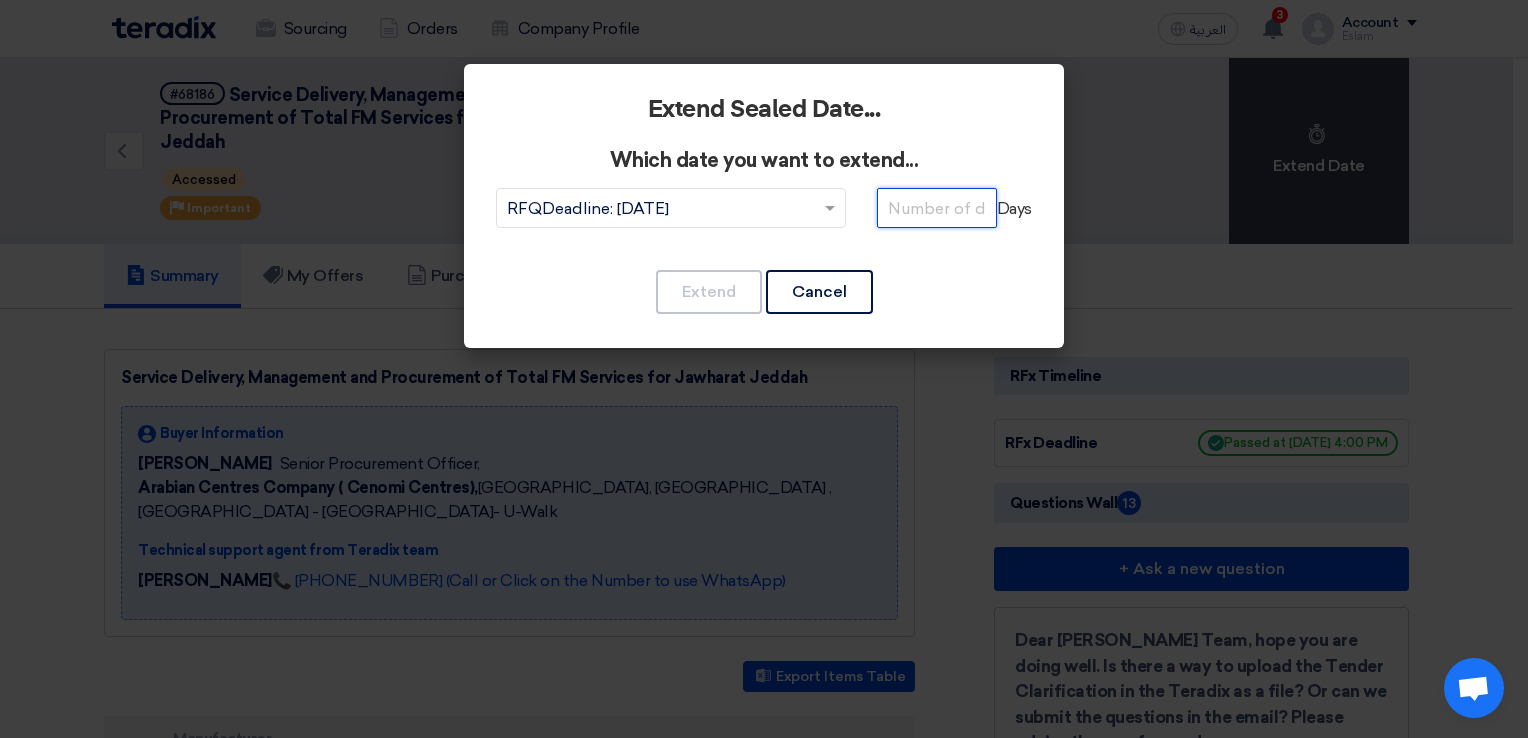 click 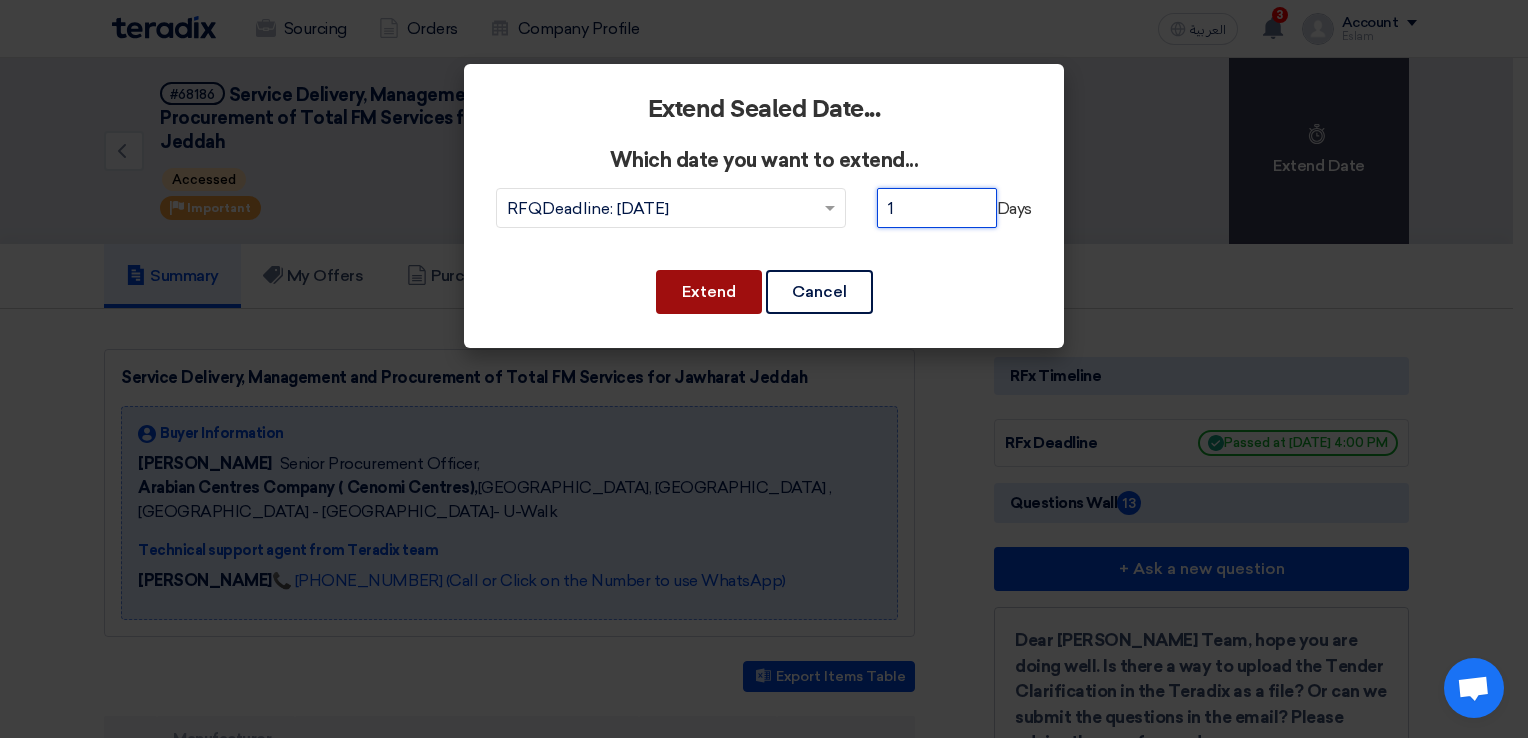 type on "1" 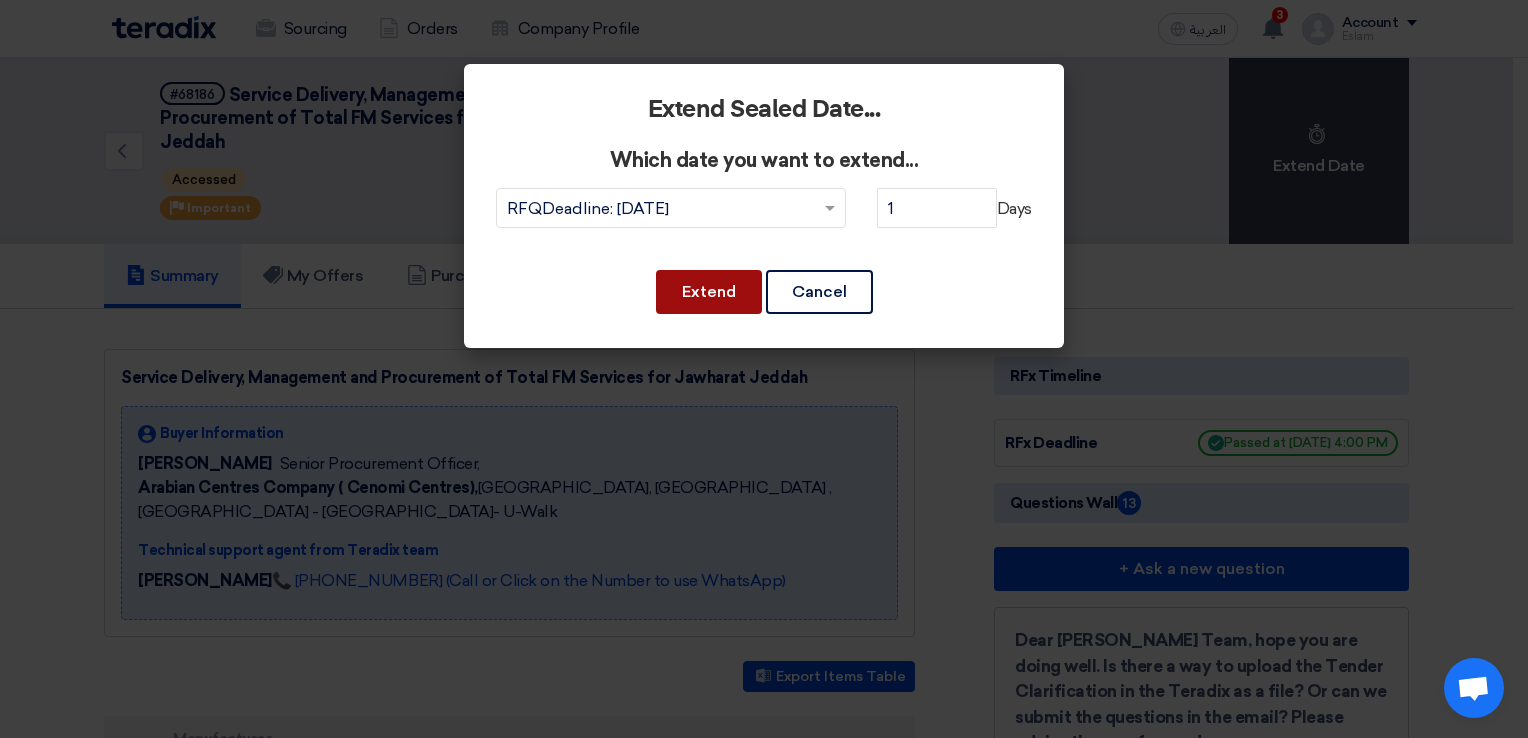 click on "Extend" 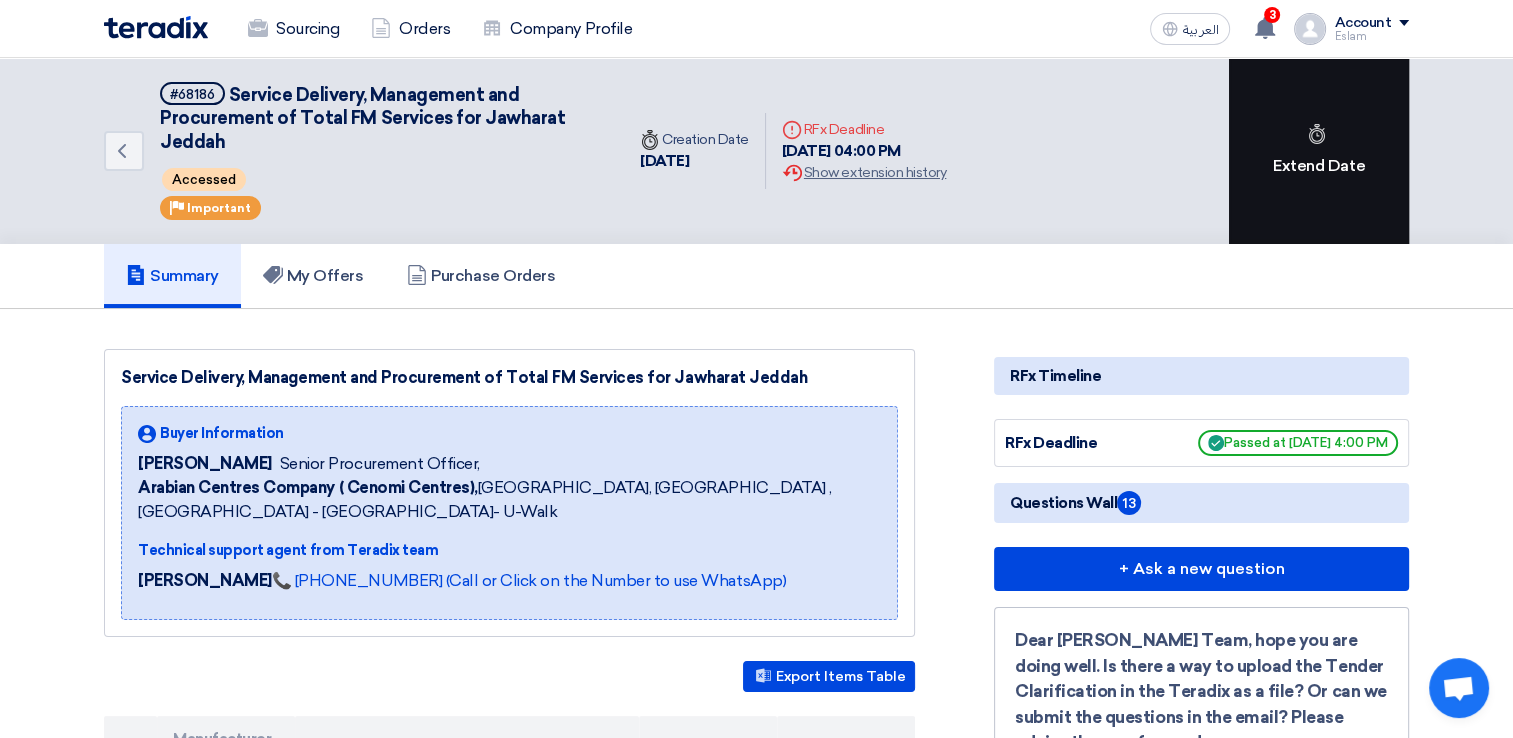 click on "Extend Date" 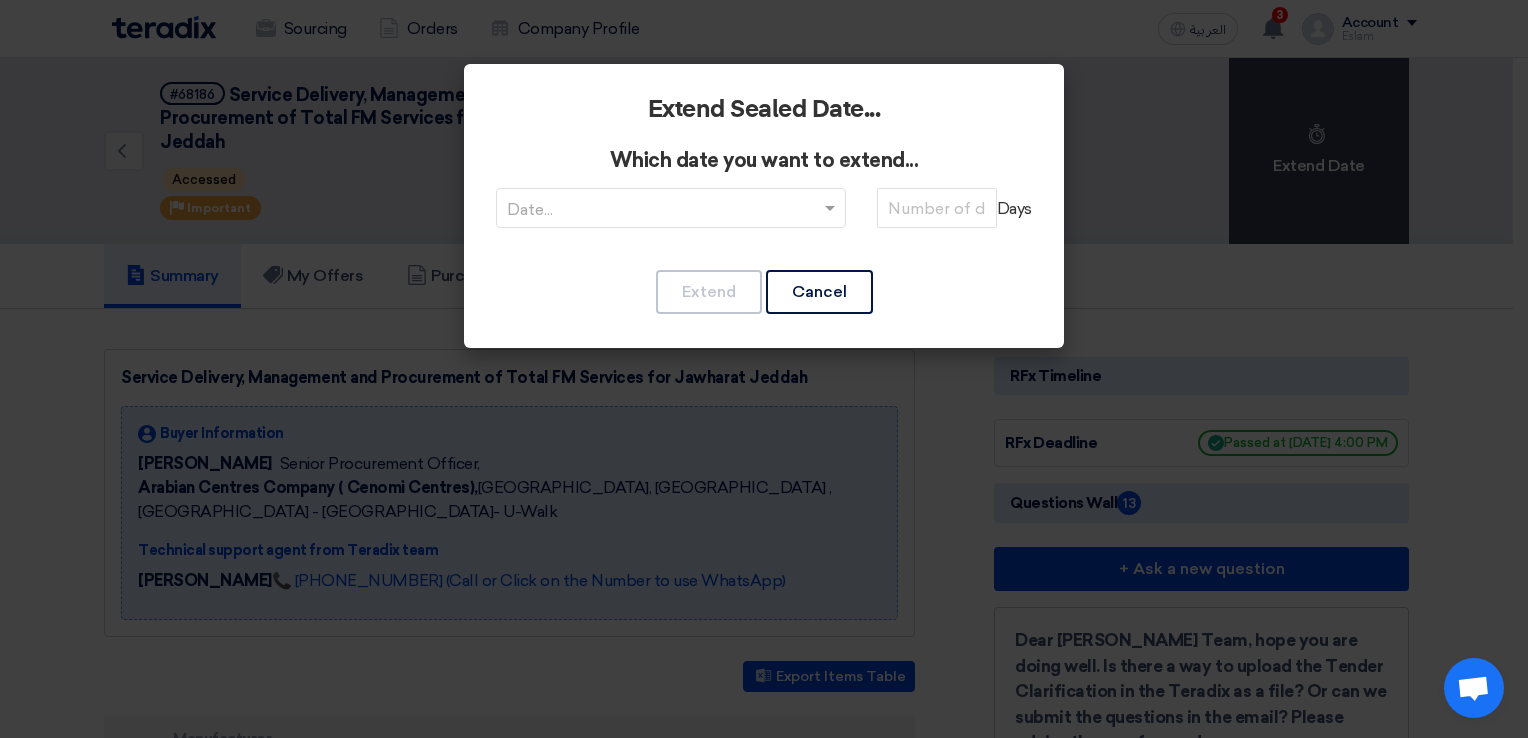 click on "Extend Sealed Date...
Which date you want to extend...
Date...
Days
Extend
Cancel" 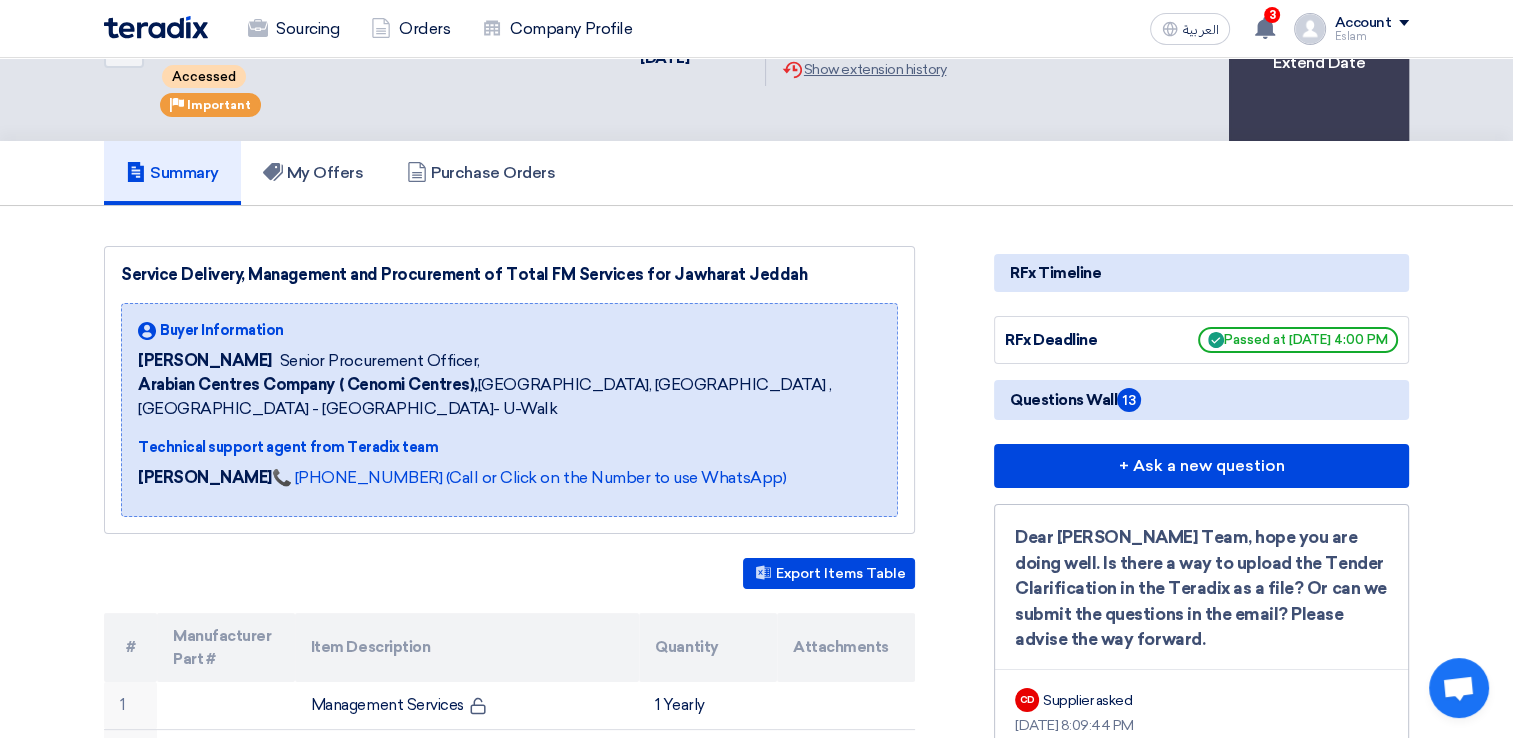 scroll, scrollTop: 0, scrollLeft: 0, axis: both 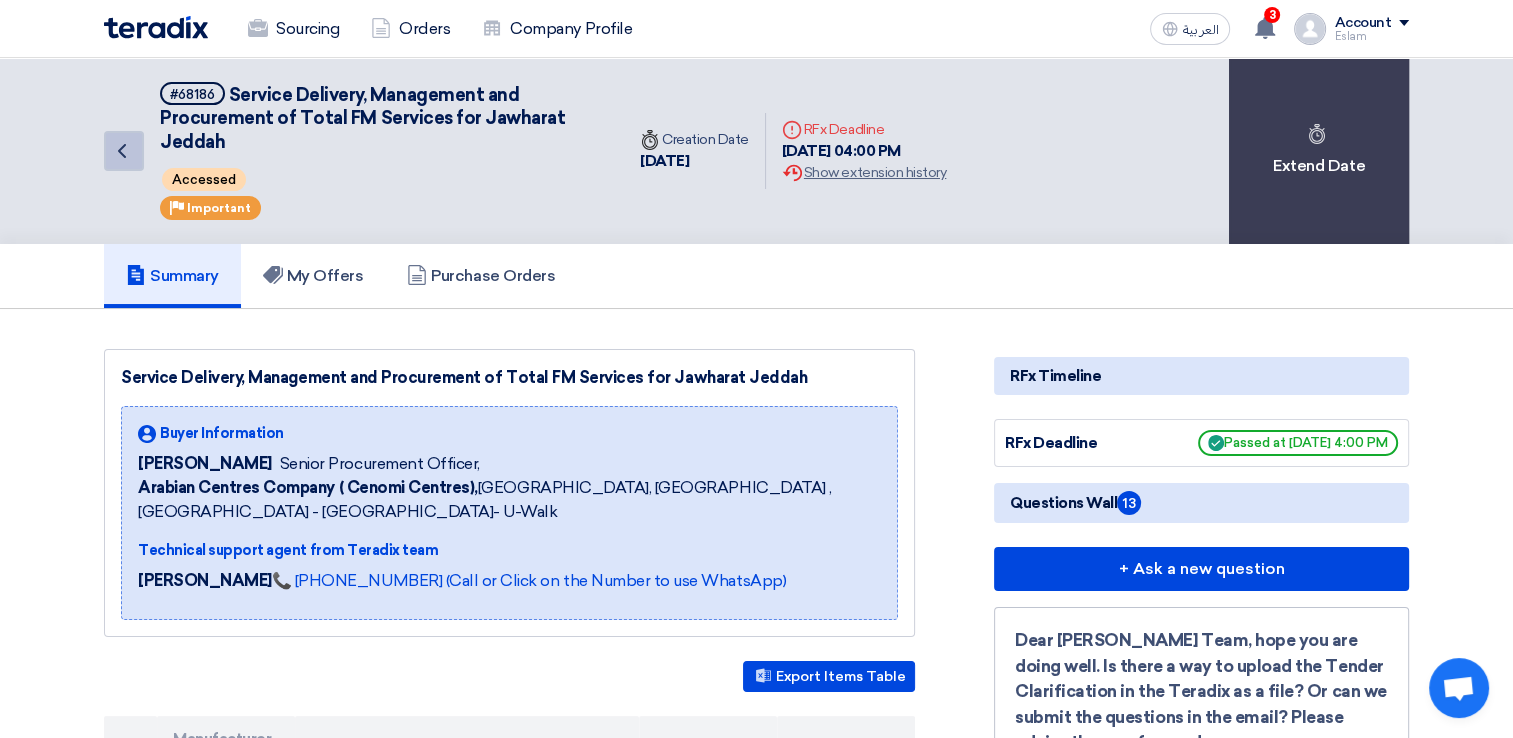 click on "Back" 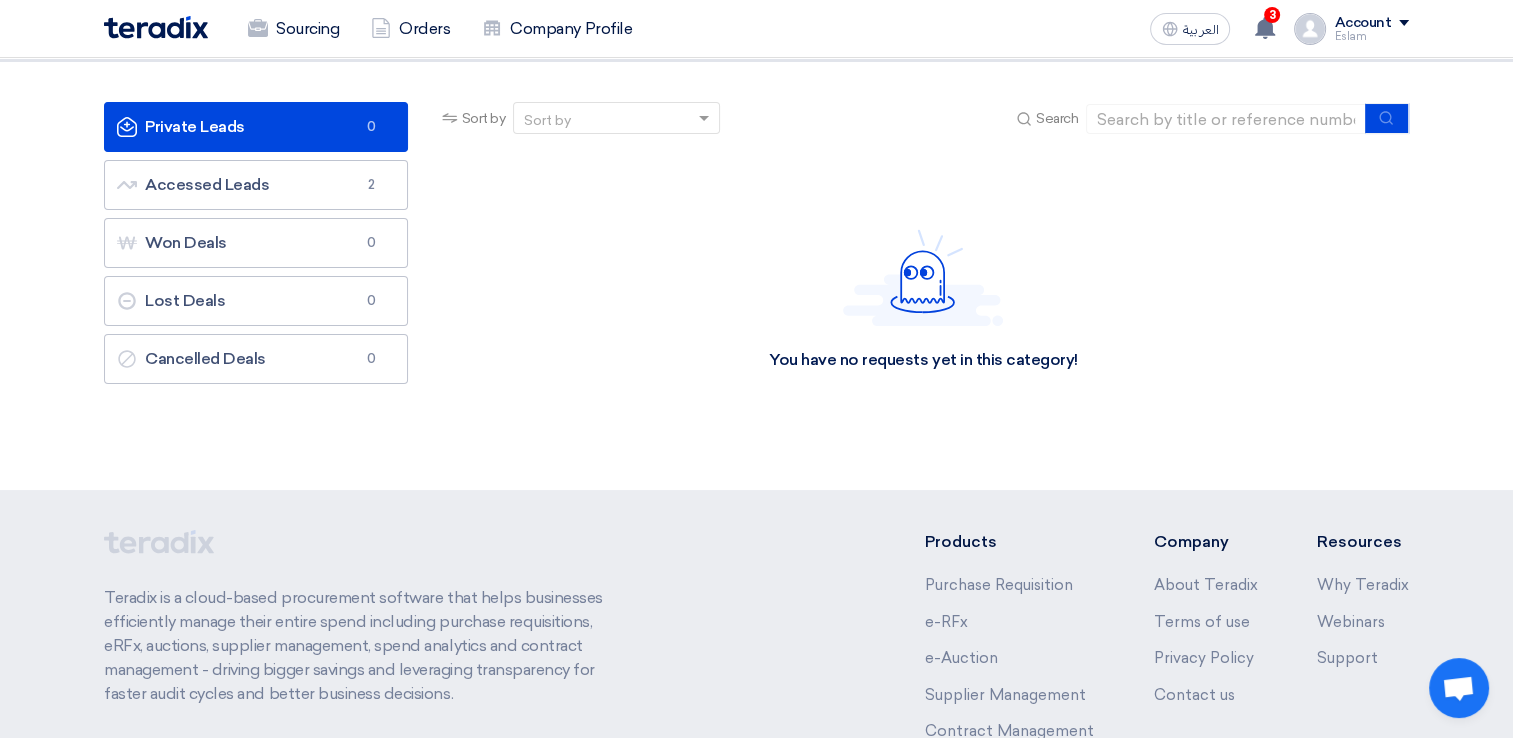 scroll, scrollTop: 0, scrollLeft: 0, axis: both 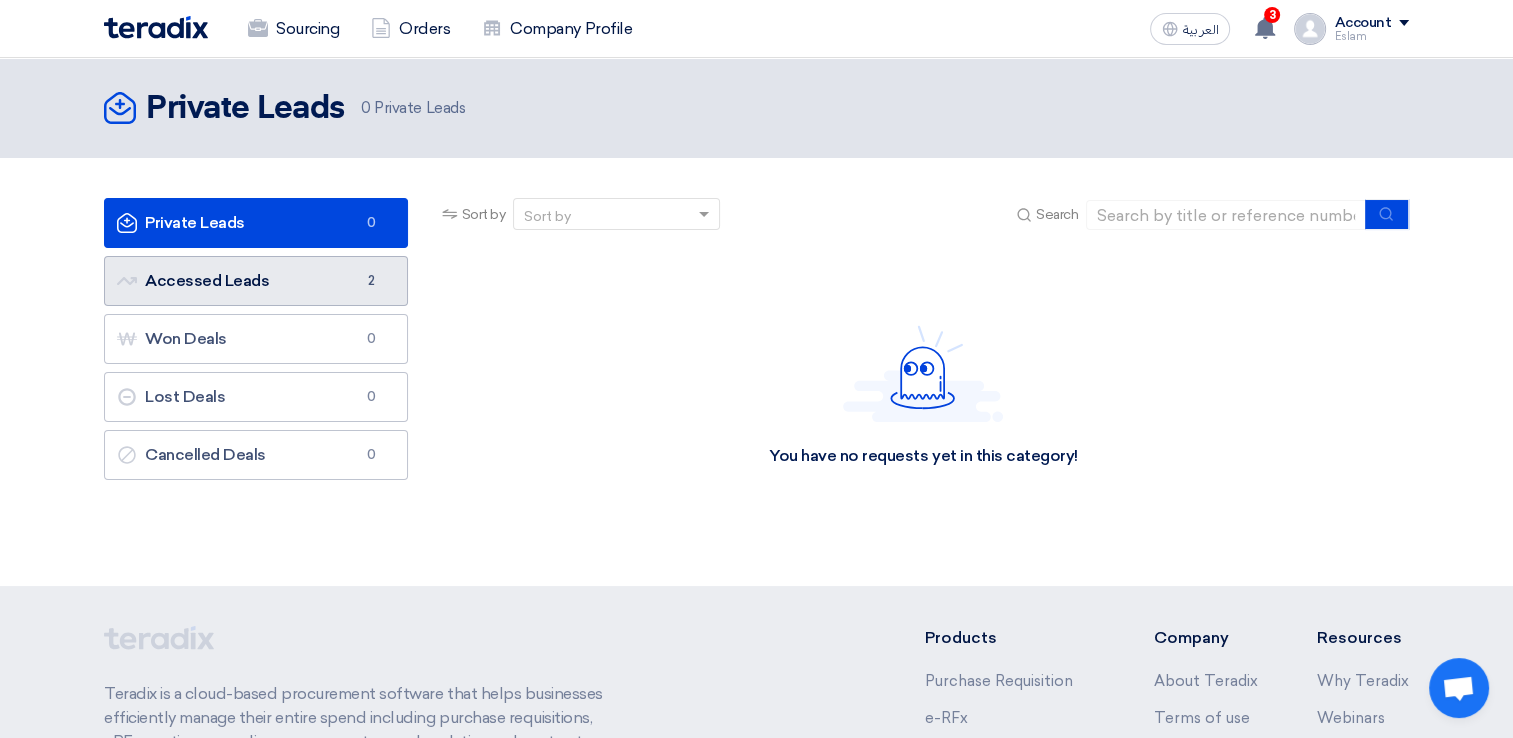 click on "Accessed Leads
Accessed Leads
2" 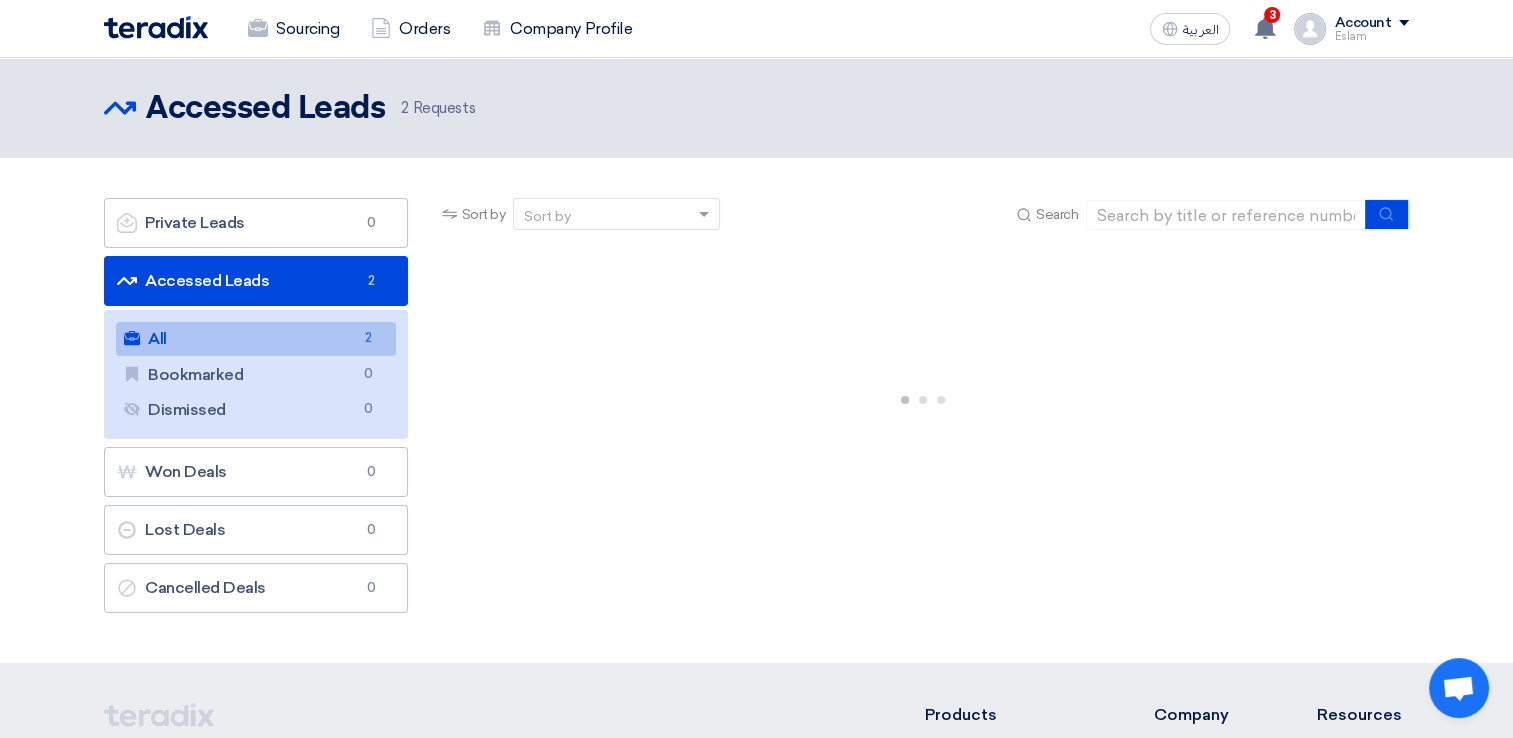 click on "All
All
2" 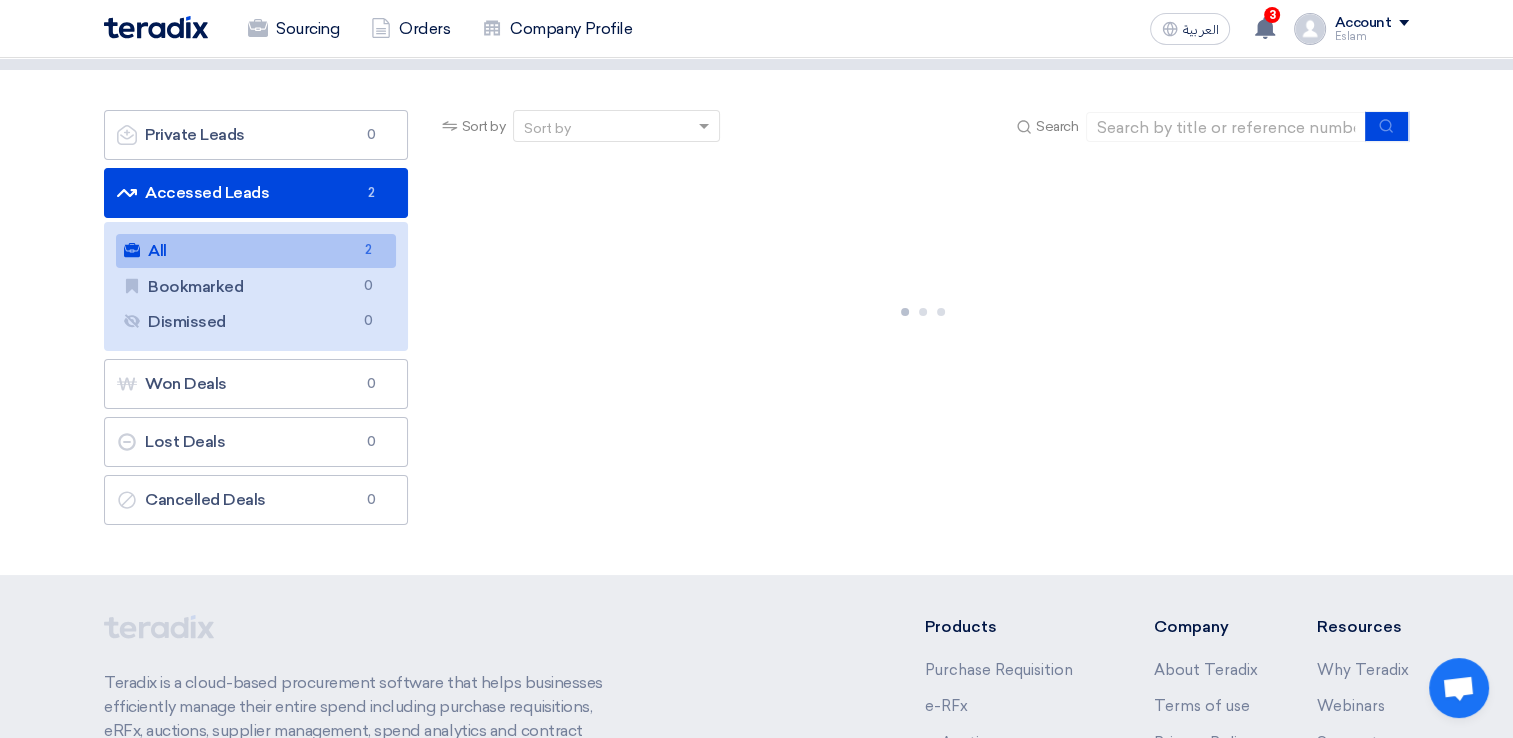 scroll, scrollTop: 0, scrollLeft: 0, axis: both 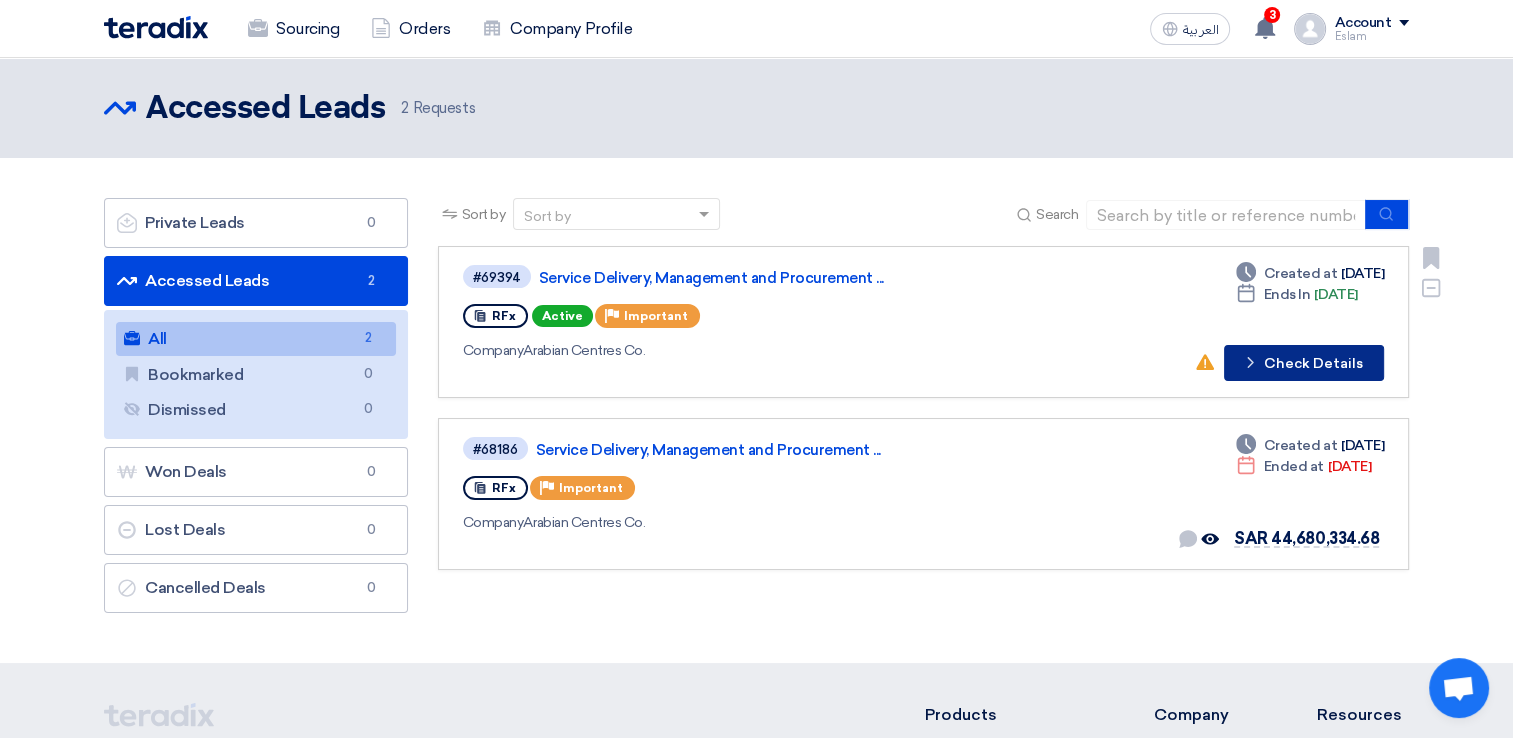 click on "Check details
Check Details" 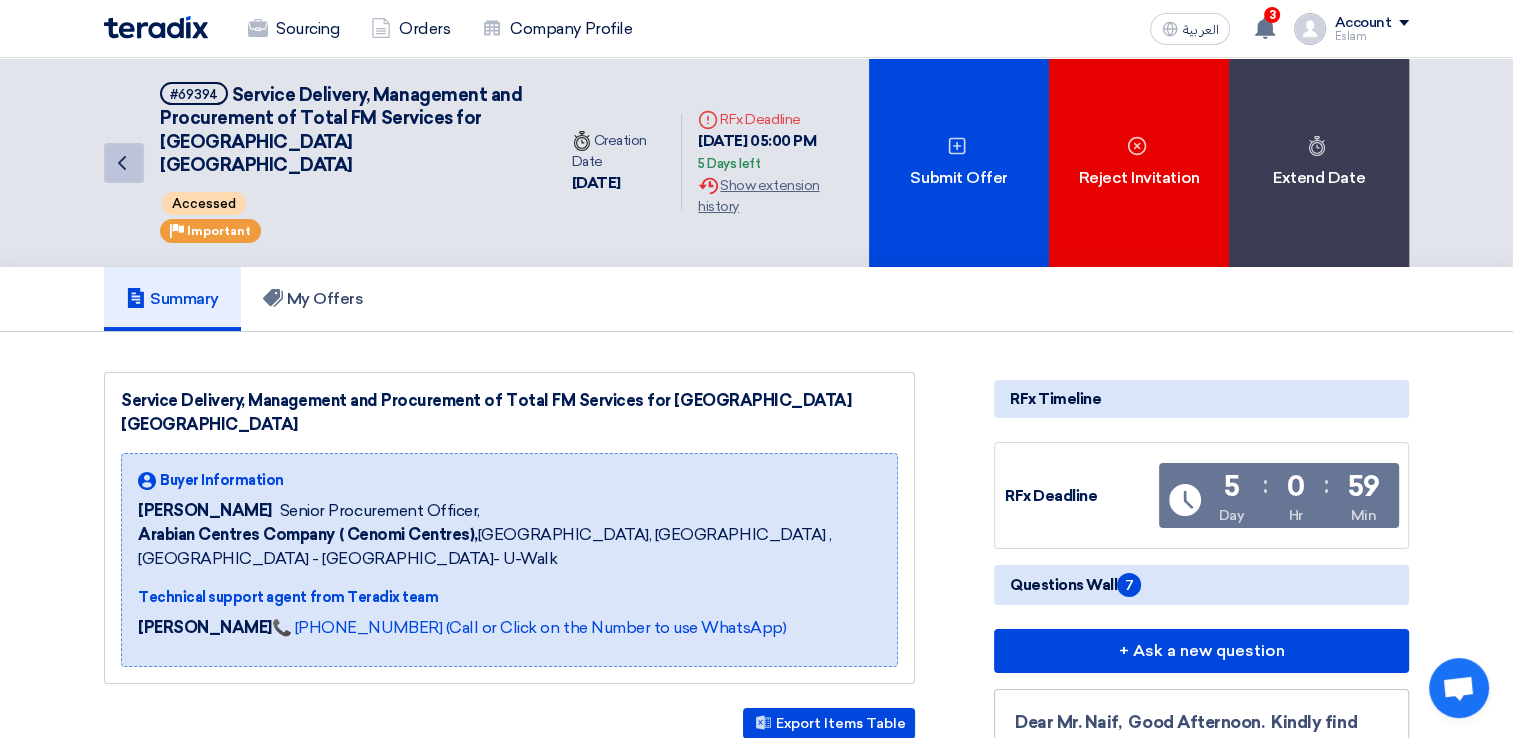 click on "Back" 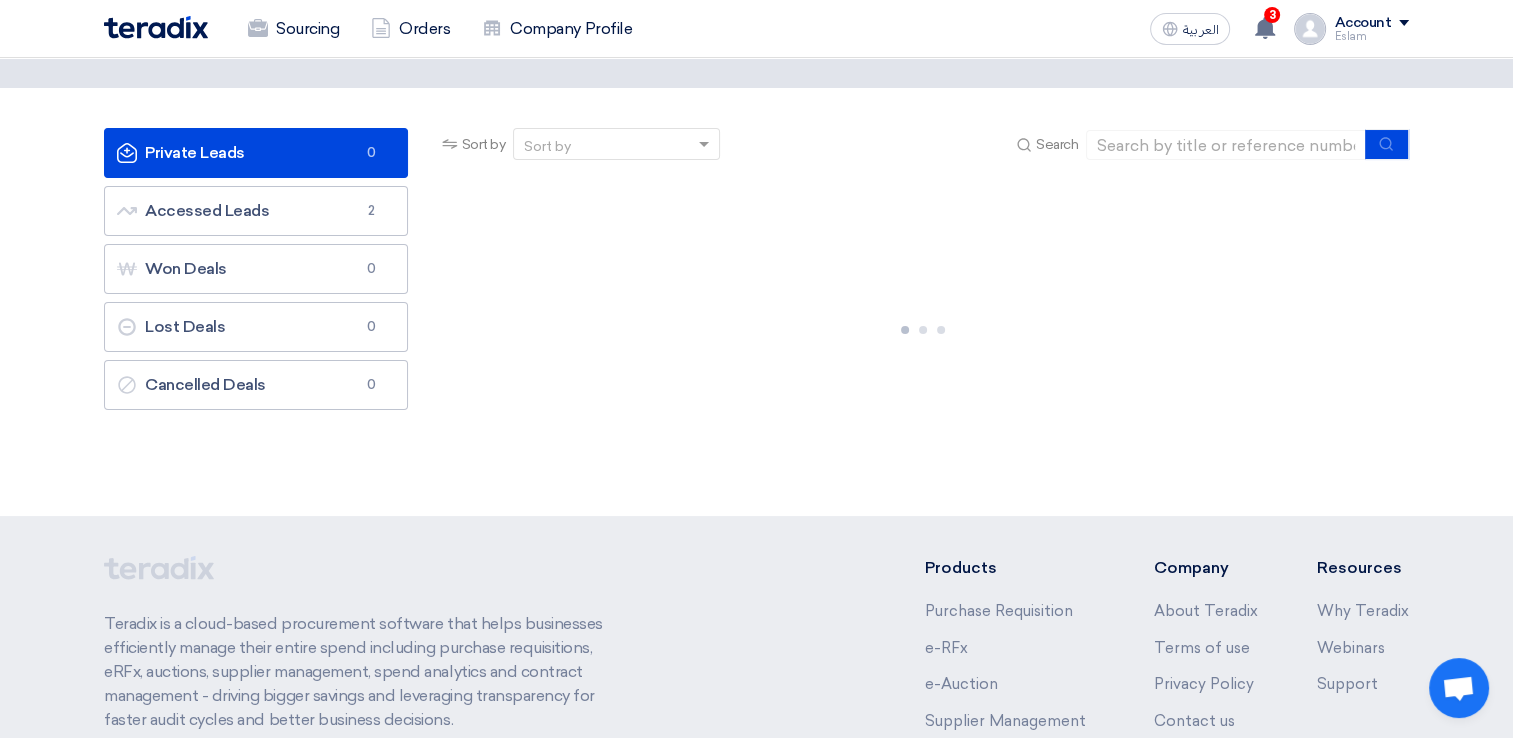 scroll, scrollTop: 0, scrollLeft: 0, axis: both 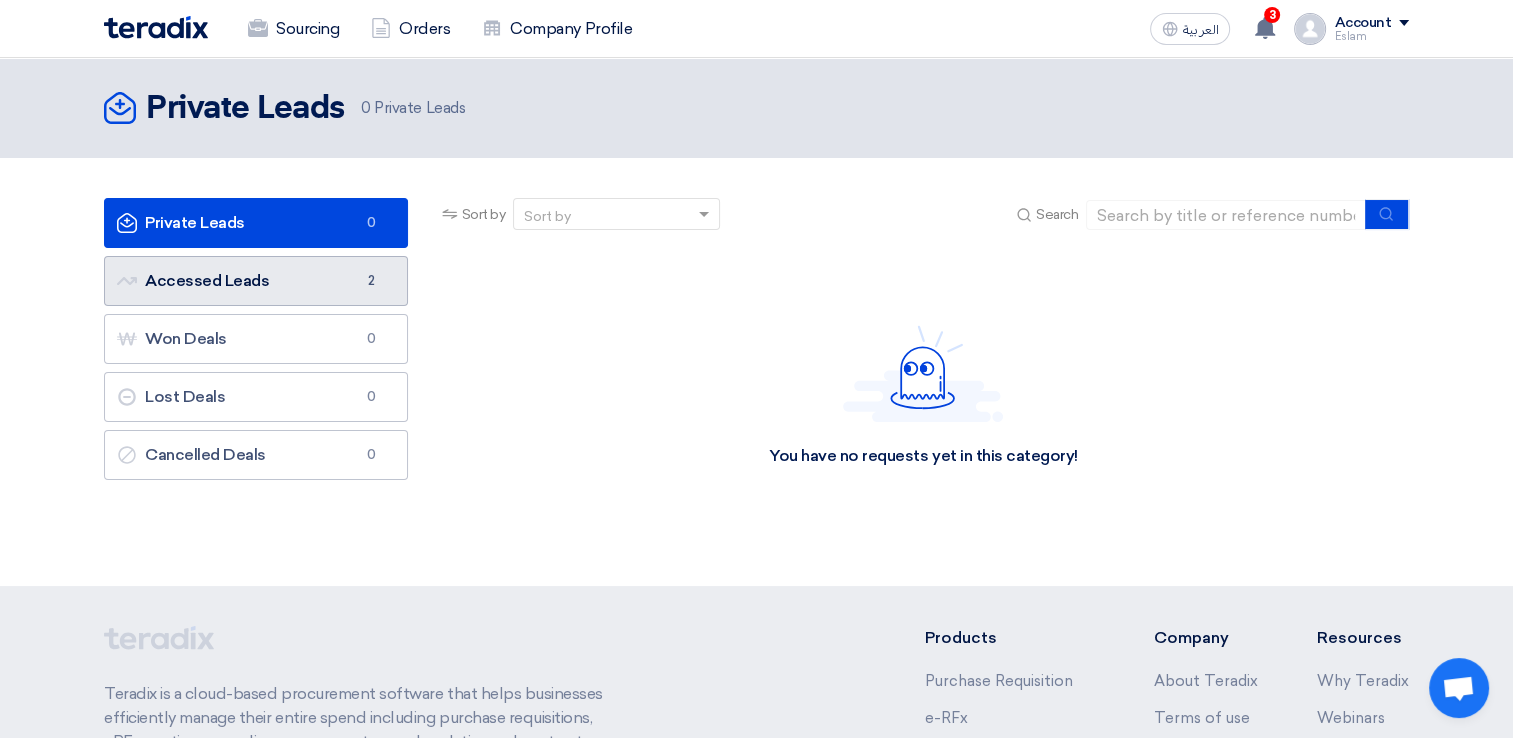 click on "Accessed Leads
Accessed Leads
2" 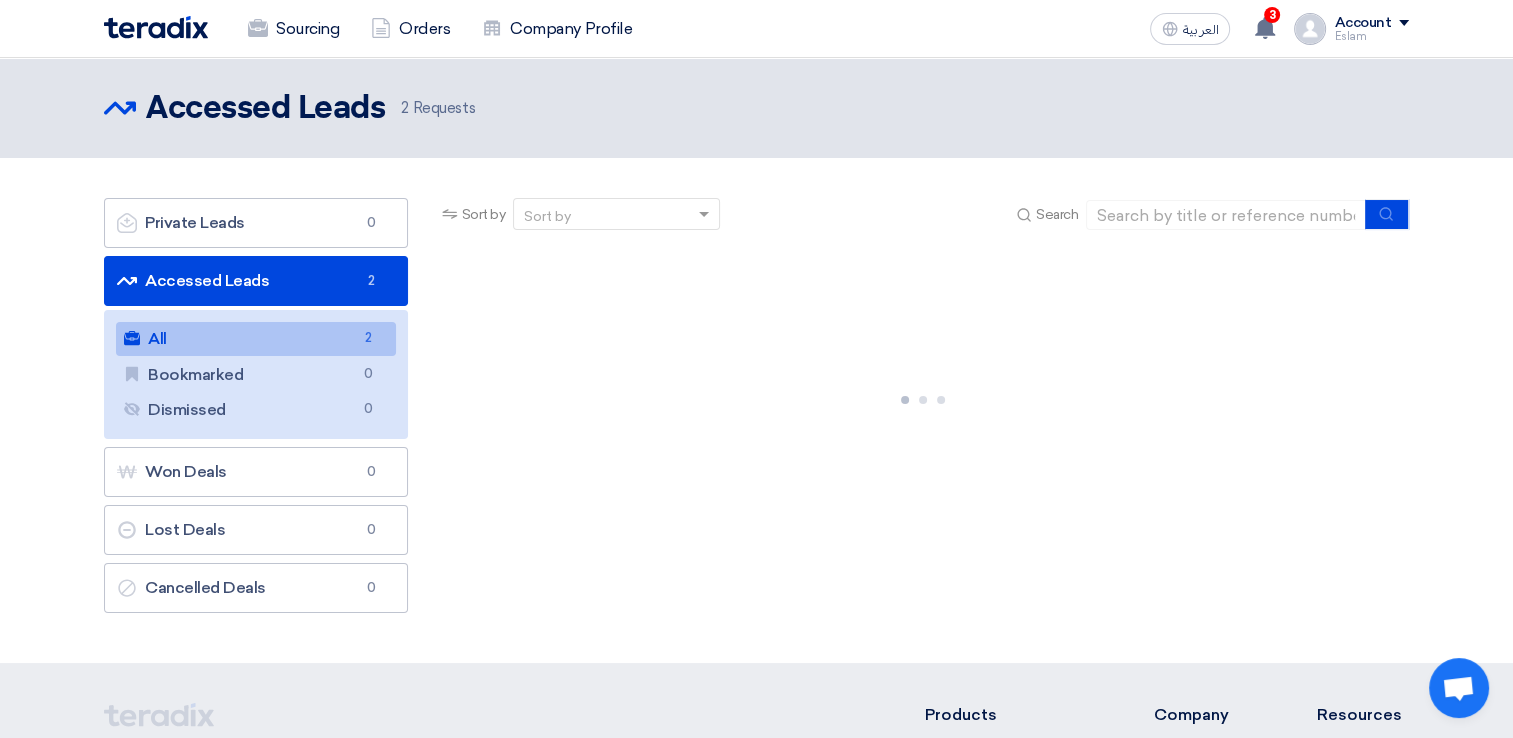 click on "All
All
2" 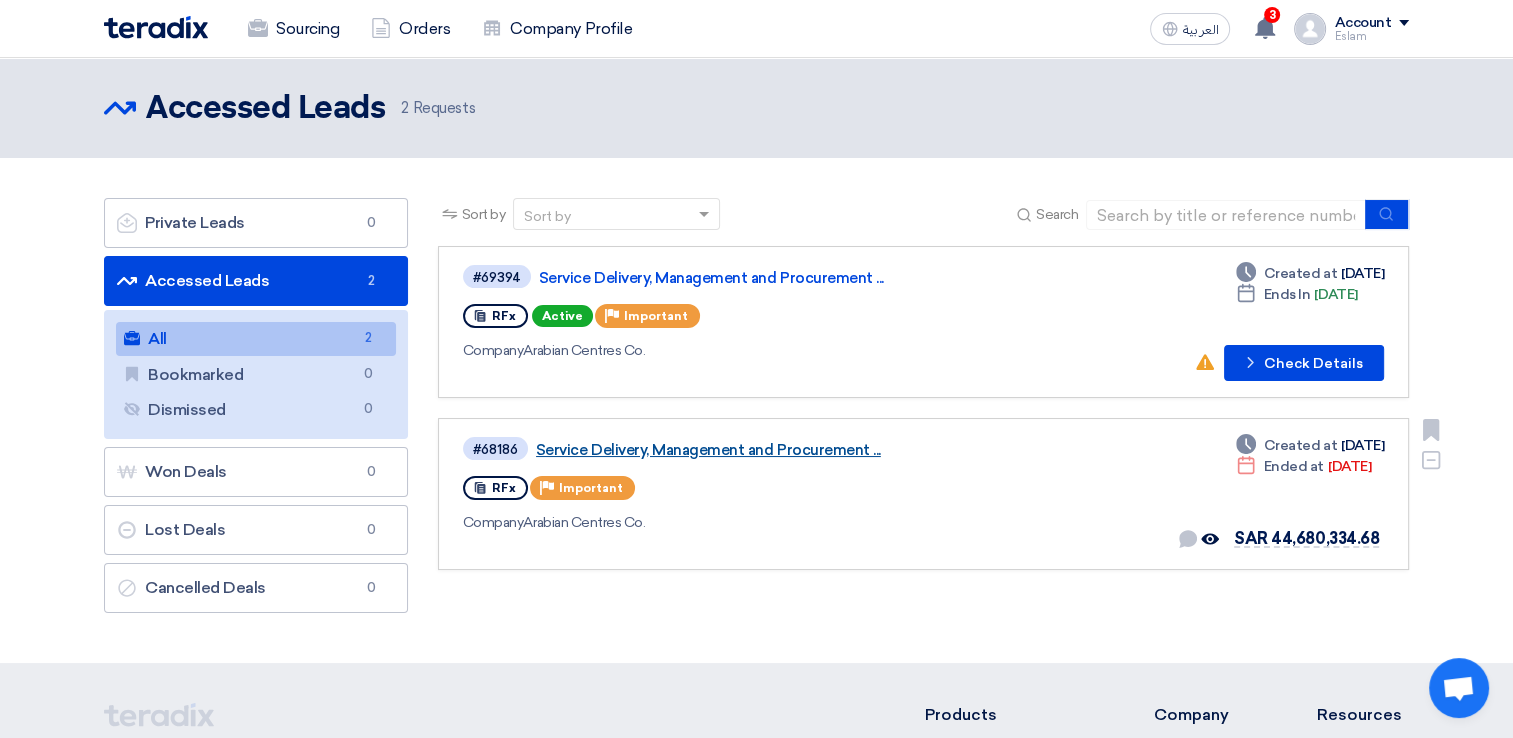 click on "Service Delivery, Management and Procurement ..." 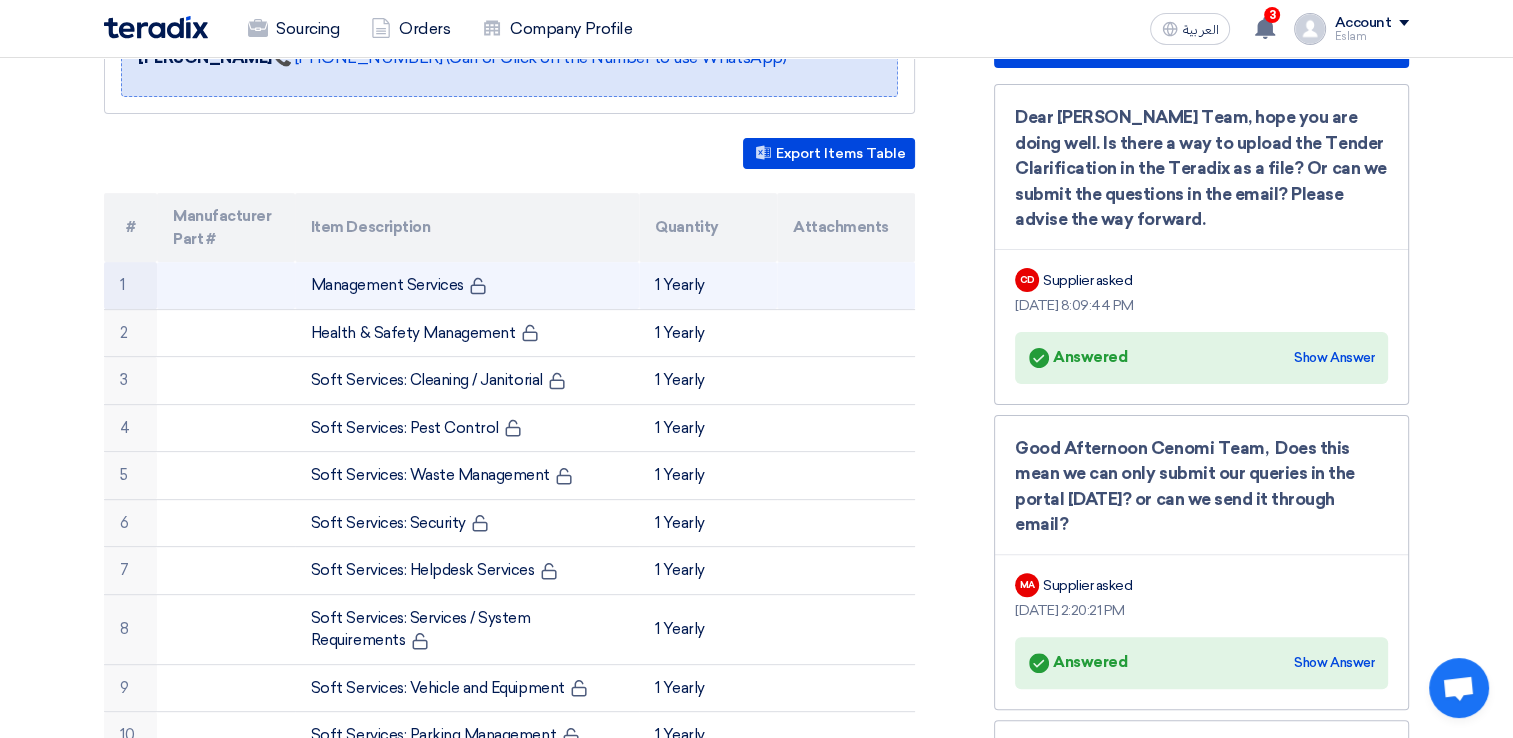 scroll, scrollTop: 0, scrollLeft: 0, axis: both 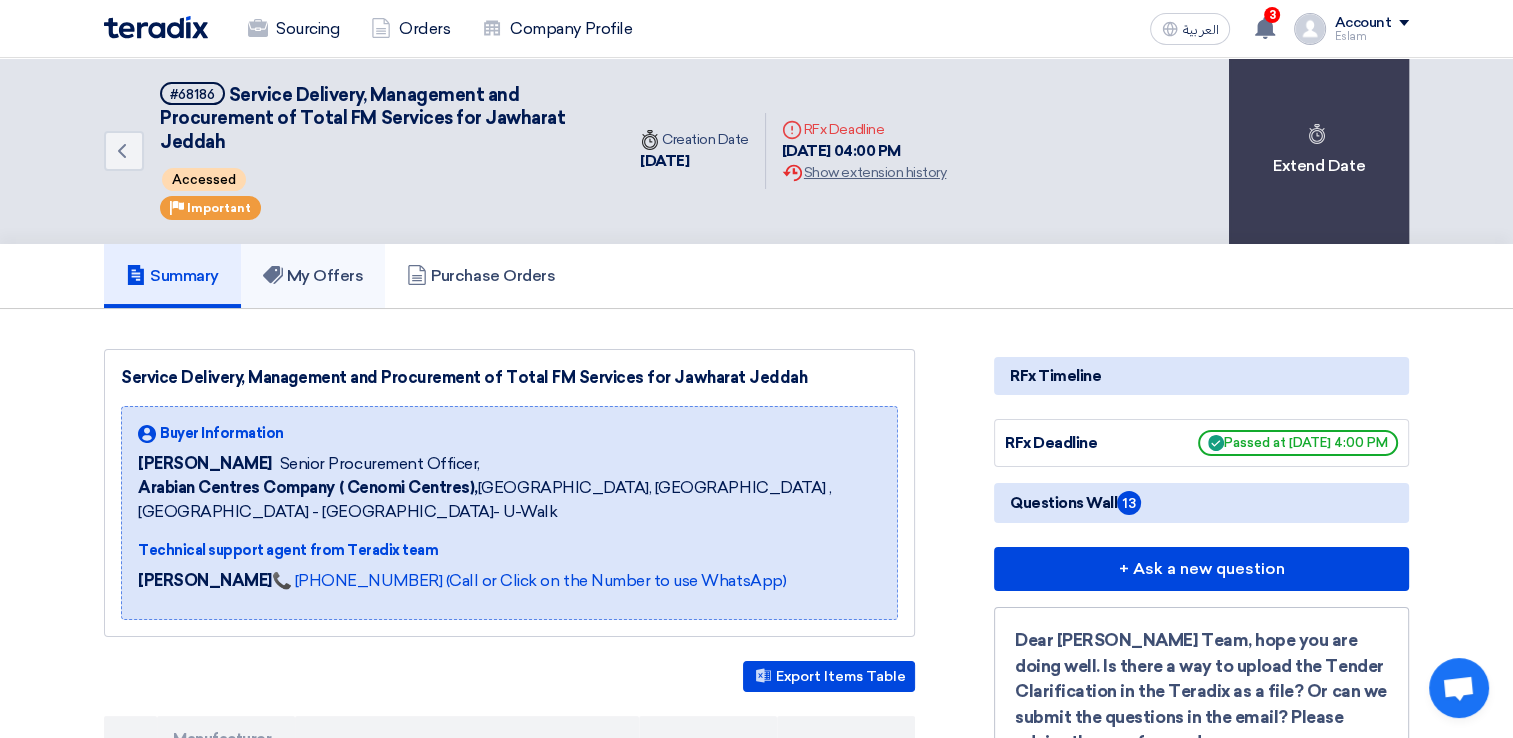 click on "My Offers" 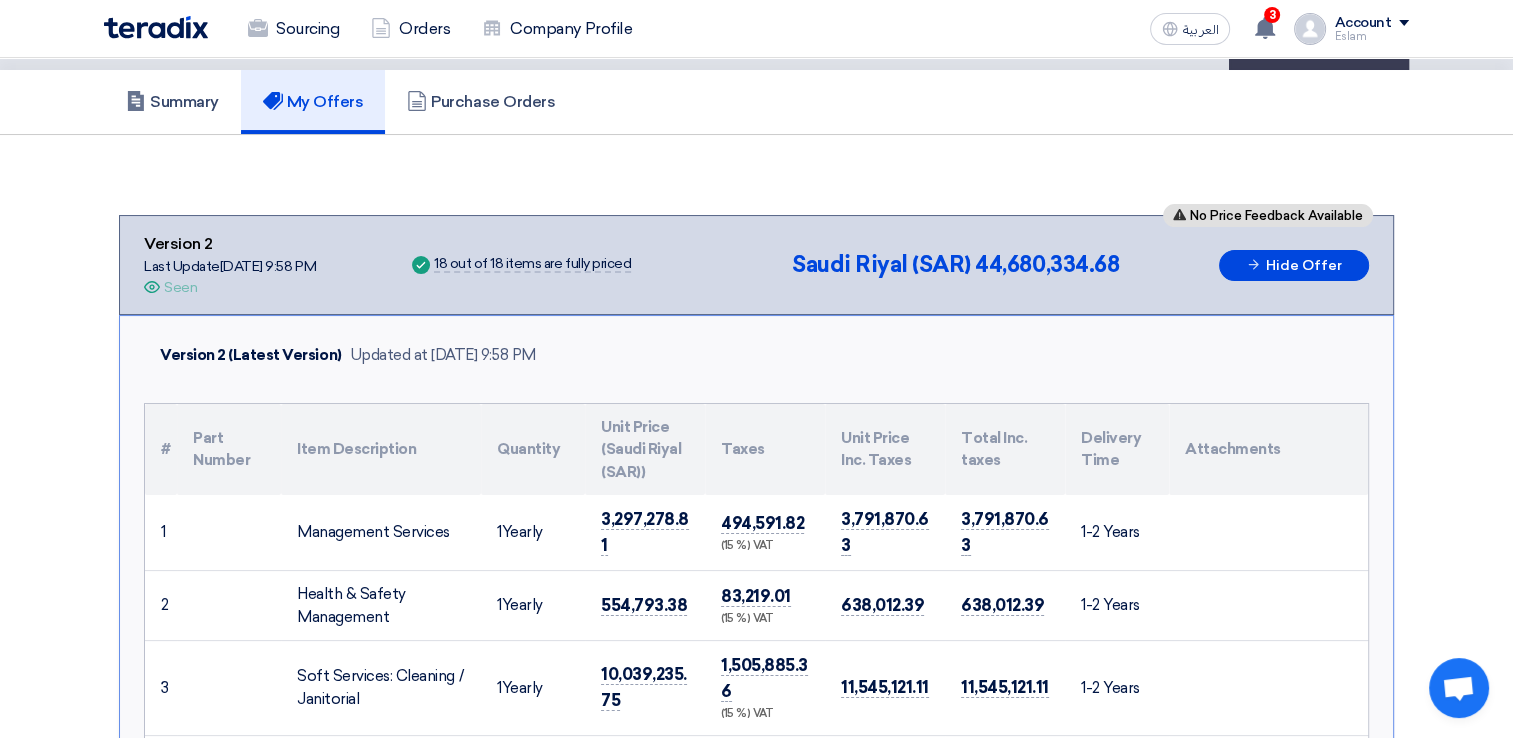 scroll, scrollTop: 0, scrollLeft: 0, axis: both 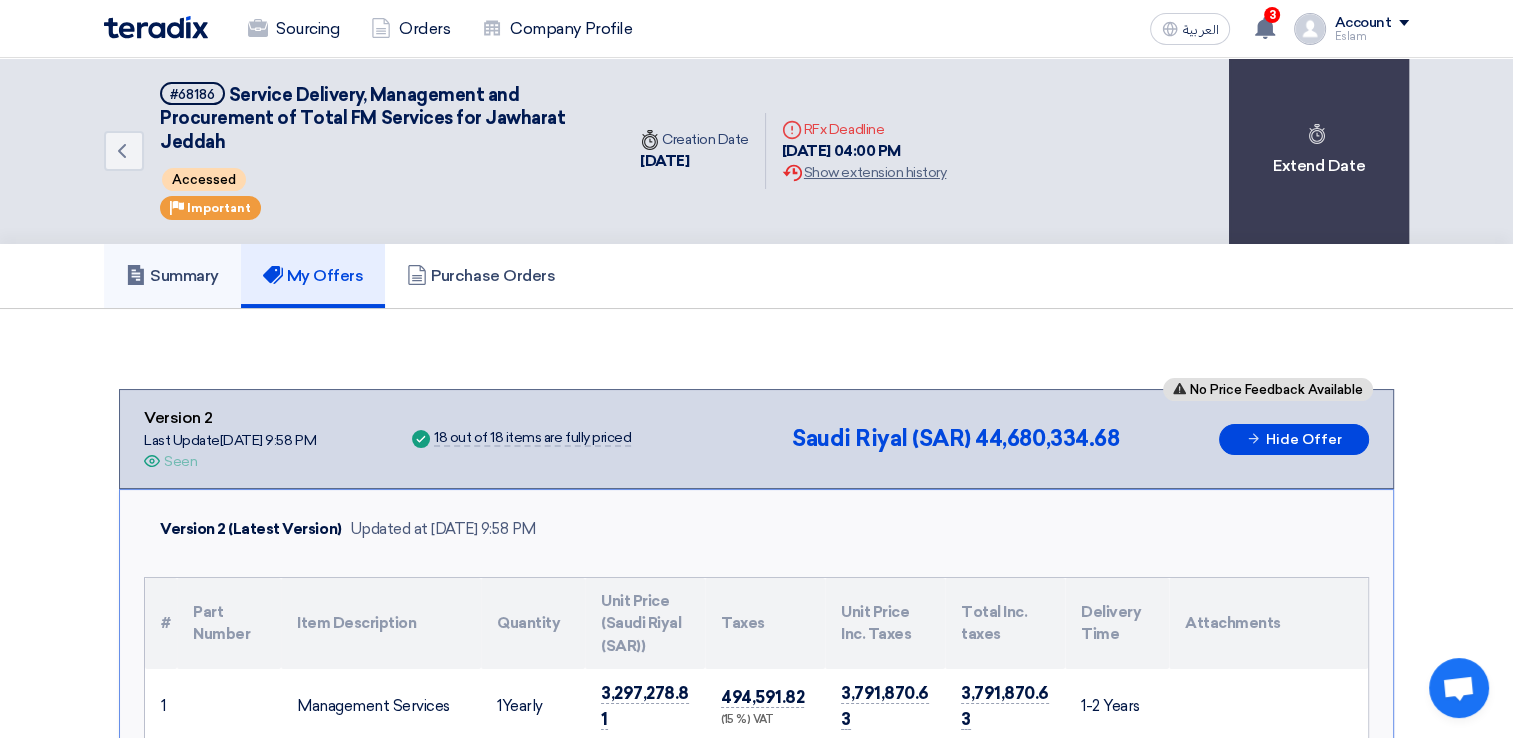 click on "Summary" 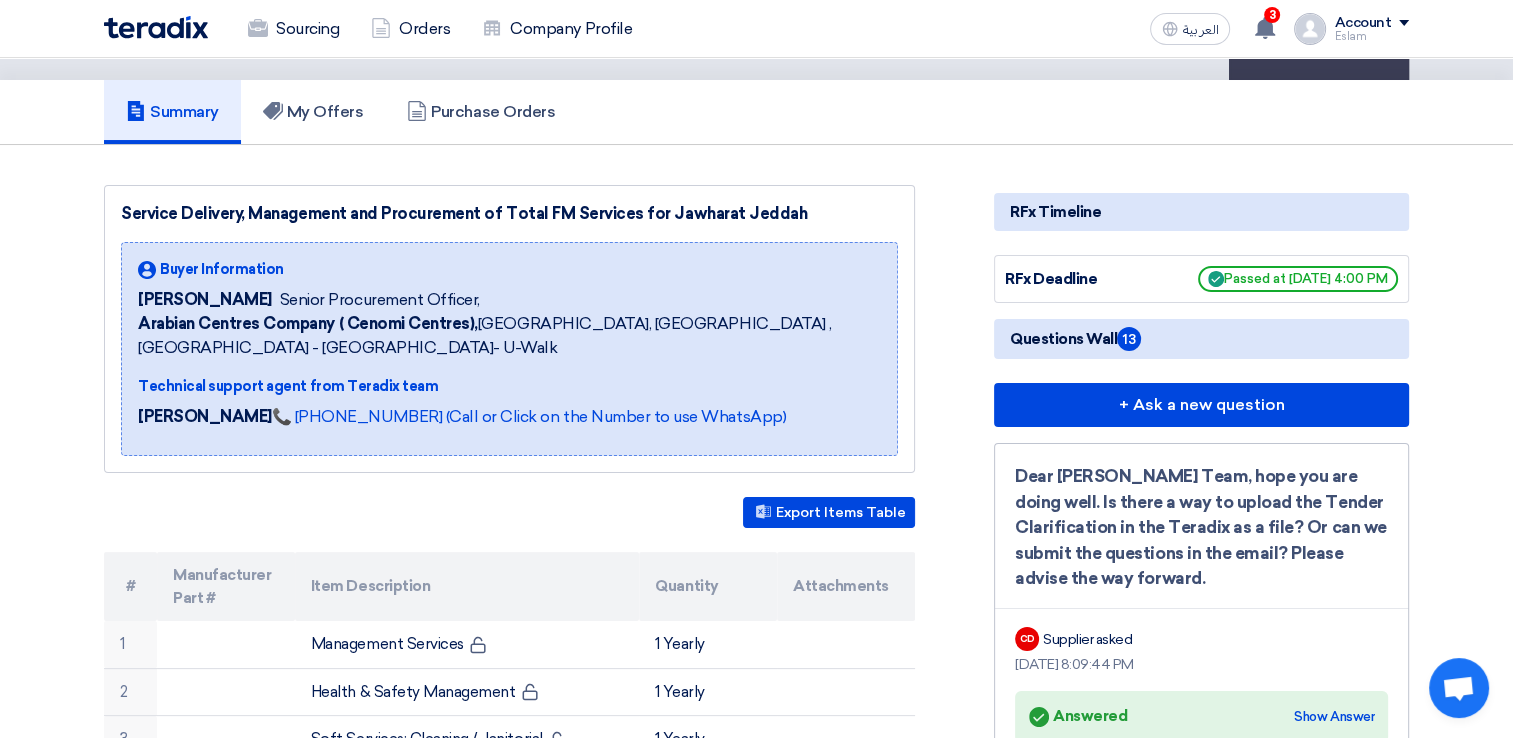 scroll, scrollTop: 0, scrollLeft: 0, axis: both 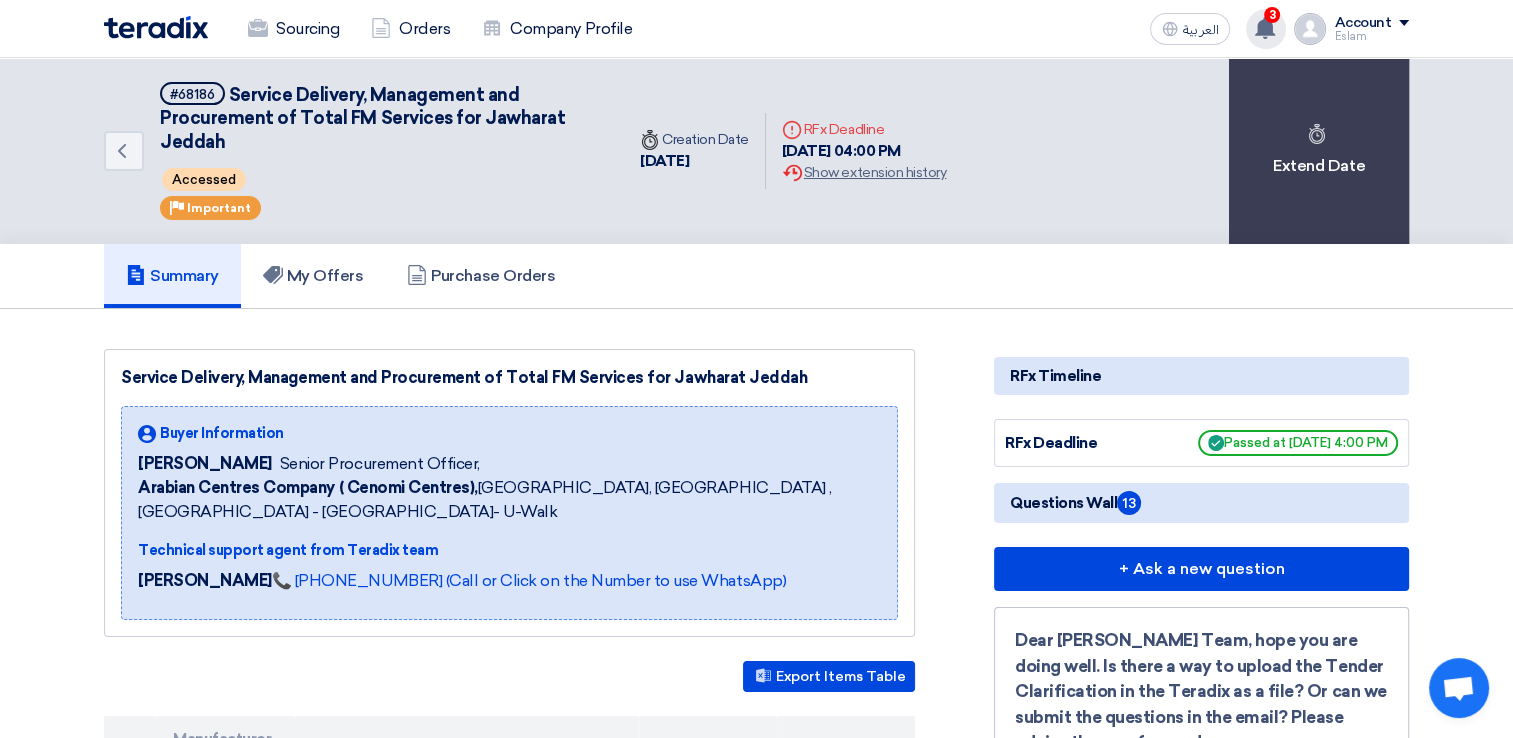 click on "3" 